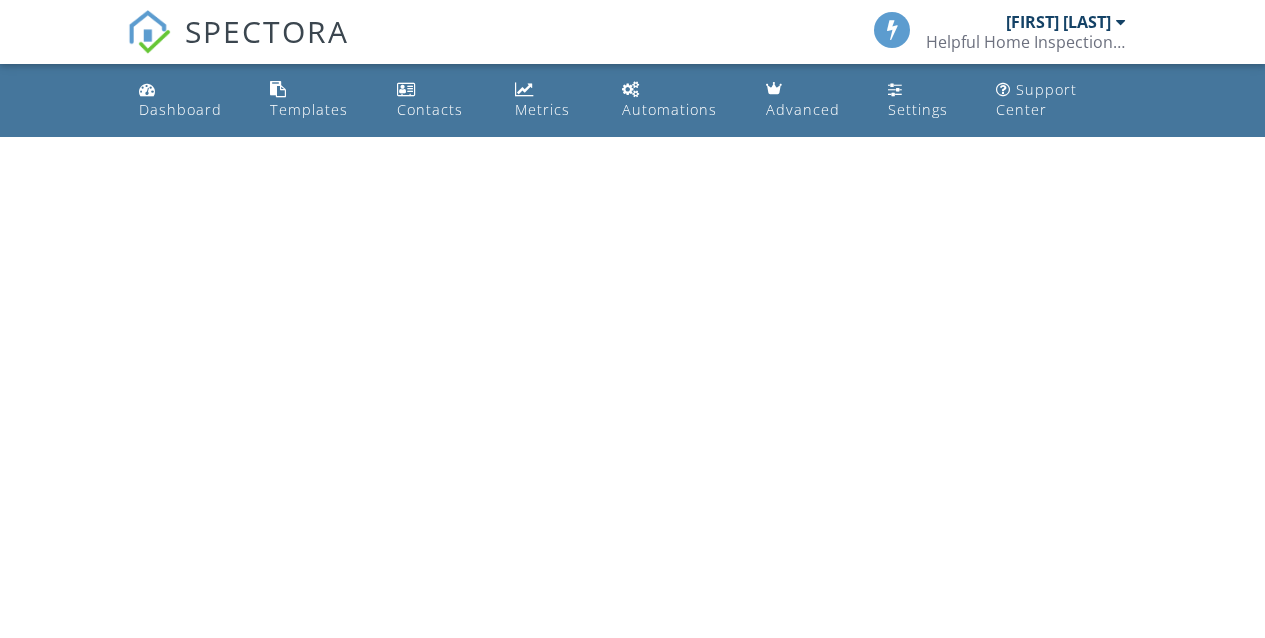 scroll, scrollTop: 0, scrollLeft: 0, axis: both 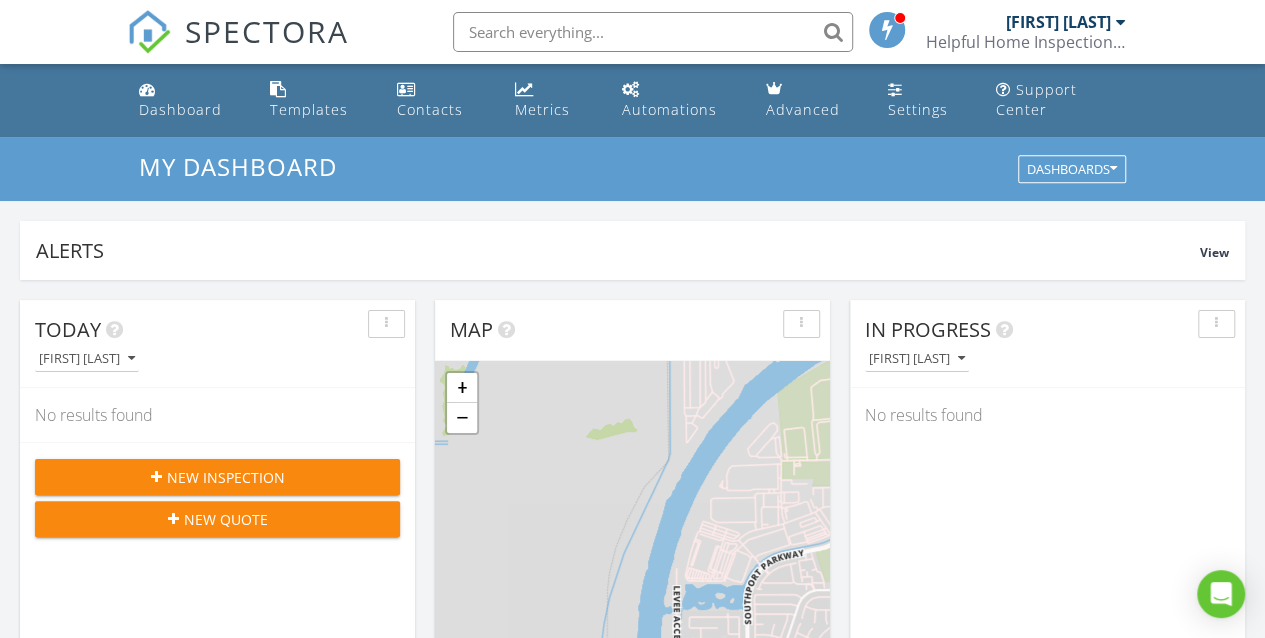 click on "Kevin Farr
Helpful Home Inspections LLC" at bounding box center [1026, 32] 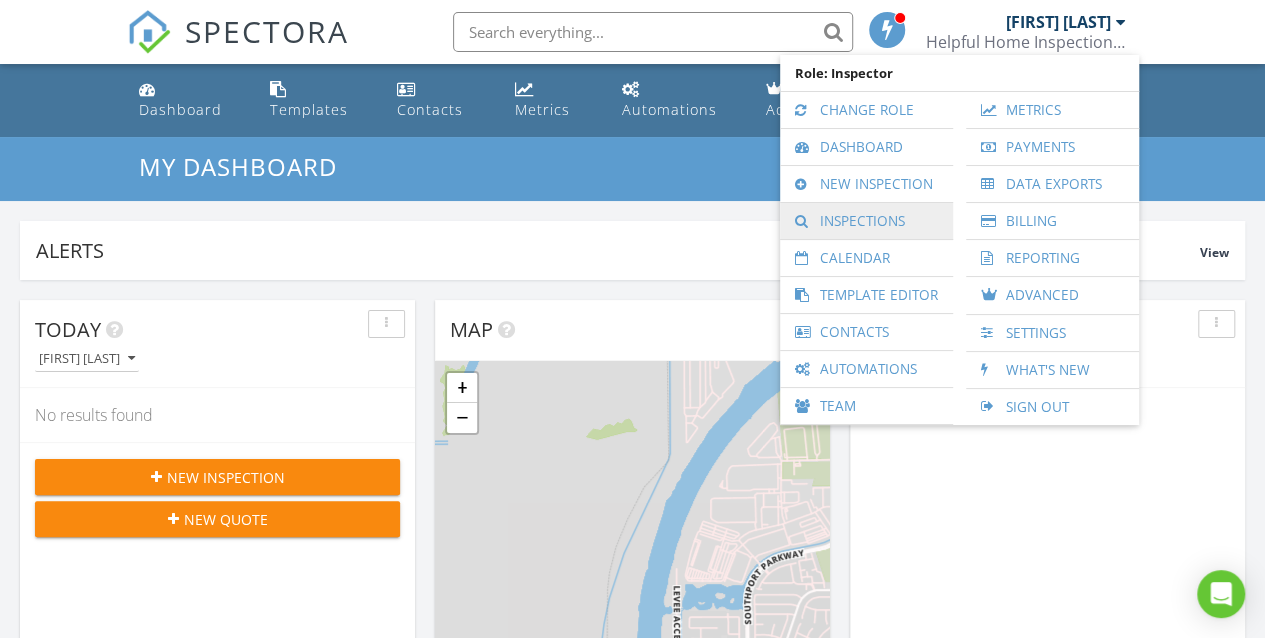 click on "Inspections" at bounding box center (866, 221) 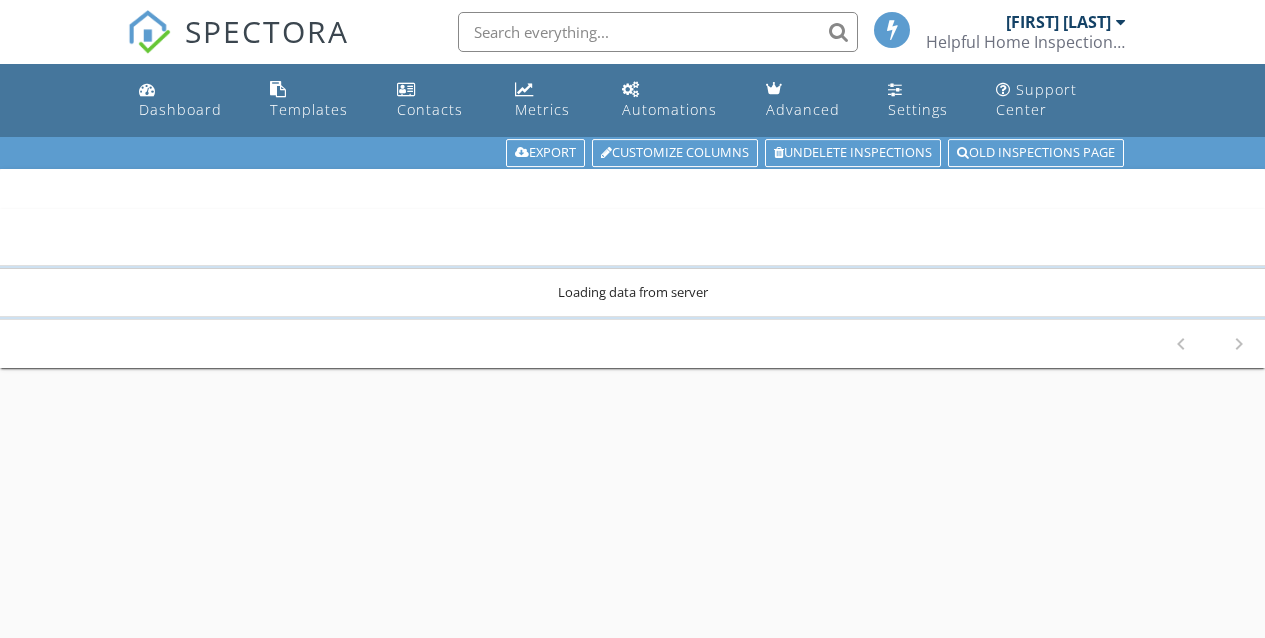 scroll, scrollTop: 0, scrollLeft: 0, axis: both 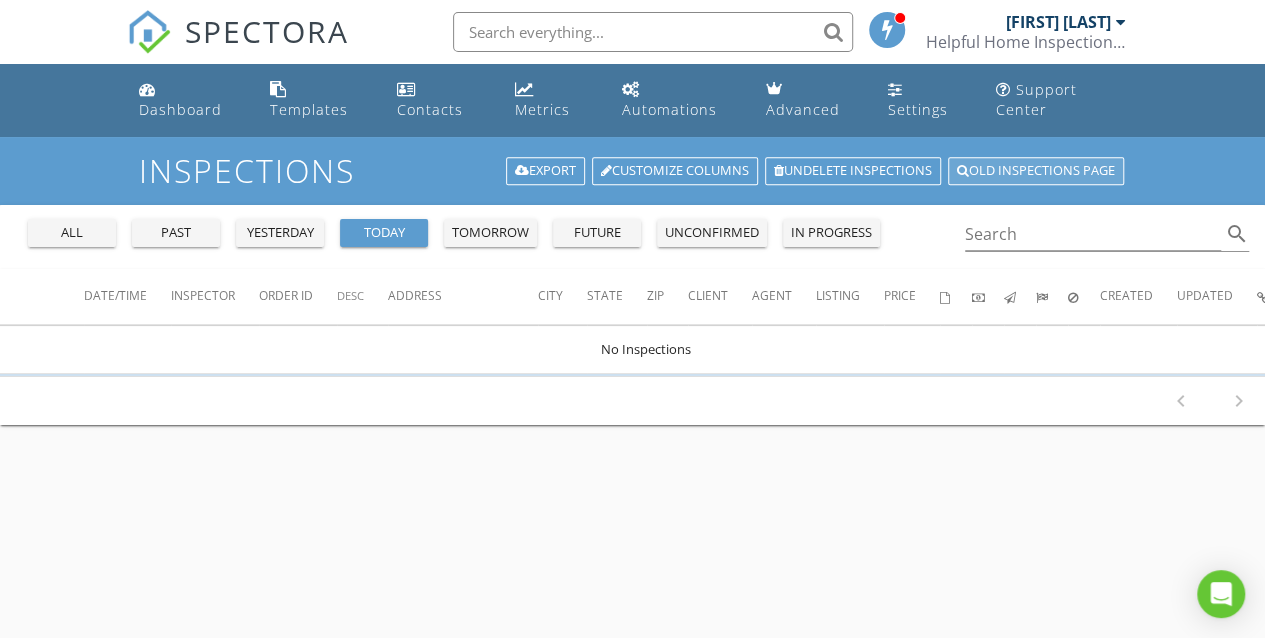 click on "Old inspections page" at bounding box center (1036, 171) 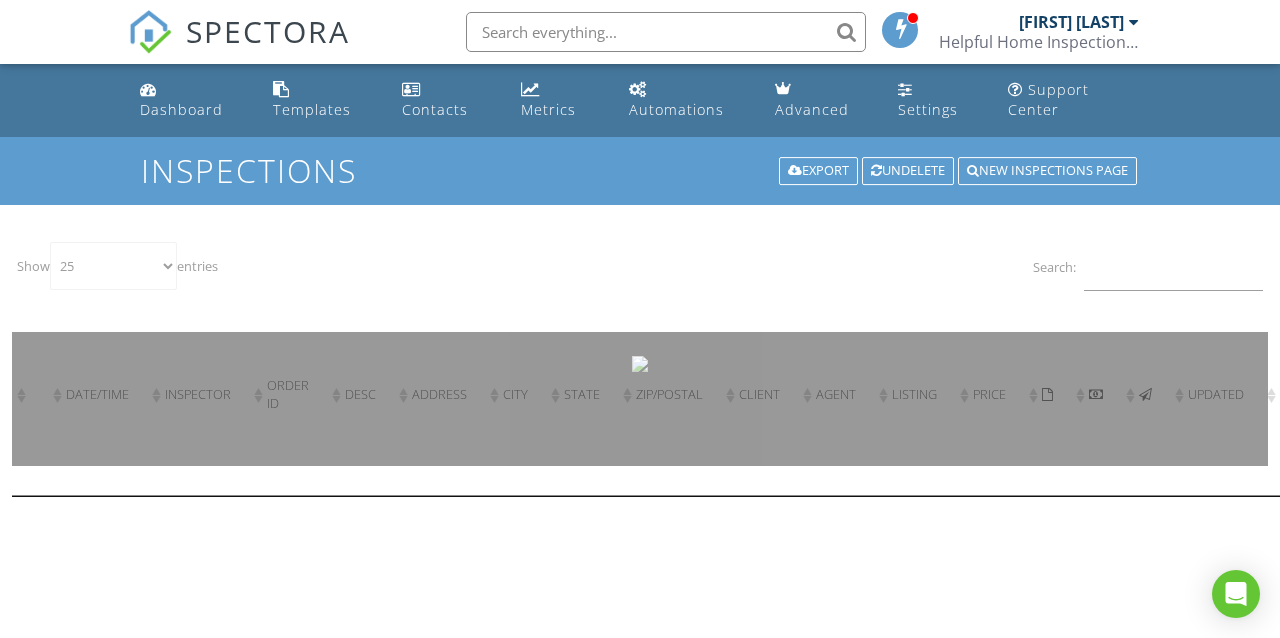 select on "25" 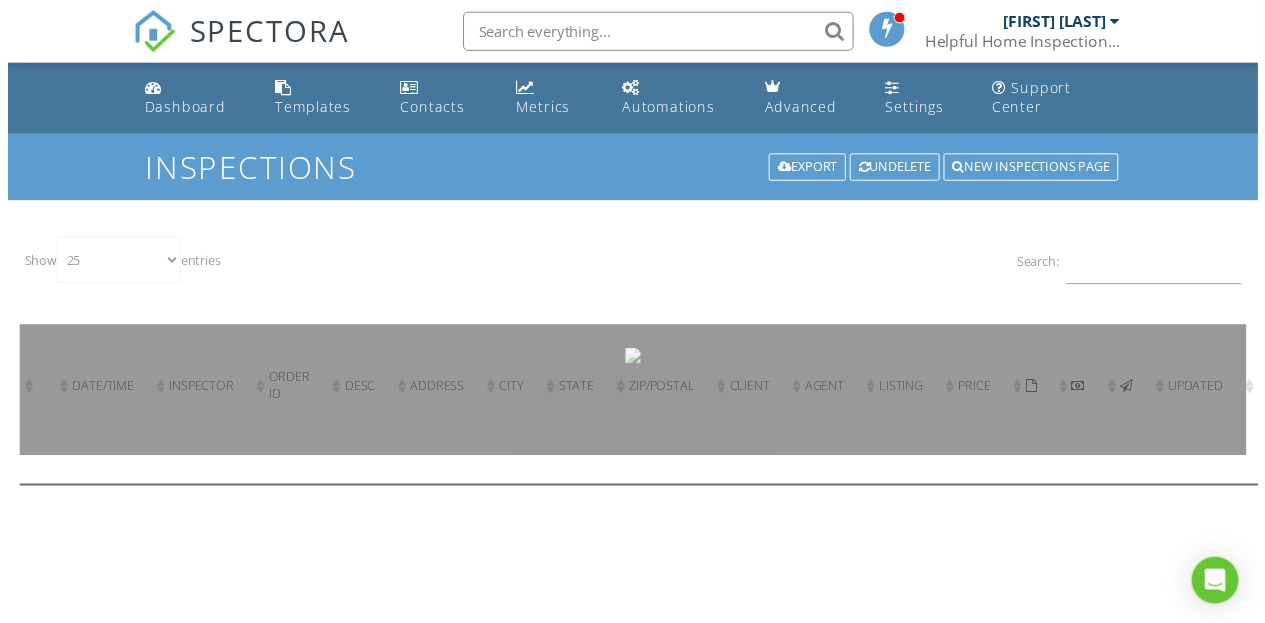 scroll, scrollTop: 0, scrollLeft: 0, axis: both 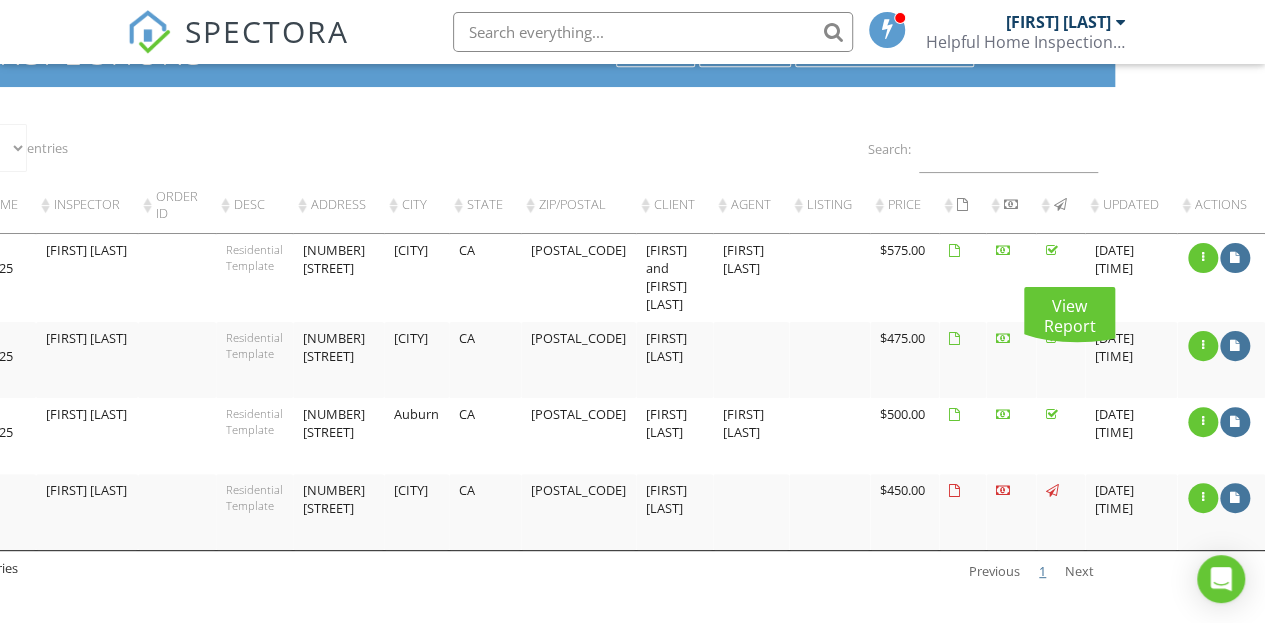 click at bounding box center (1235, 258) 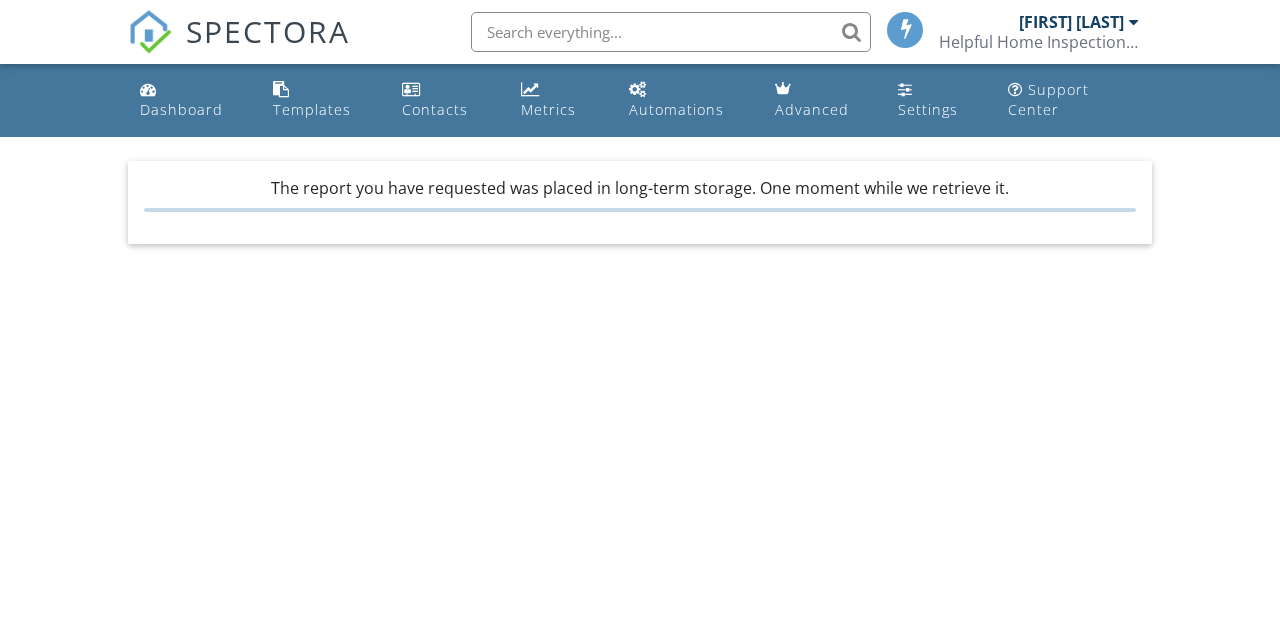 scroll, scrollTop: 0, scrollLeft: 0, axis: both 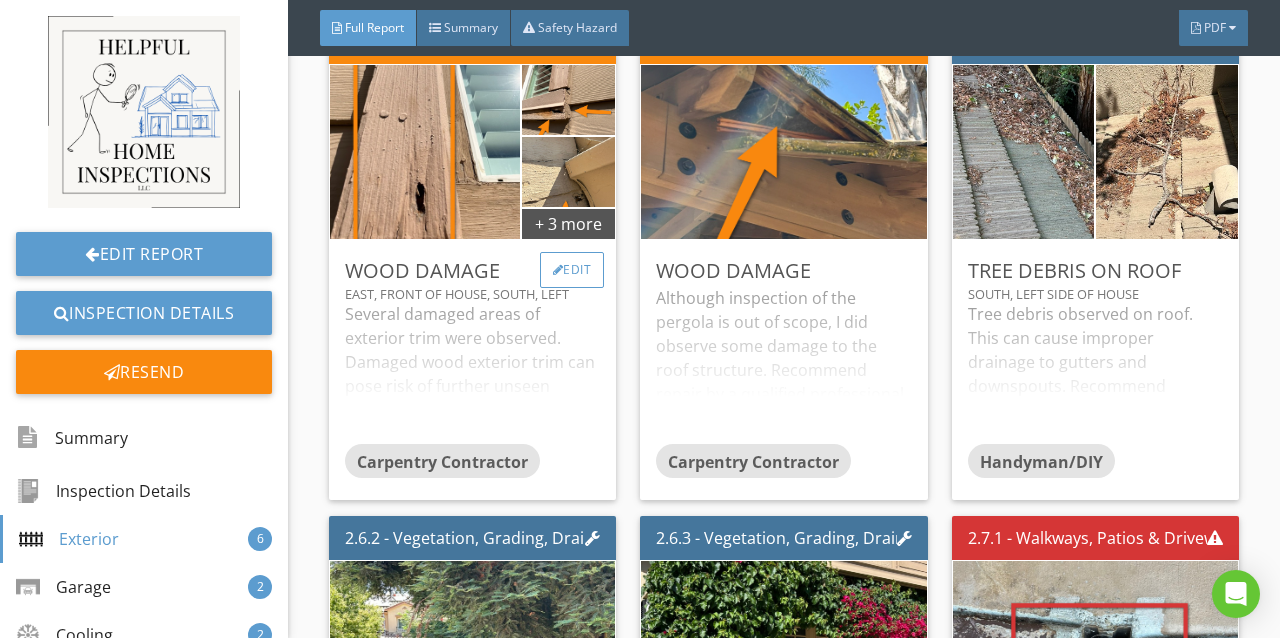 click at bounding box center [558, 270] 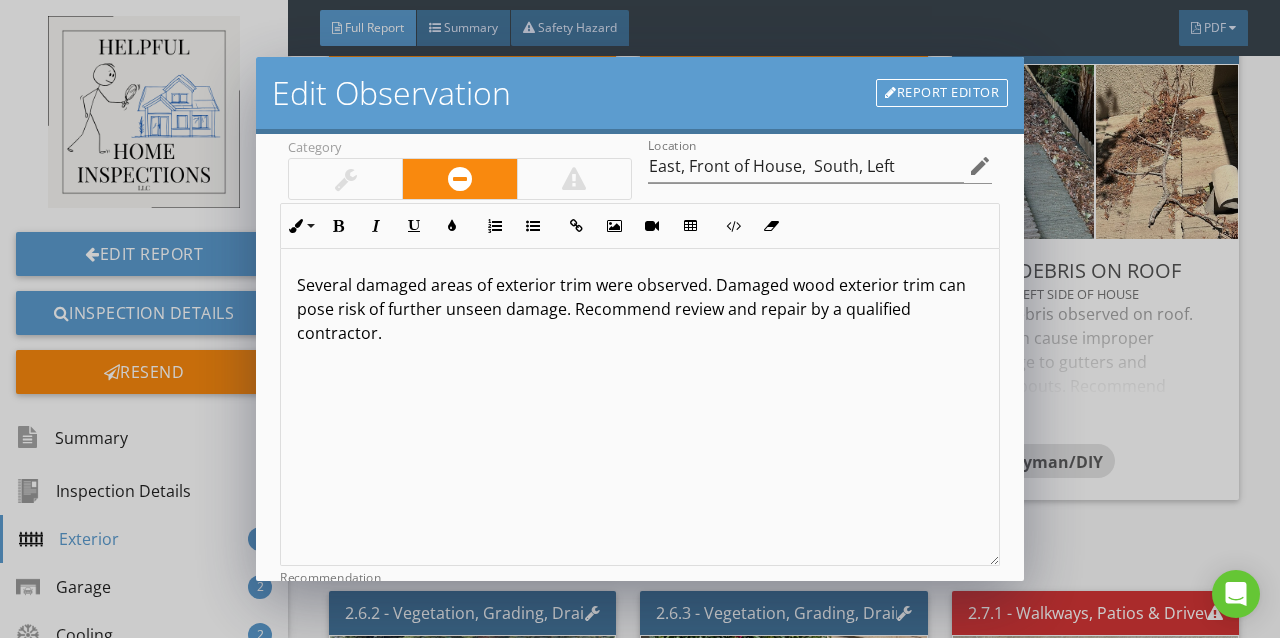 scroll, scrollTop: 94, scrollLeft: 0, axis: vertical 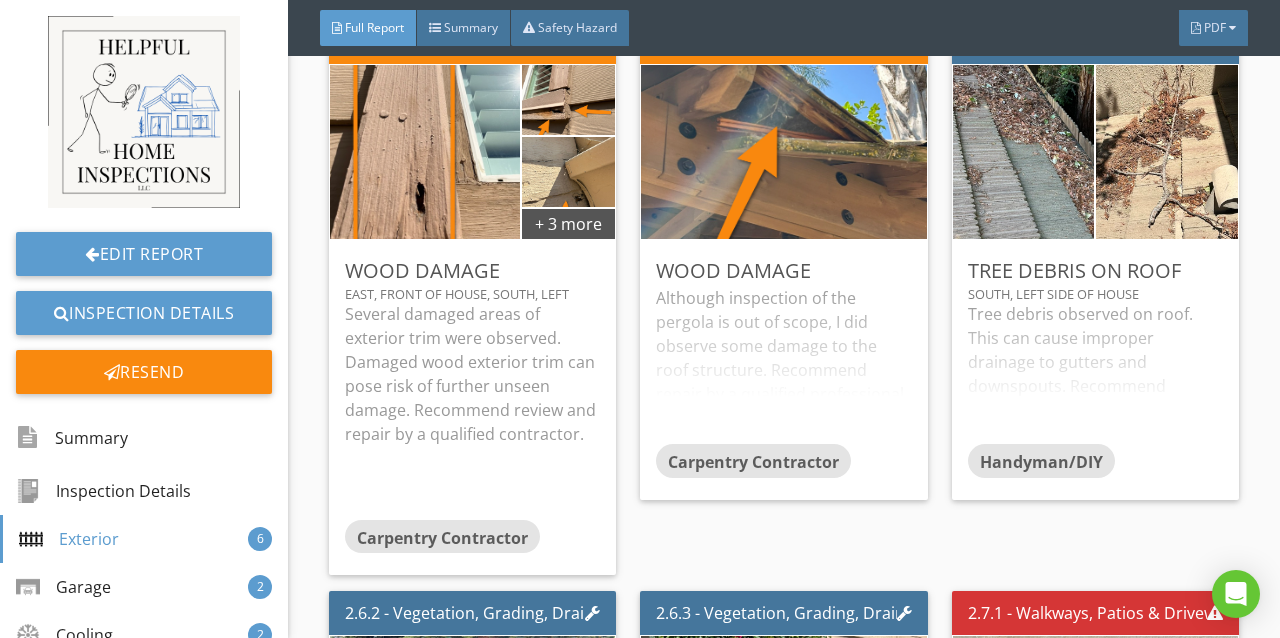 click at bounding box center [640, 319] 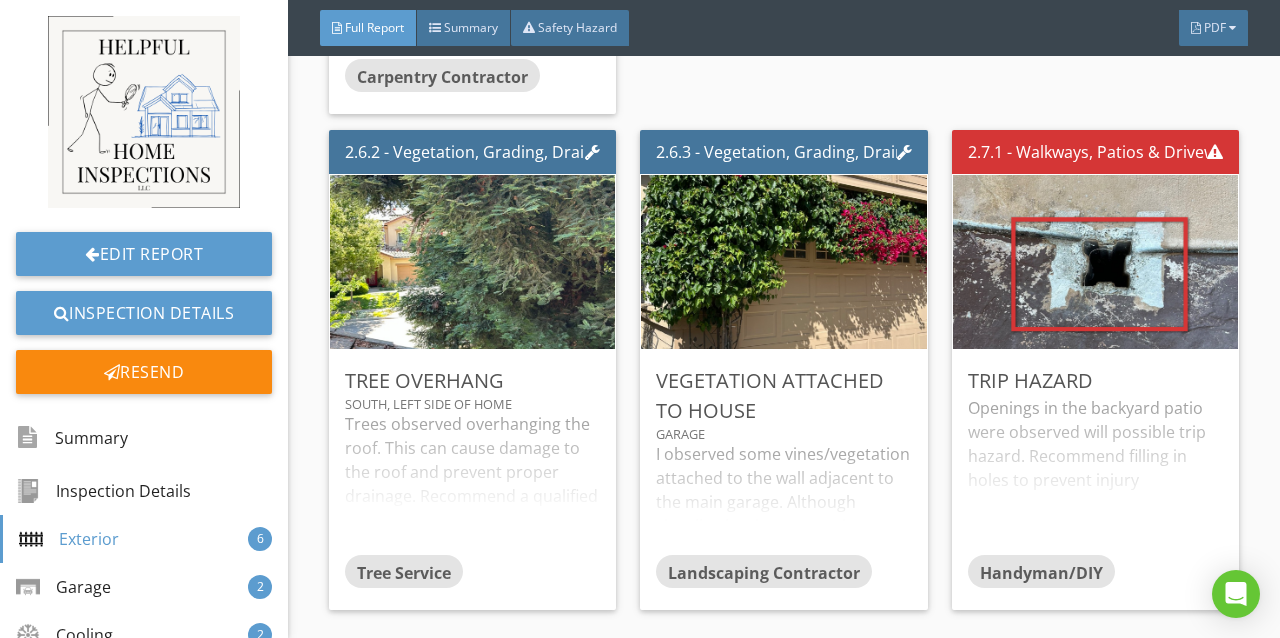 scroll, scrollTop: 1880, scrollLeft: 0, axis: vertical 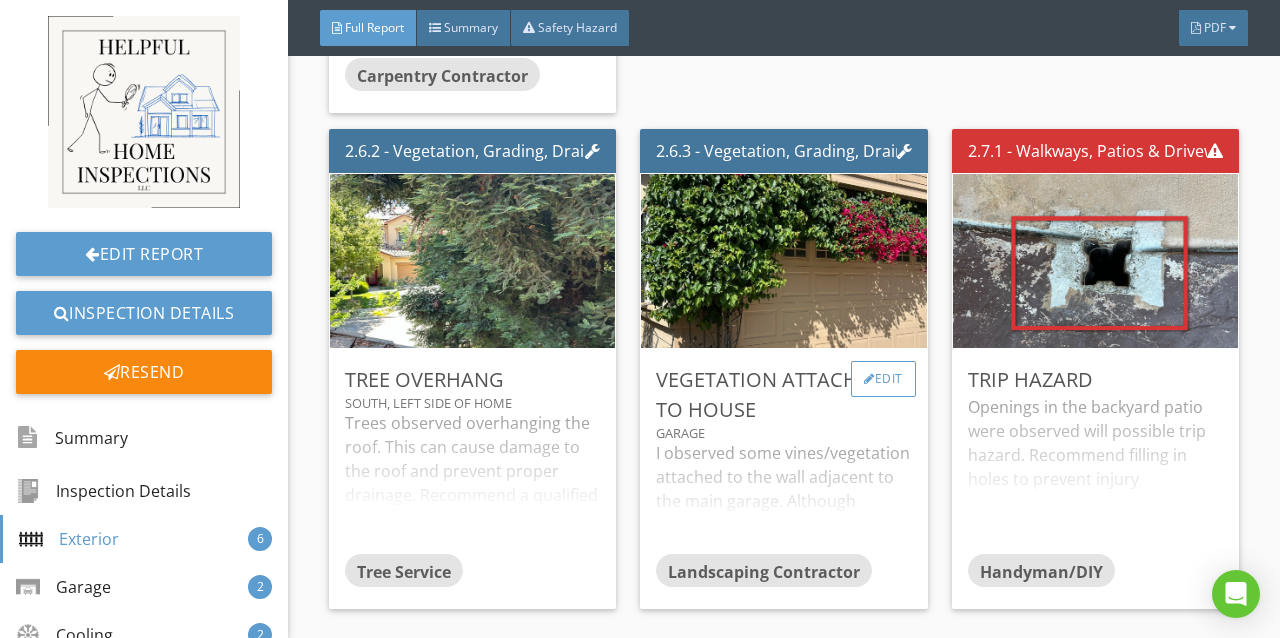 click on "Edit" at bounding box center [883, 379] 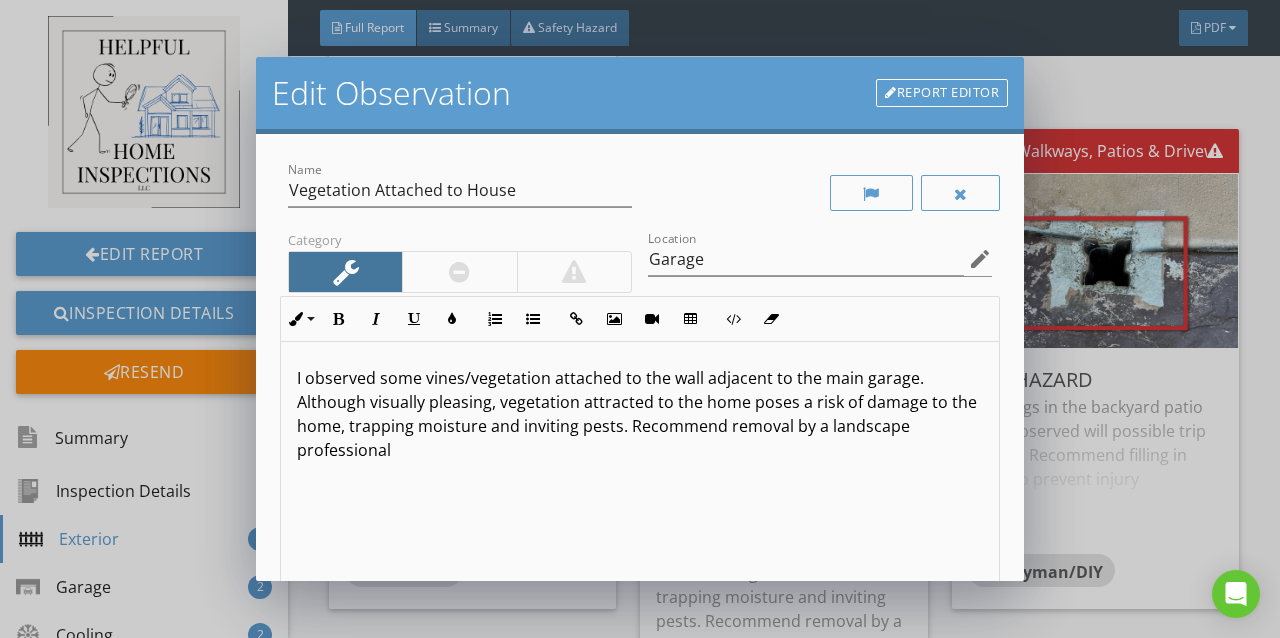 click at bounding box center [459, 272] 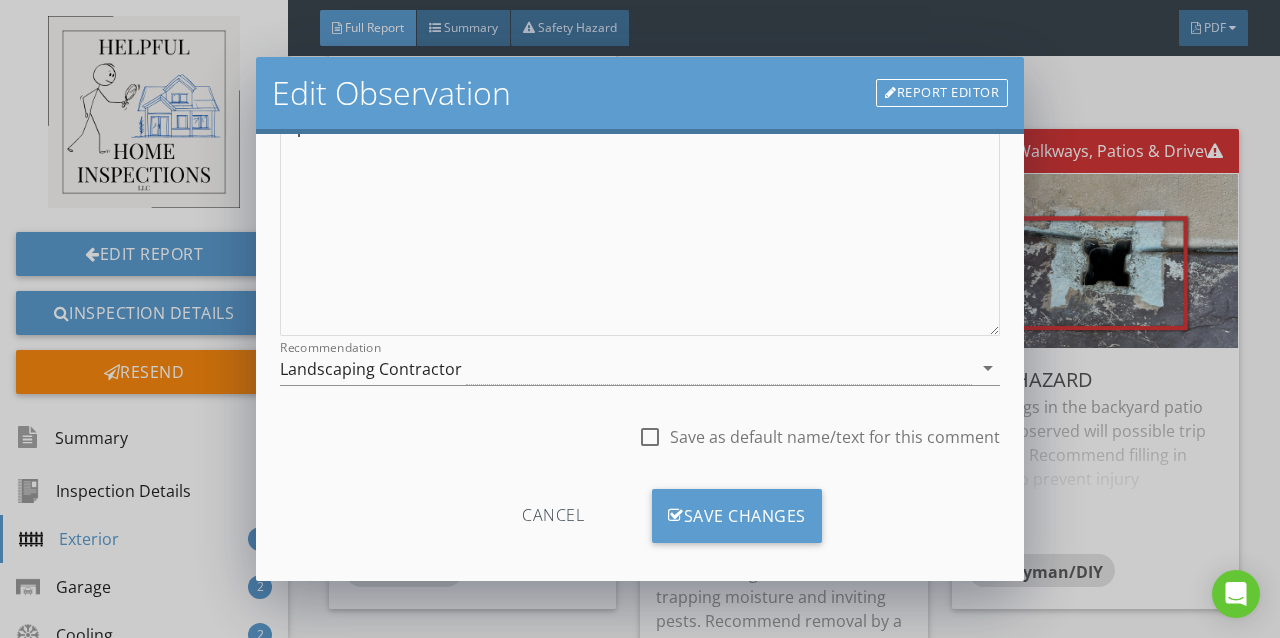 scroll, scrollTop: 329, scrollLeft: 0, axis: vertical 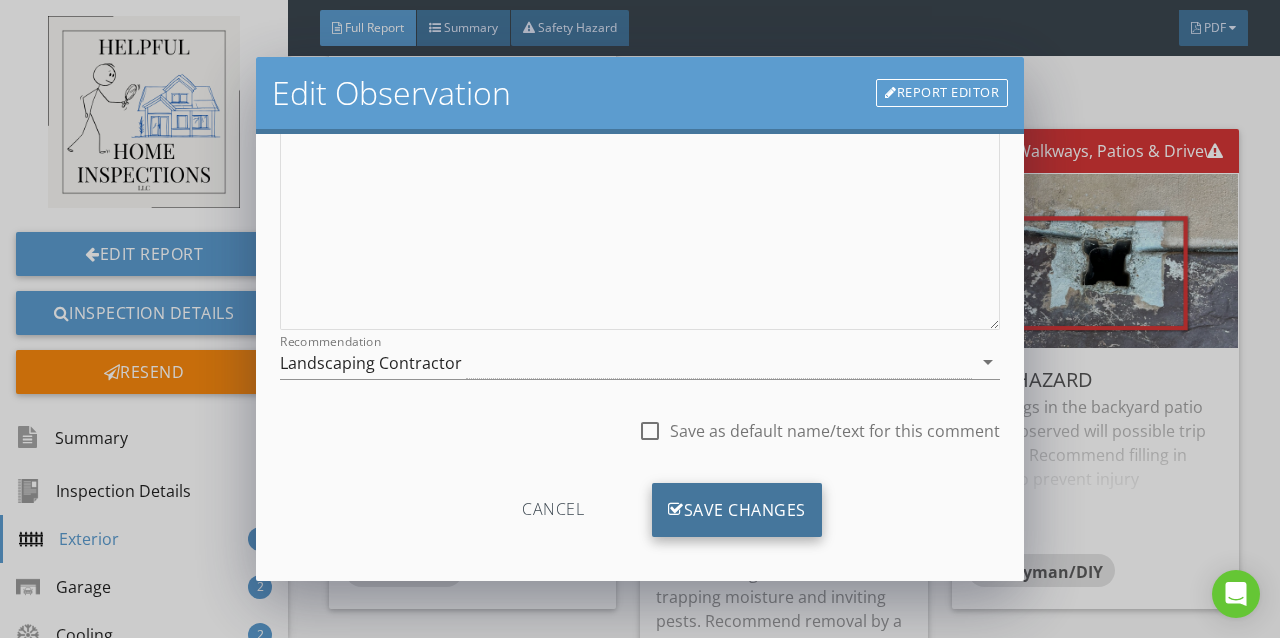 click on "Save Changes" at bounding box center [737, 510] 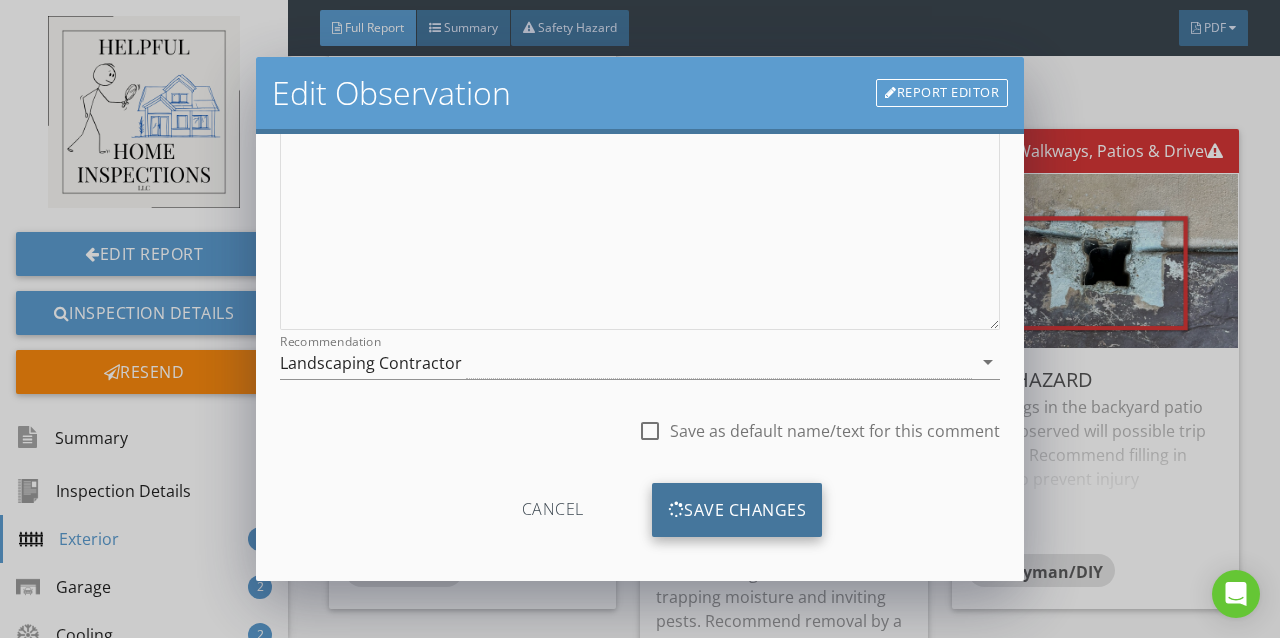 scroll, scrollTop: 102, scrollLeft: 0, axis: vertical 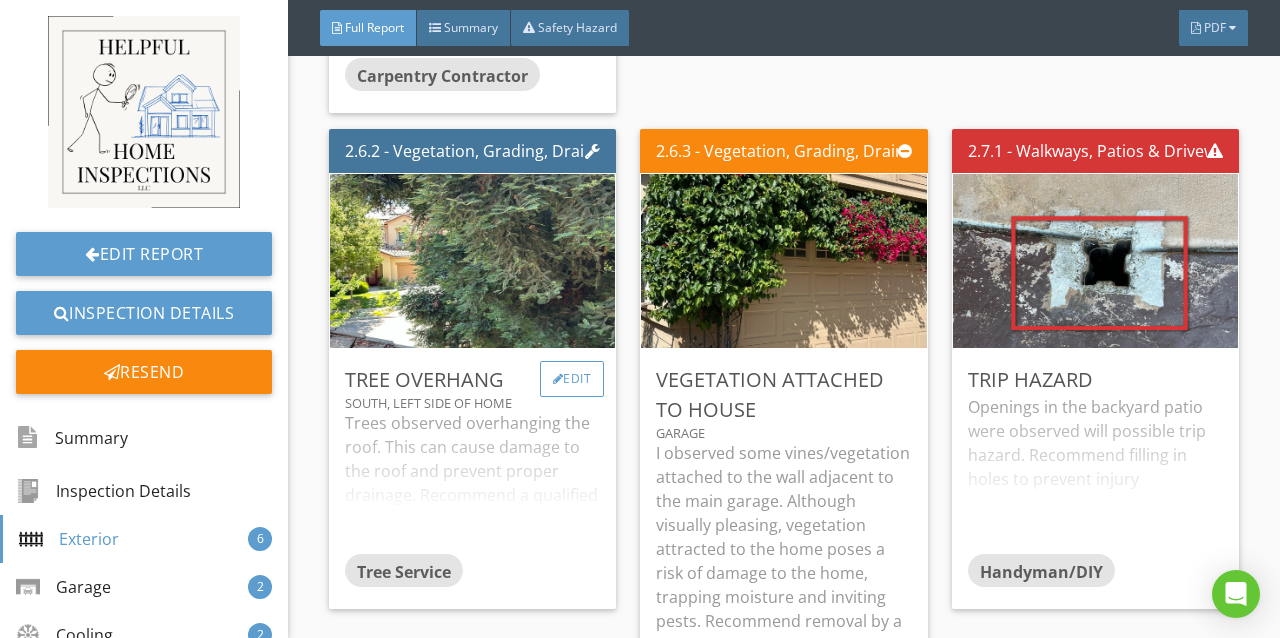 click at bounding box center (558, 379) 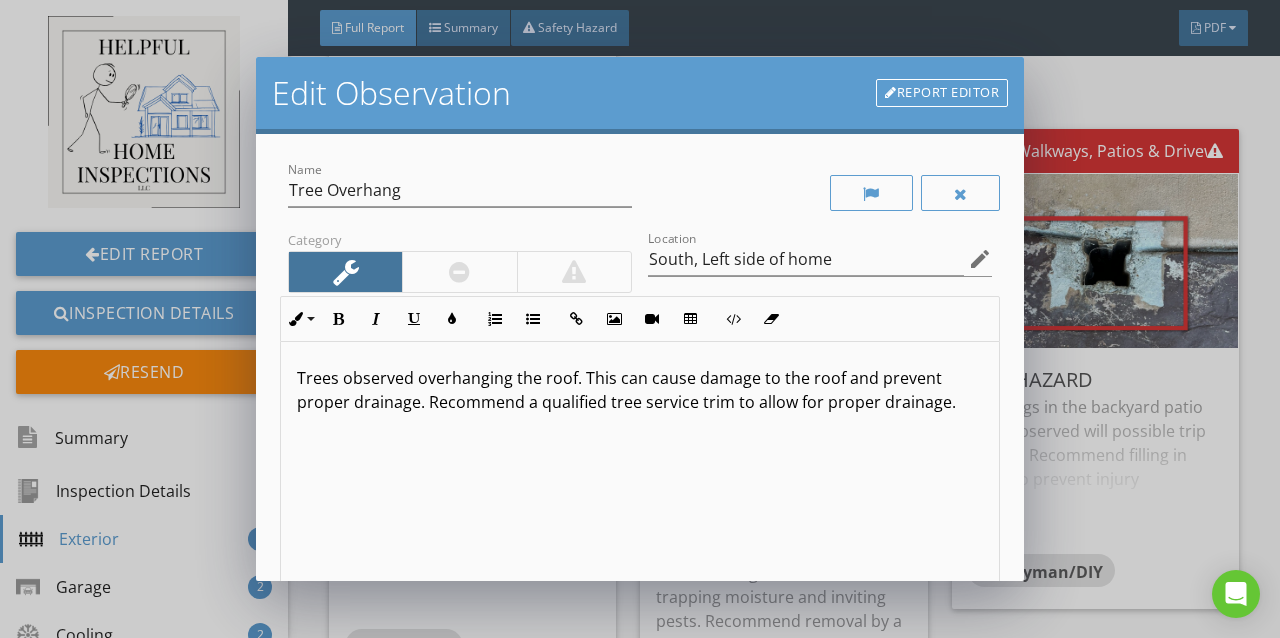 click at bounding box center [459, 272] 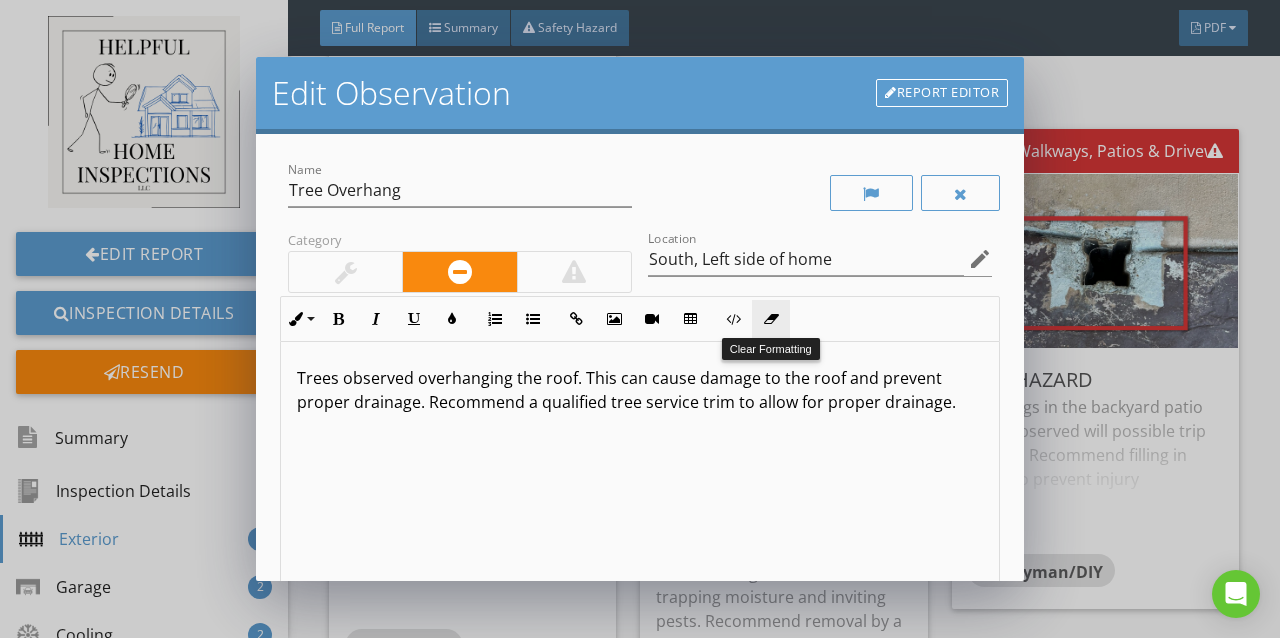 scroll, scrollTop: 338, scrollLeft: 0, axis: vertical 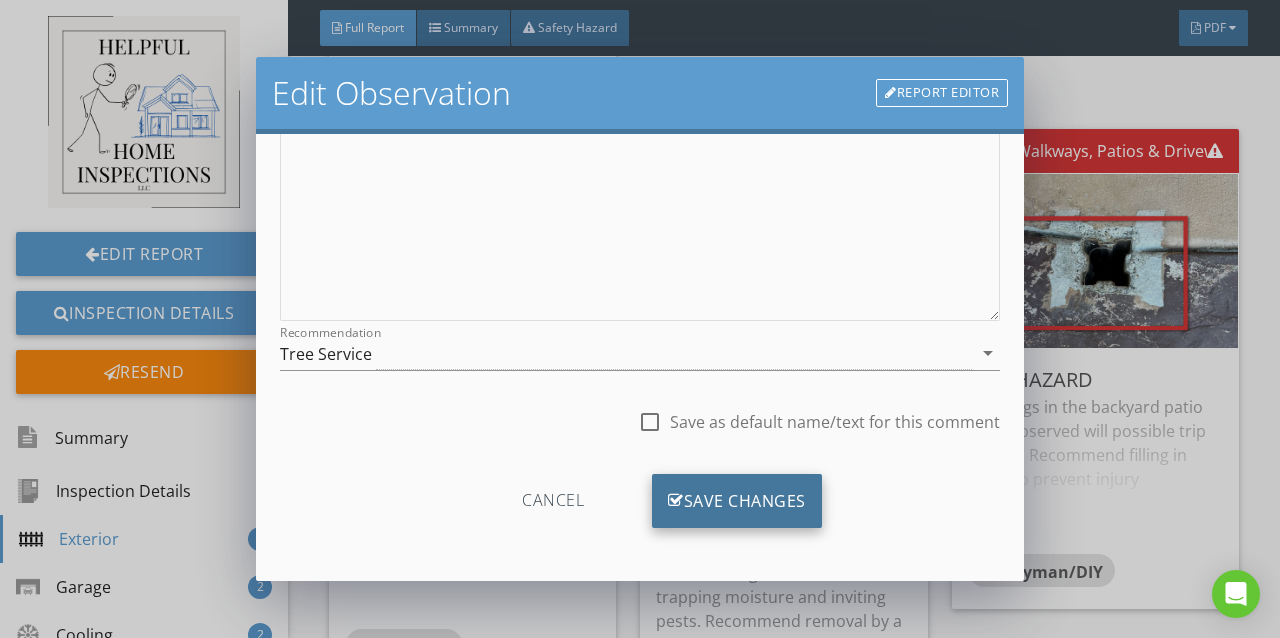 click on "Save Changes" at bounding box center (737, 501) 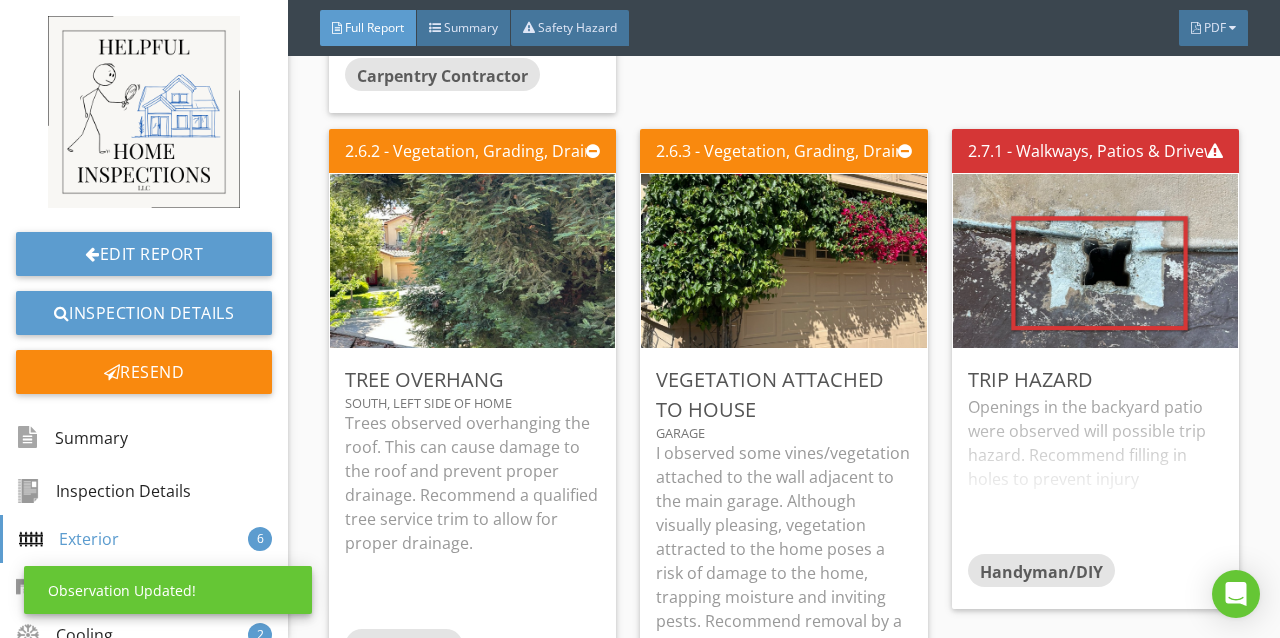 scroll, scrollTop: 102, scrollLeft: 0, axis: vertical 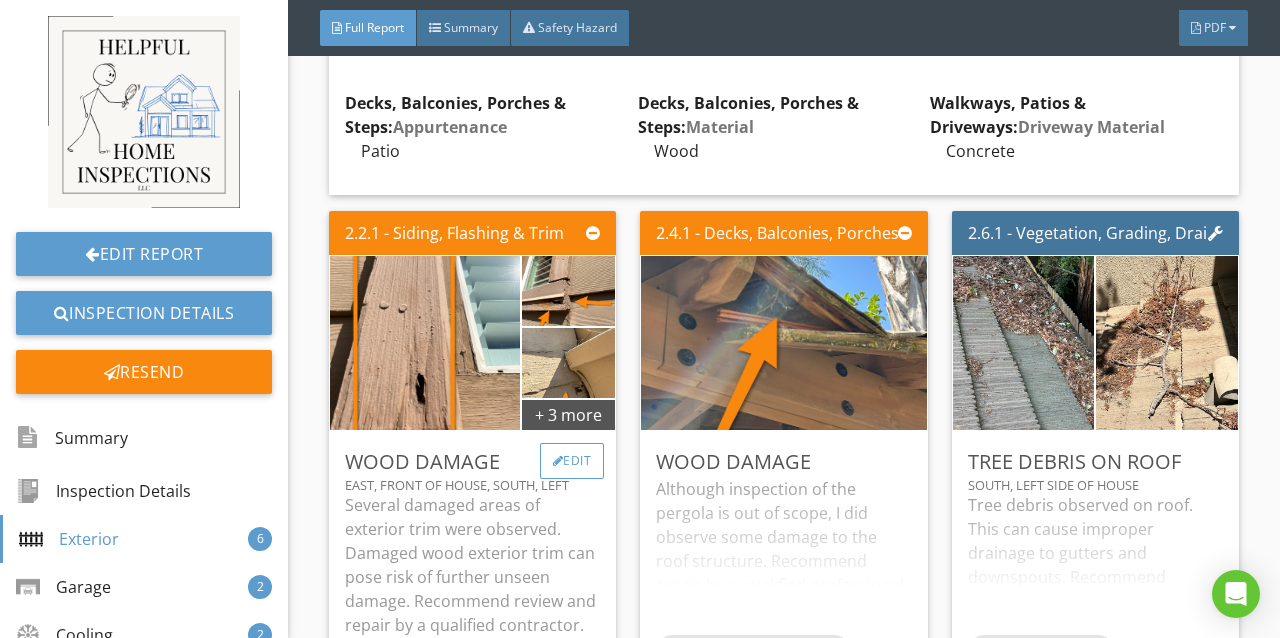 click on "Edit" at bounding box center [572, 461] 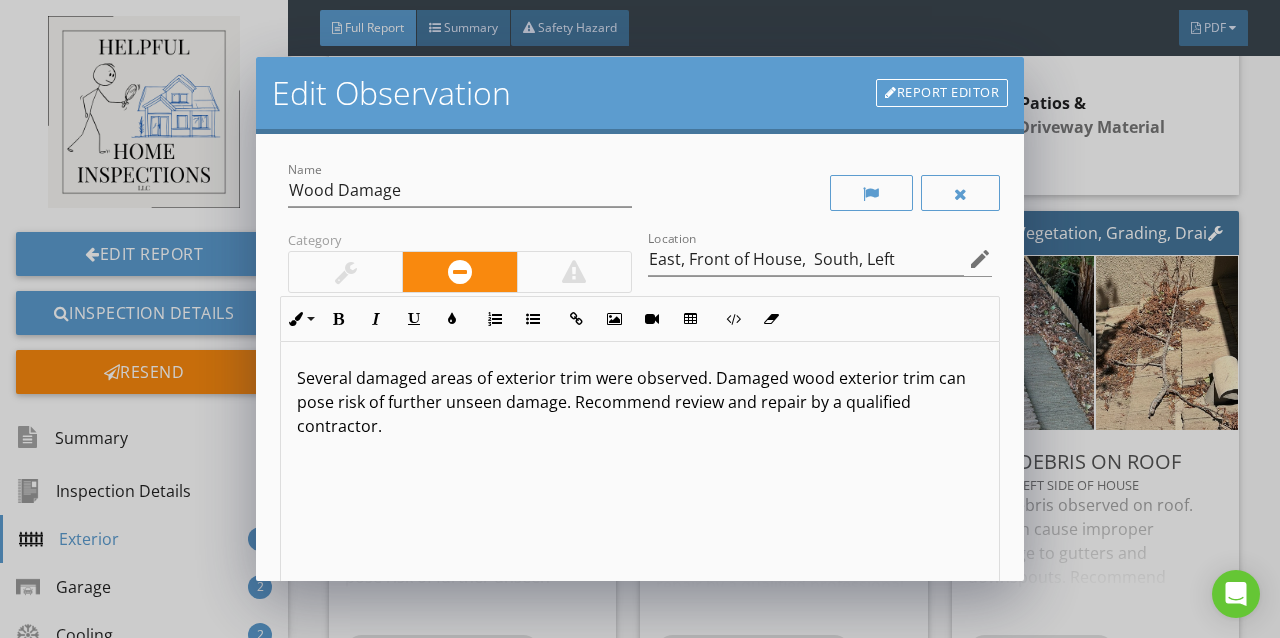 click at bounding box center [345, 272] 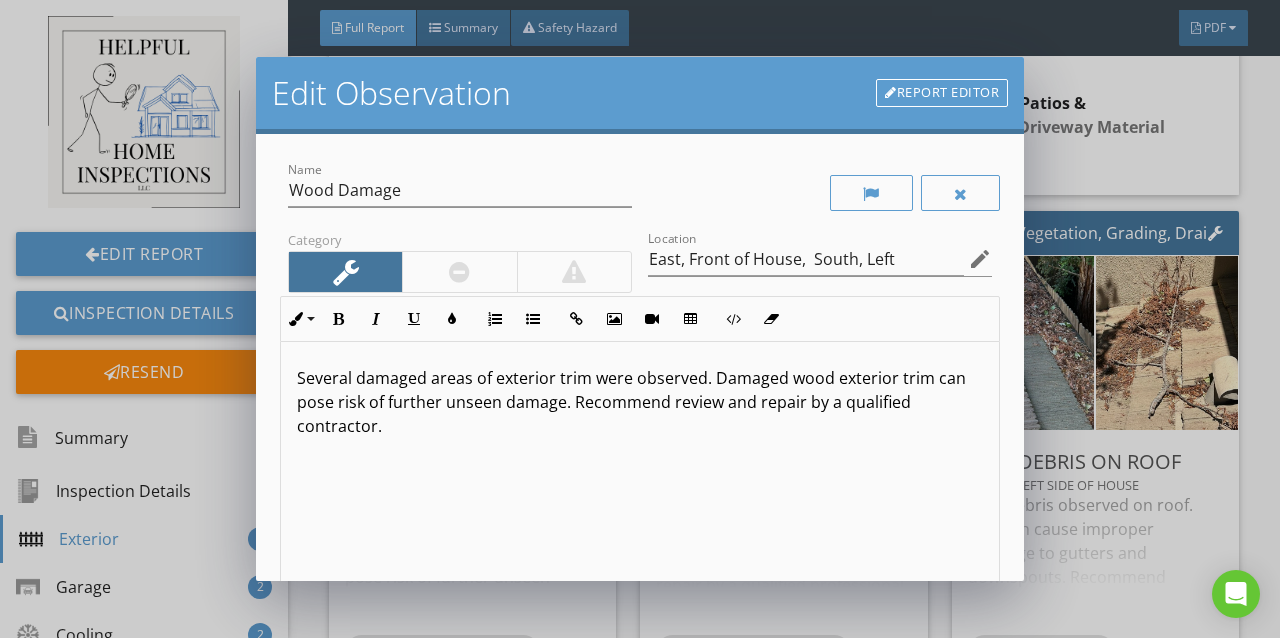 scroll, scrollTop: 0, scrollLeft: 0, axis: both 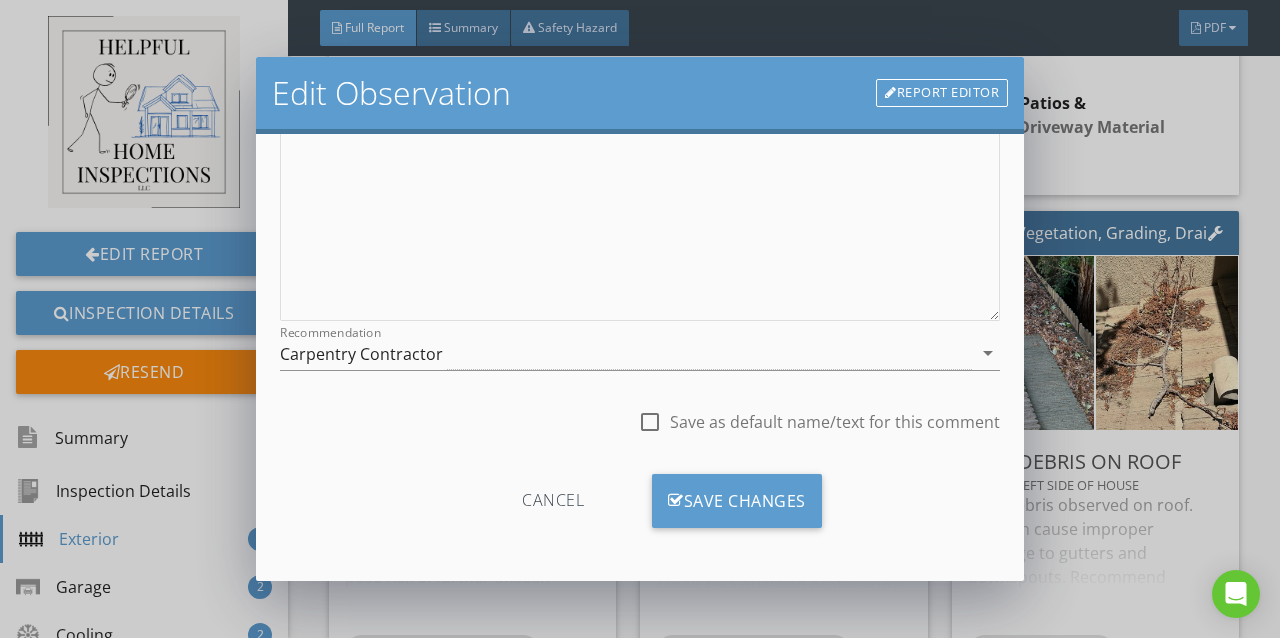click on "Save Changes" at bounding box center [737, 501] 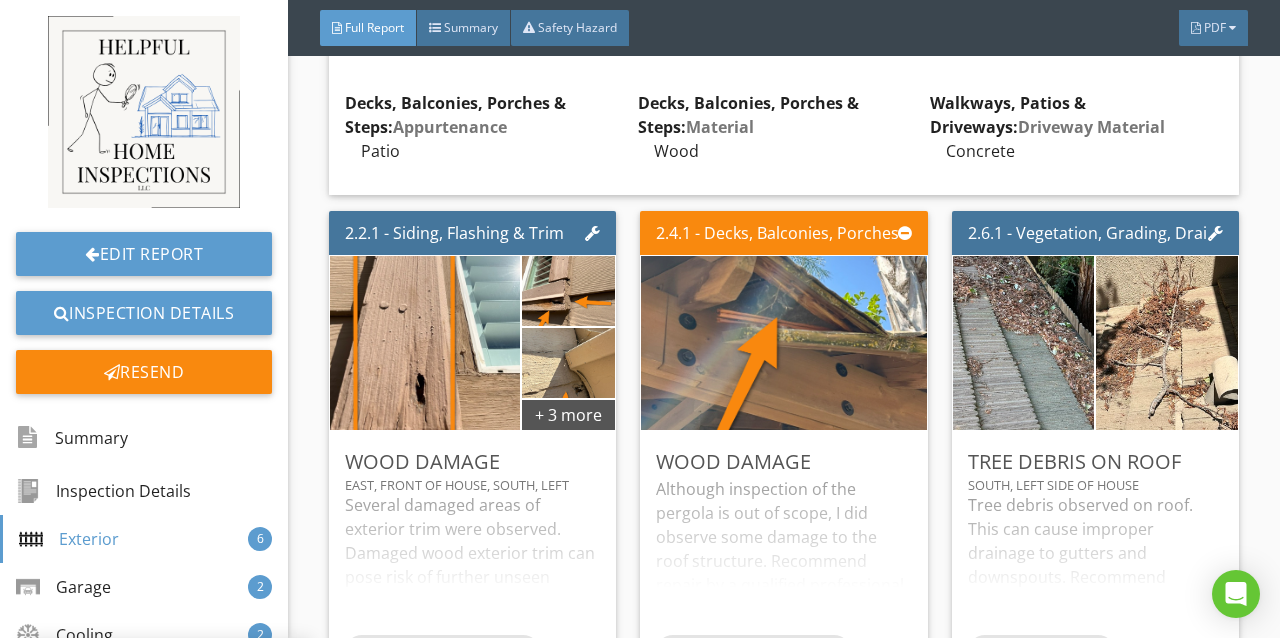 scroll, scrollTop: 102, scrollLeft: 0, axis: vertical 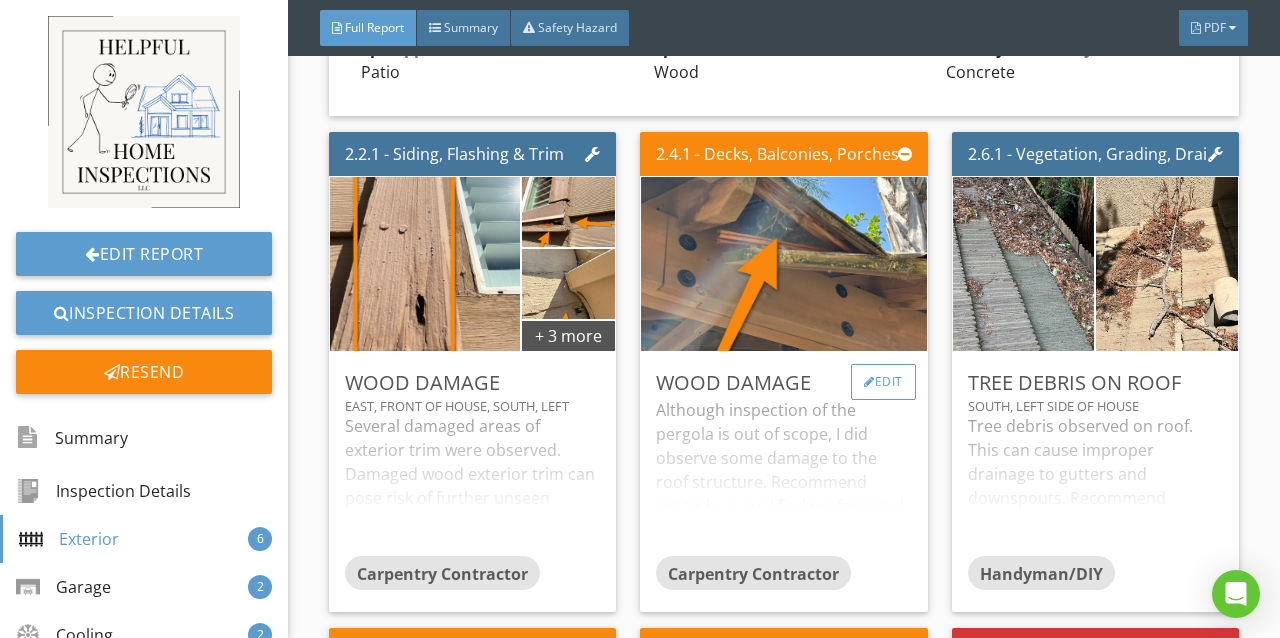 click at bounding box center [869, 382] 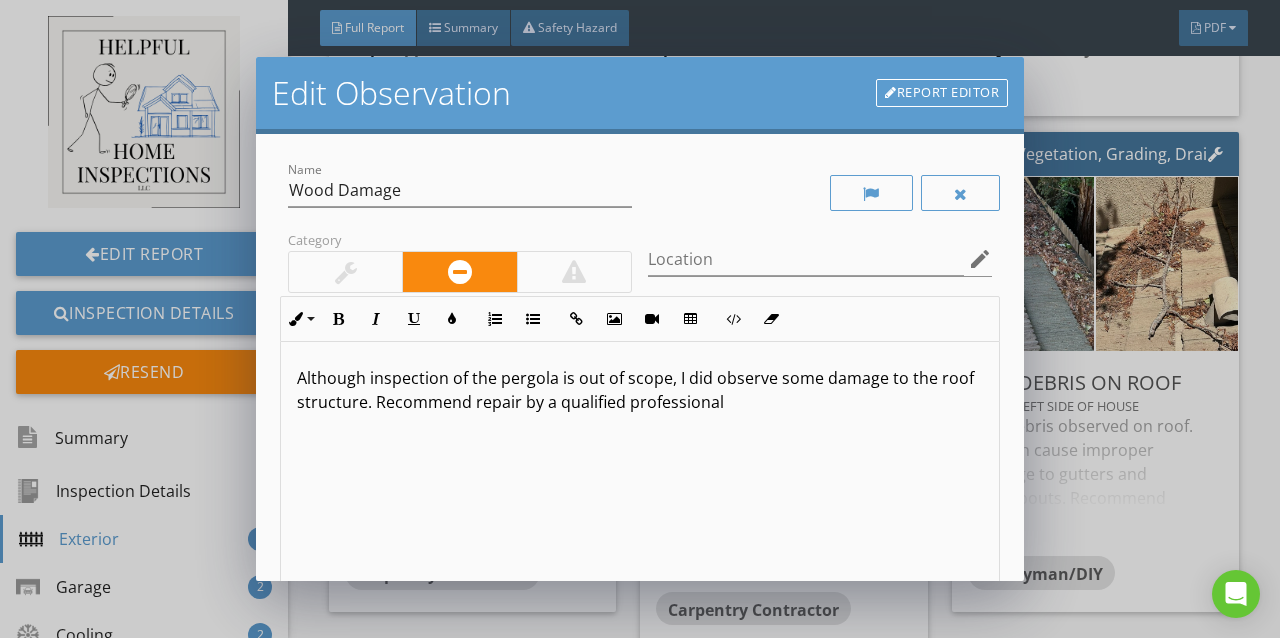 click at bounding box center (345, 272) 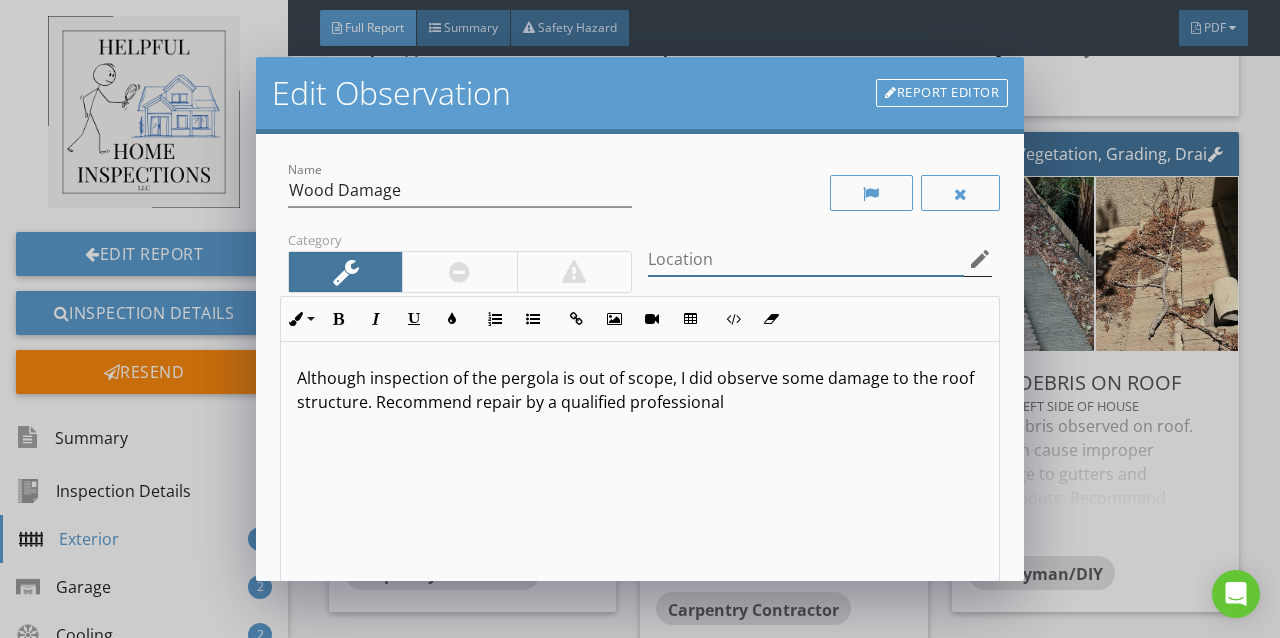 click at bounding box center (806, 259) 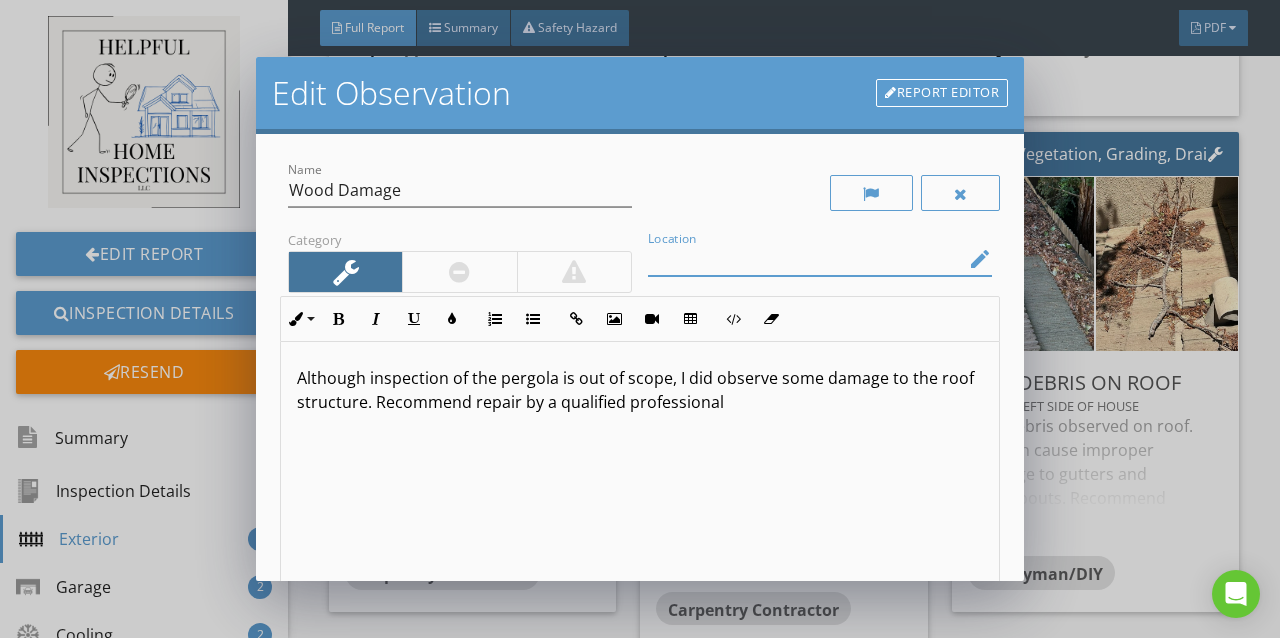 click on "edit" at bounding box center (980, 259) 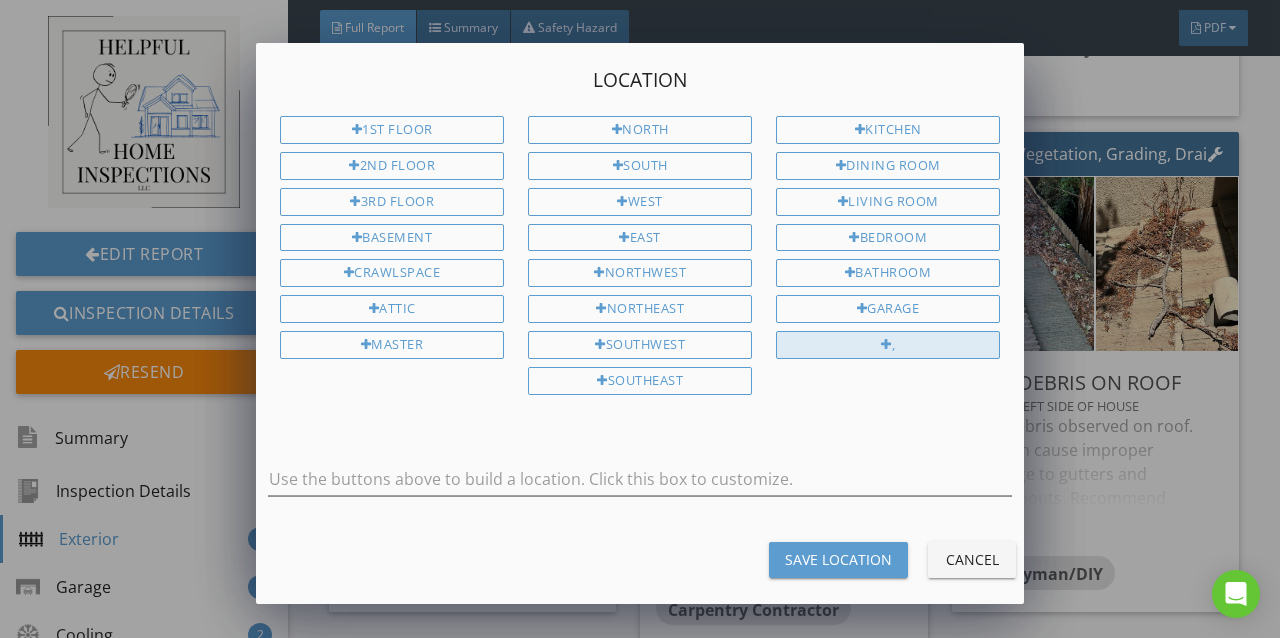 click at bounding box center (886, 345) 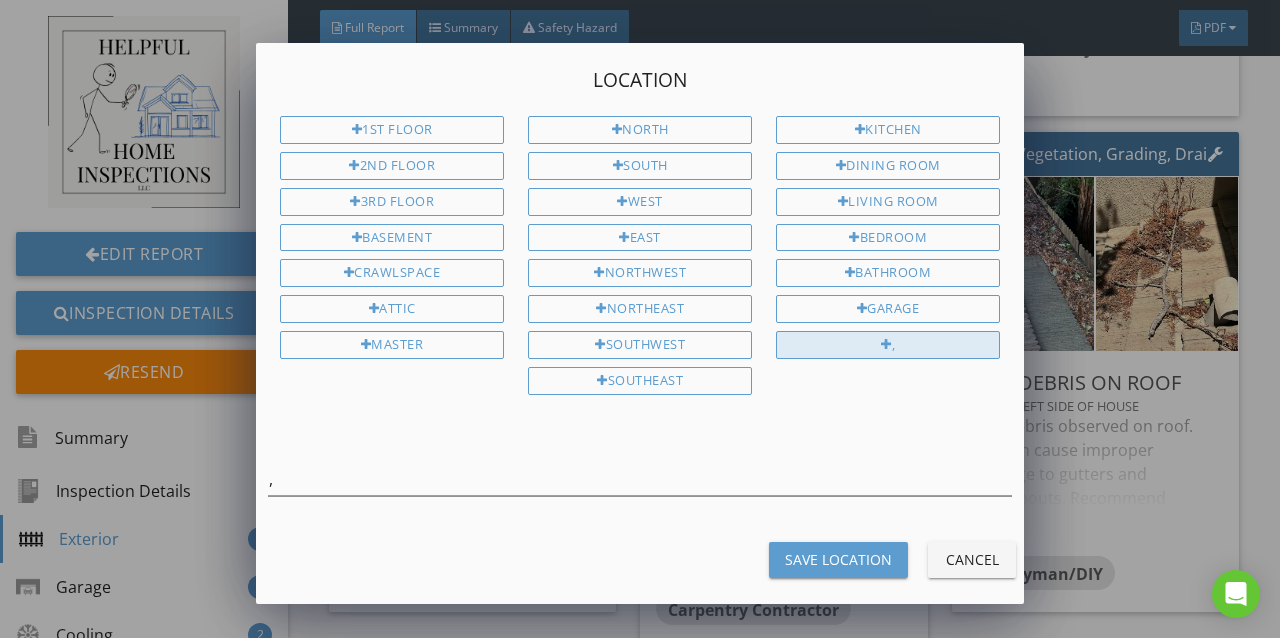 click on "," at bounding box center (888, 345) 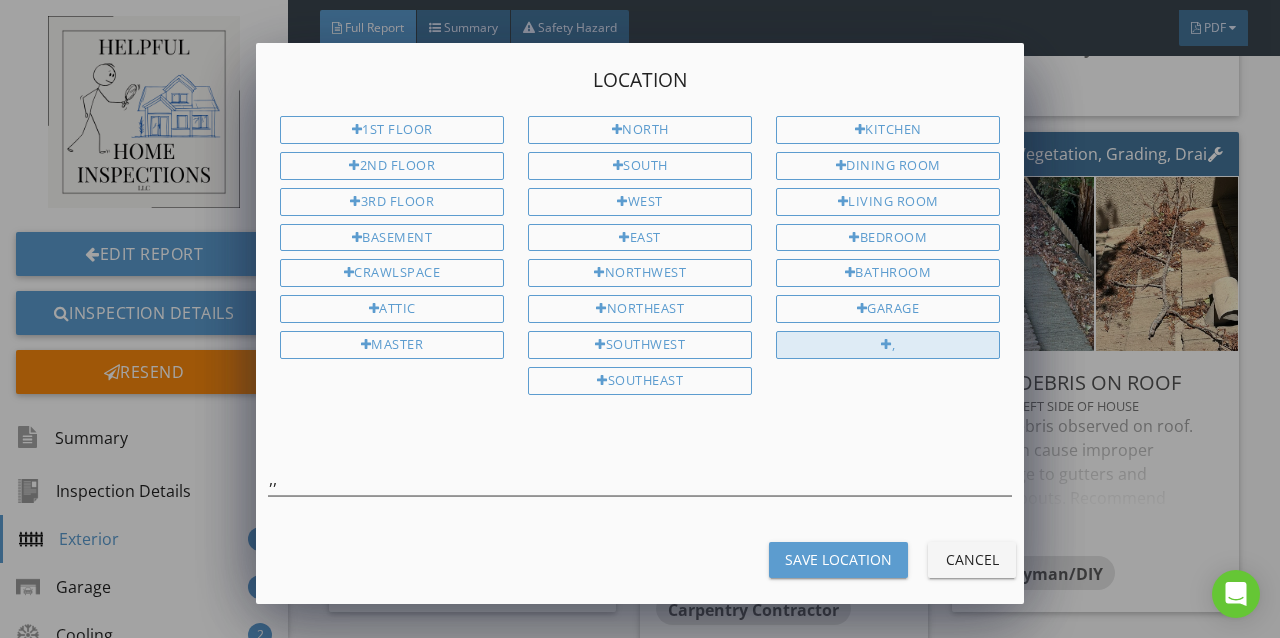 click on "," at bounding box center (888, 345) 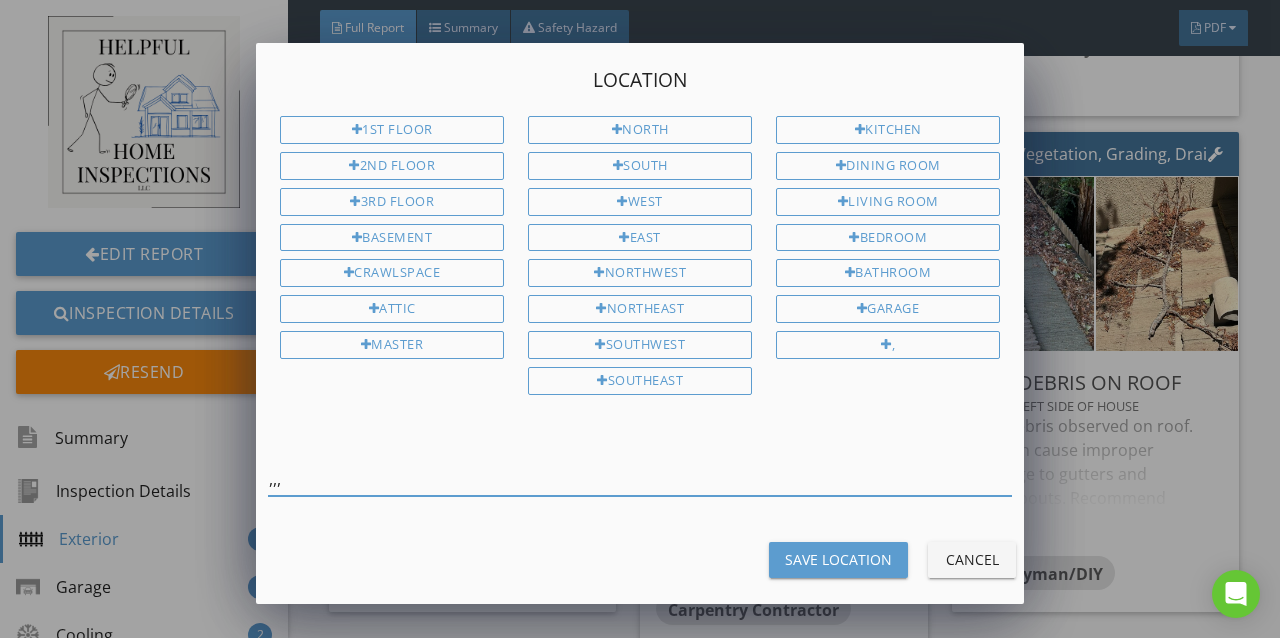 click on ",,," at bounding box center (640, 479) 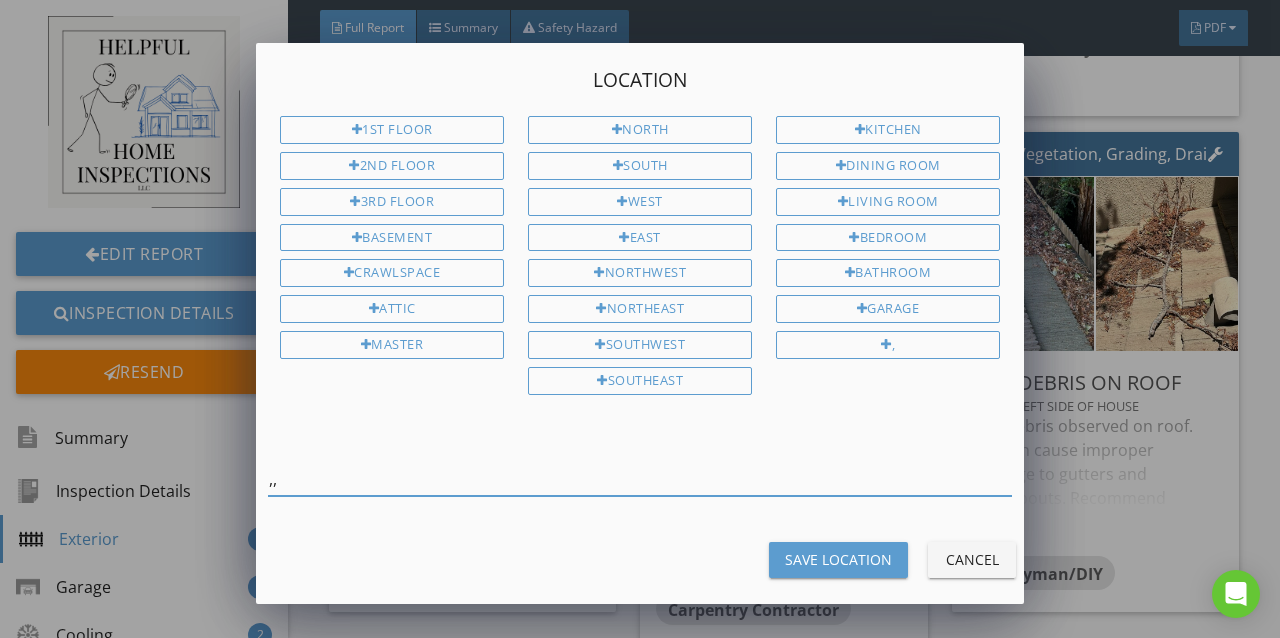 type on "," 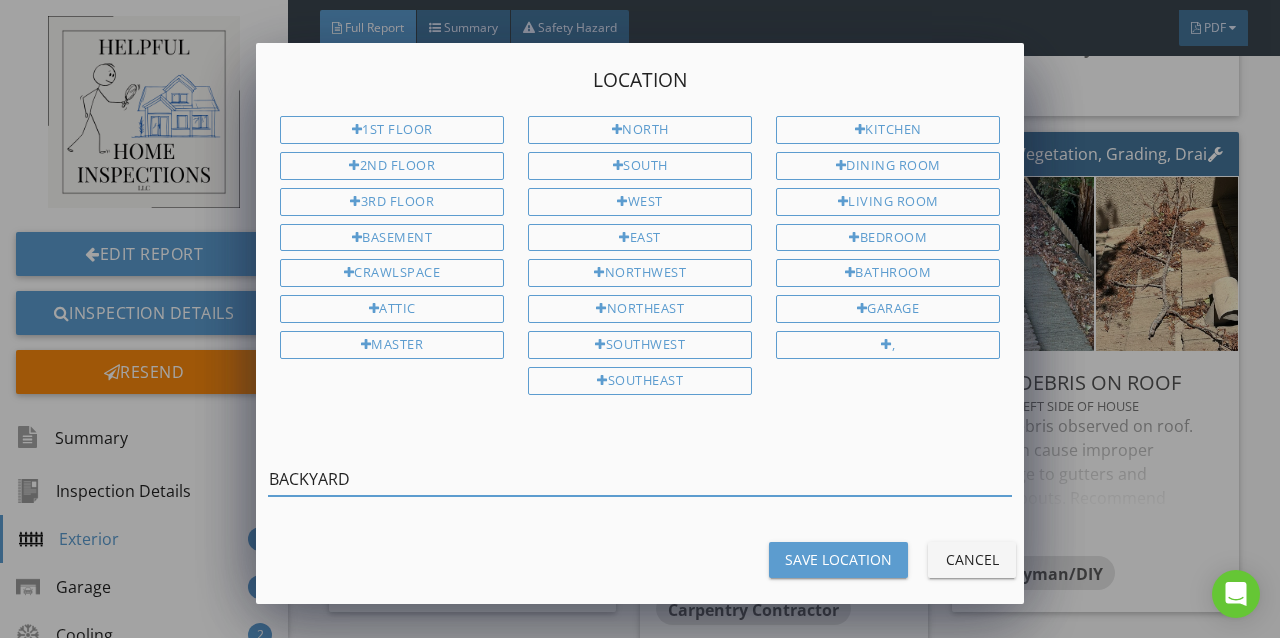 type on "BACKYARD" 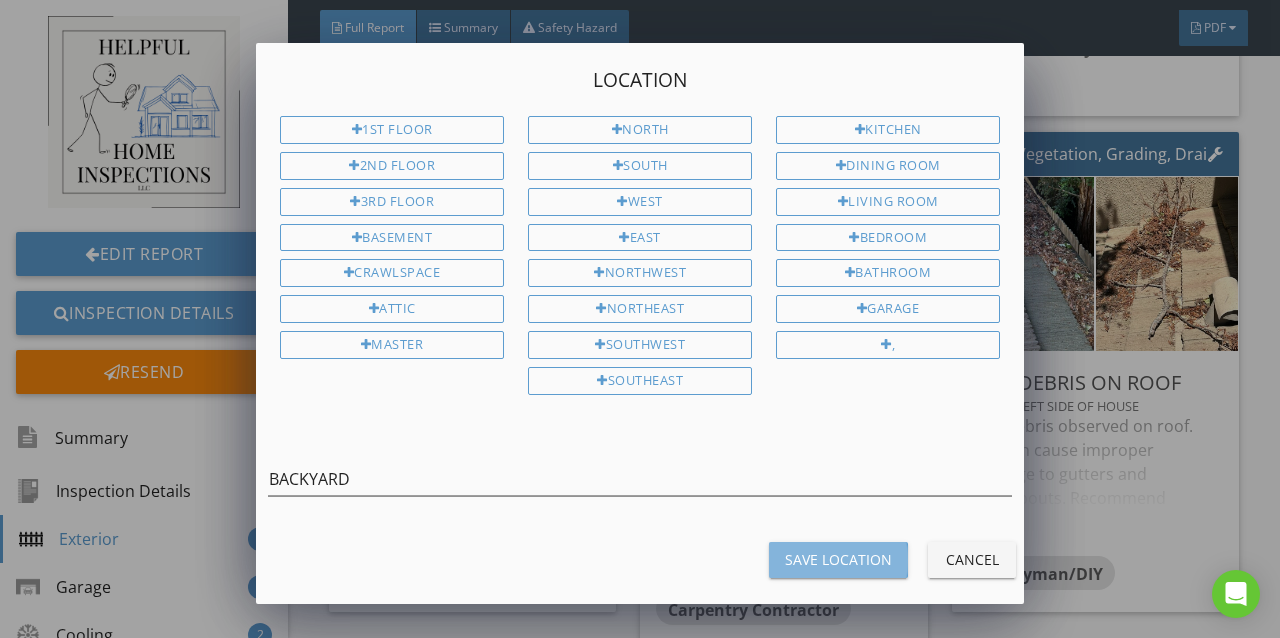 click on "Save Location" at bounding box center (838, 560) 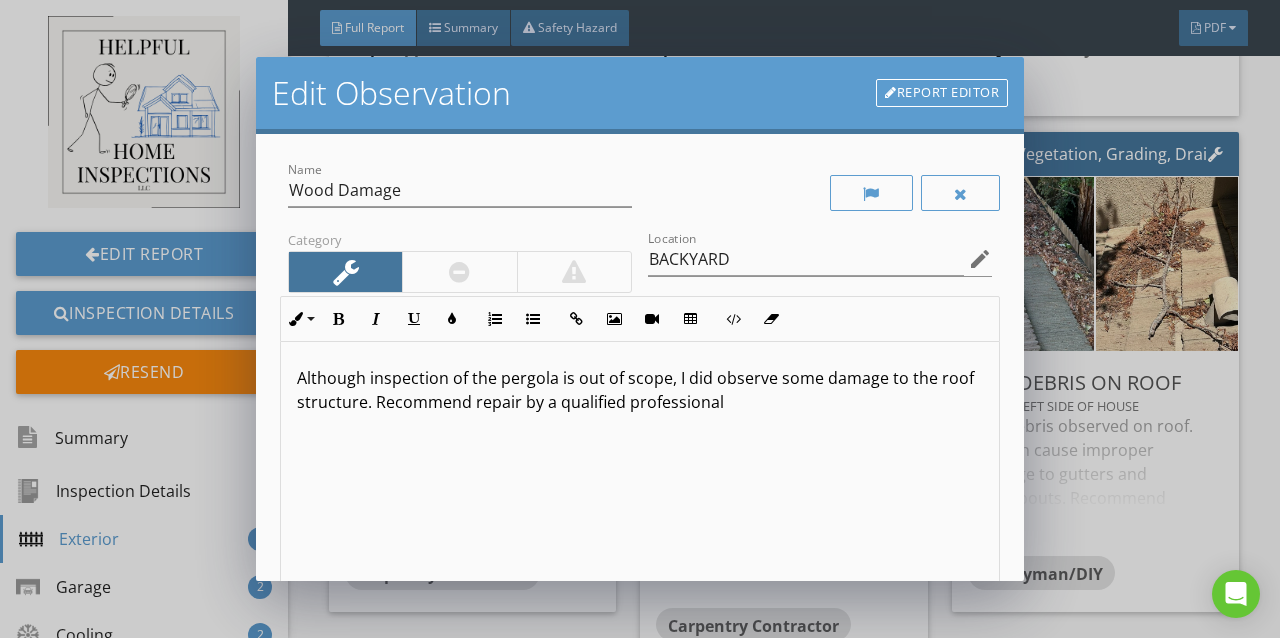 scroll, scrollTop: 0, scrollLeft: 0, axis: both 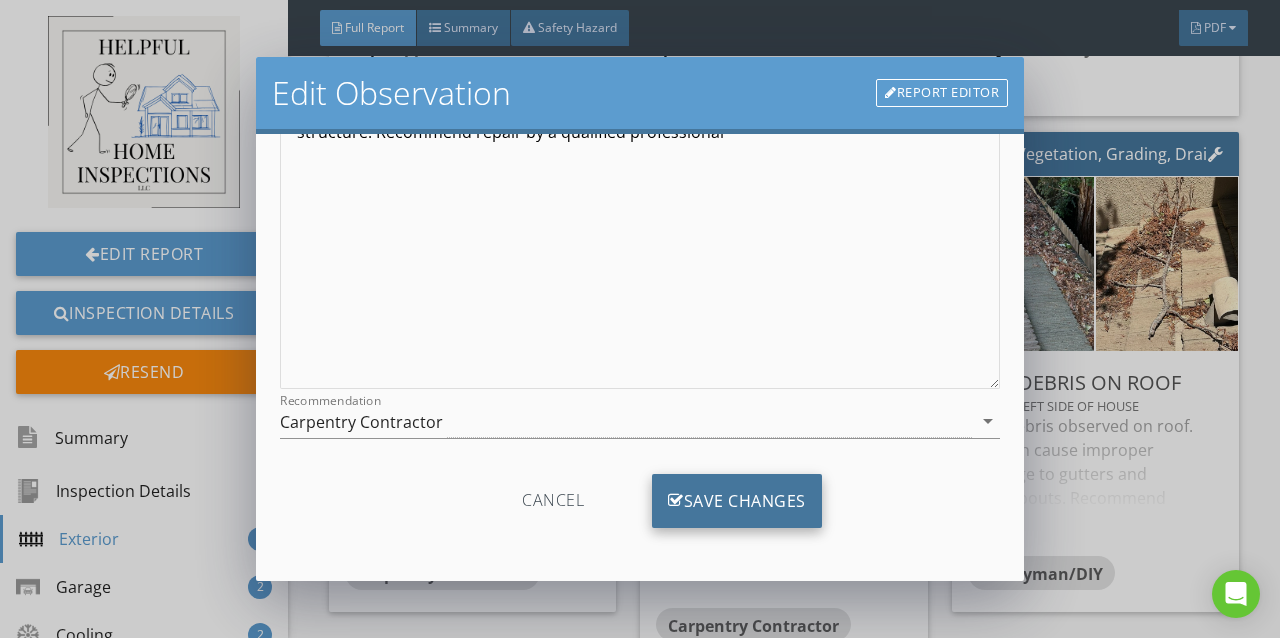 click on "Save Changes" at bounding box center [737, 501] 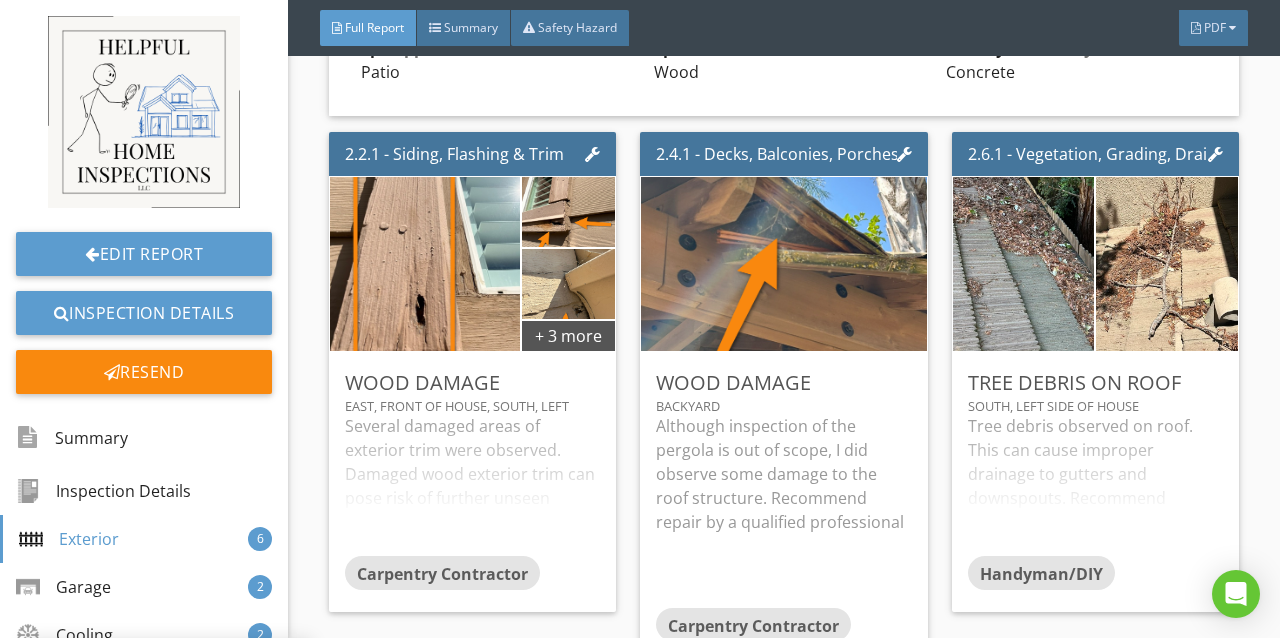 scroll, scrollTop: 34, scrollLeft: 0, axis: vertical 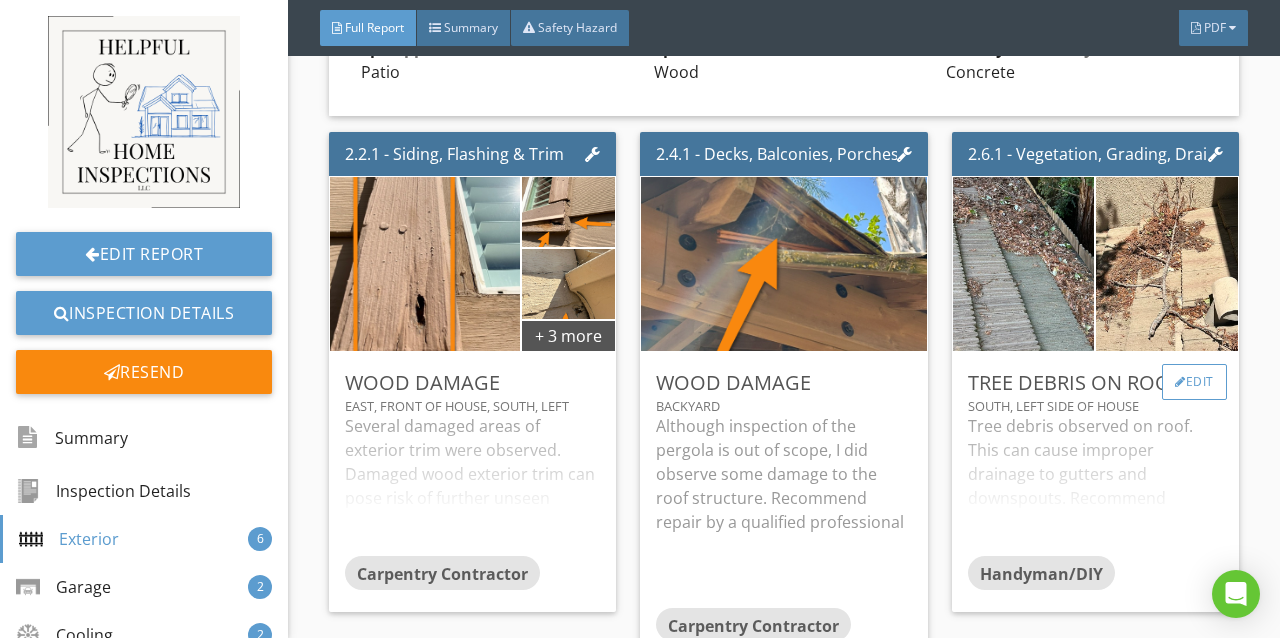 click at bounding box center [1180, 382] 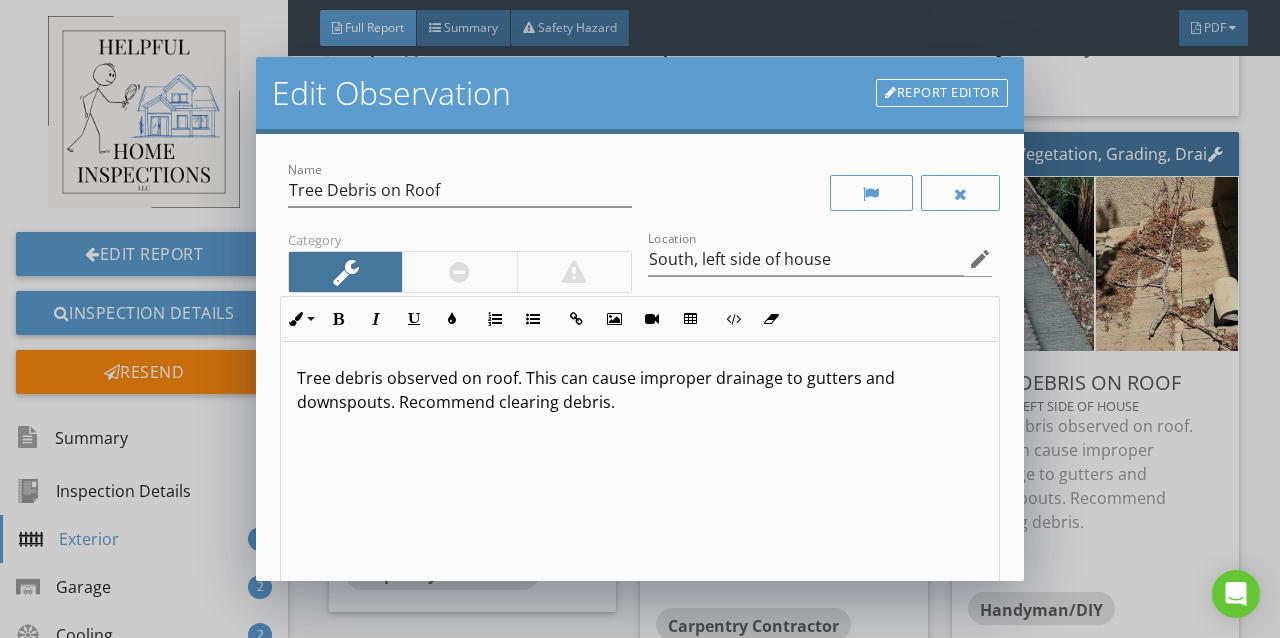 click at bounding box center [459, 272] 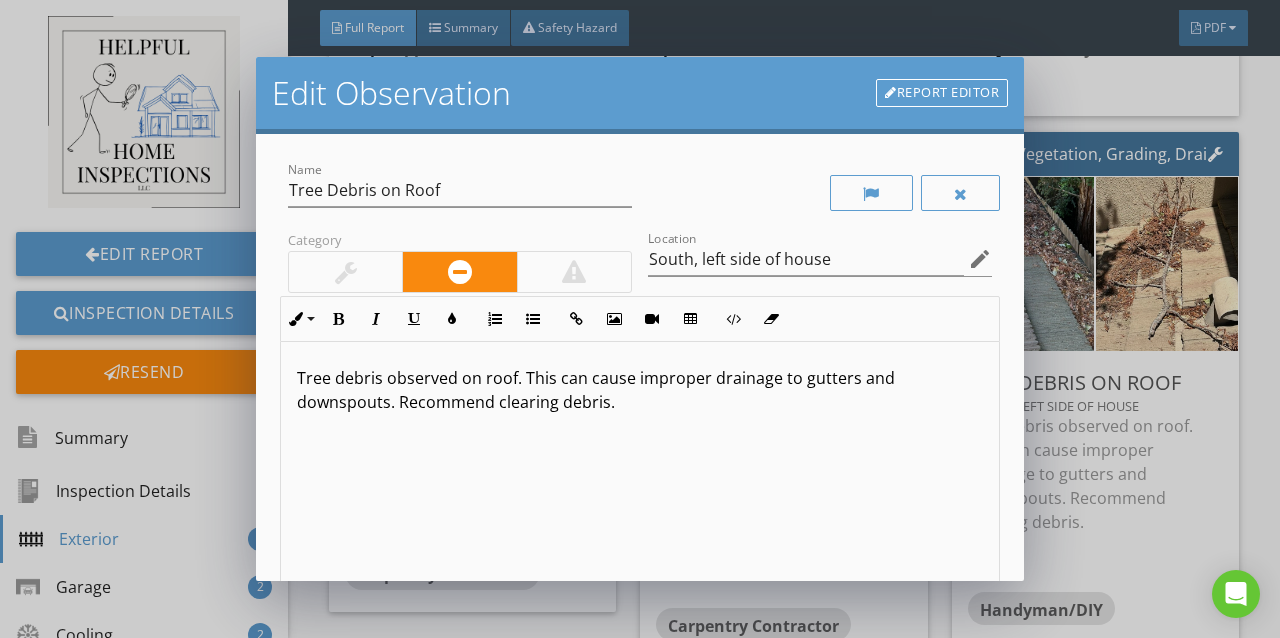 scroll, scrollTop: 0, scrollLeft: 0, axis: both 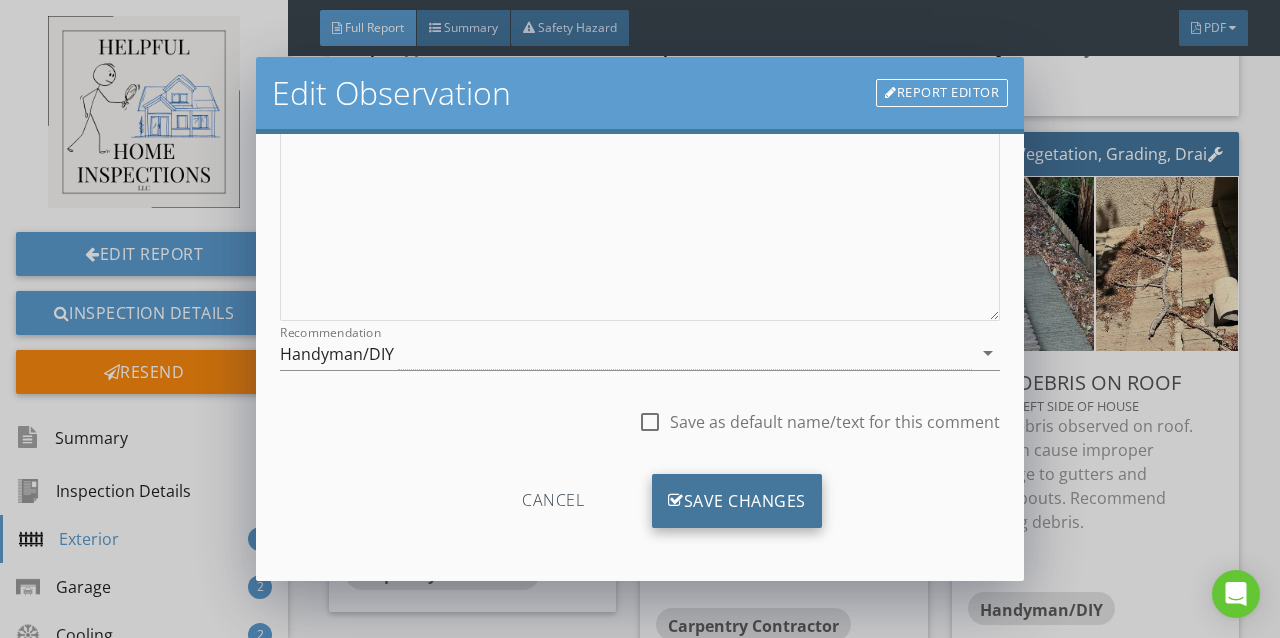 click on "Save Changes" at bounding box center [737, 501] 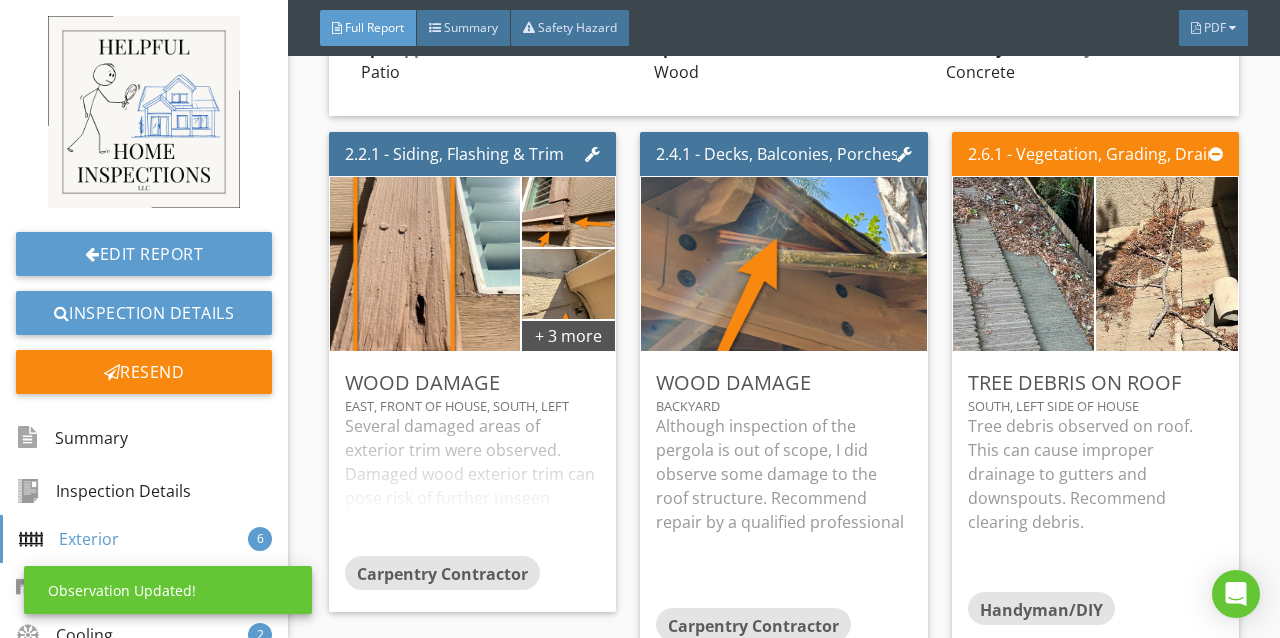 scroll, scrollTop: 102, scrollLeft: 0, axis: vertical 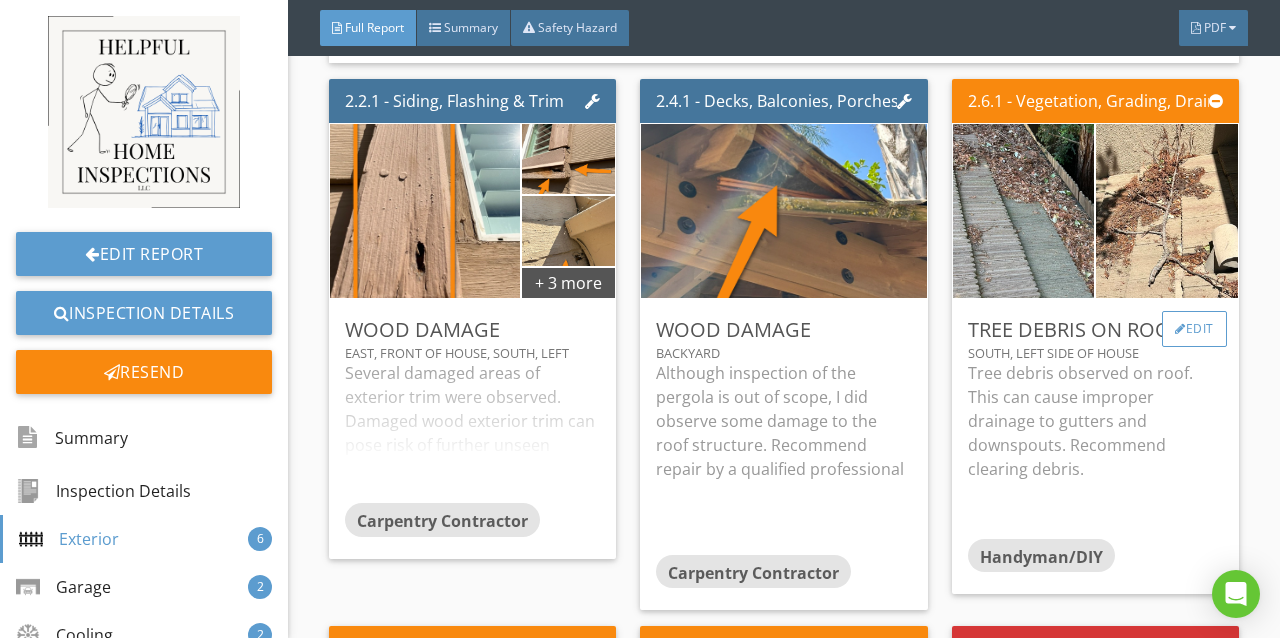 click on "Edit" at bounding box center (1194, 329) 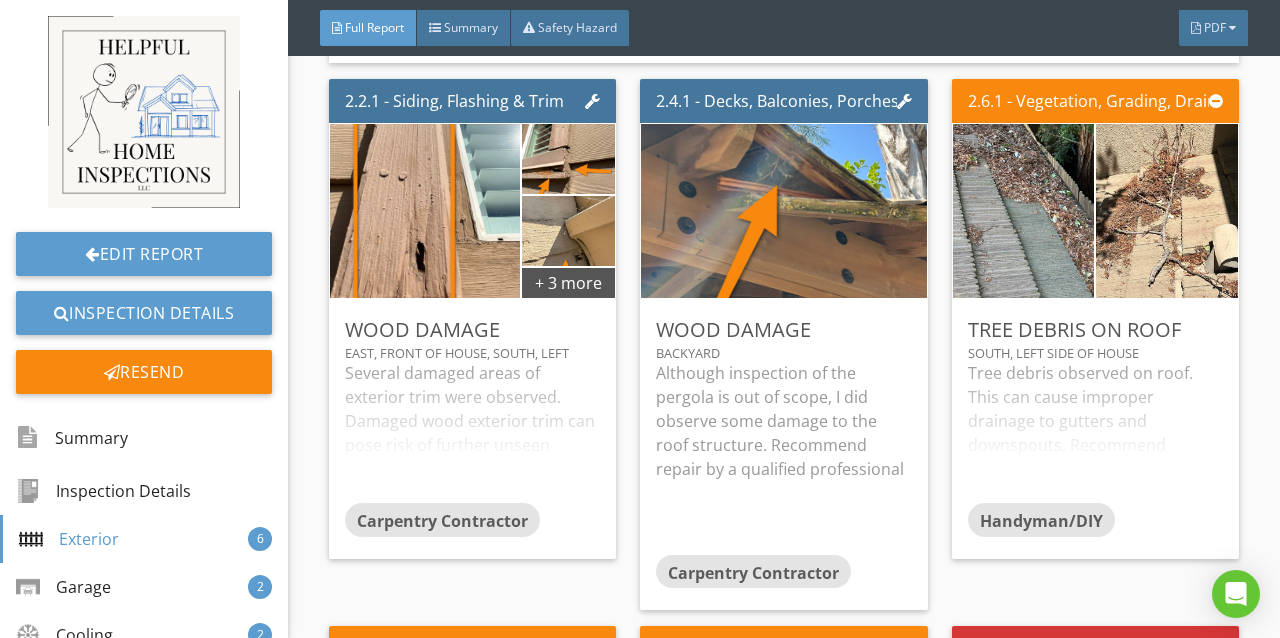 click at bounding box center [640, 319] 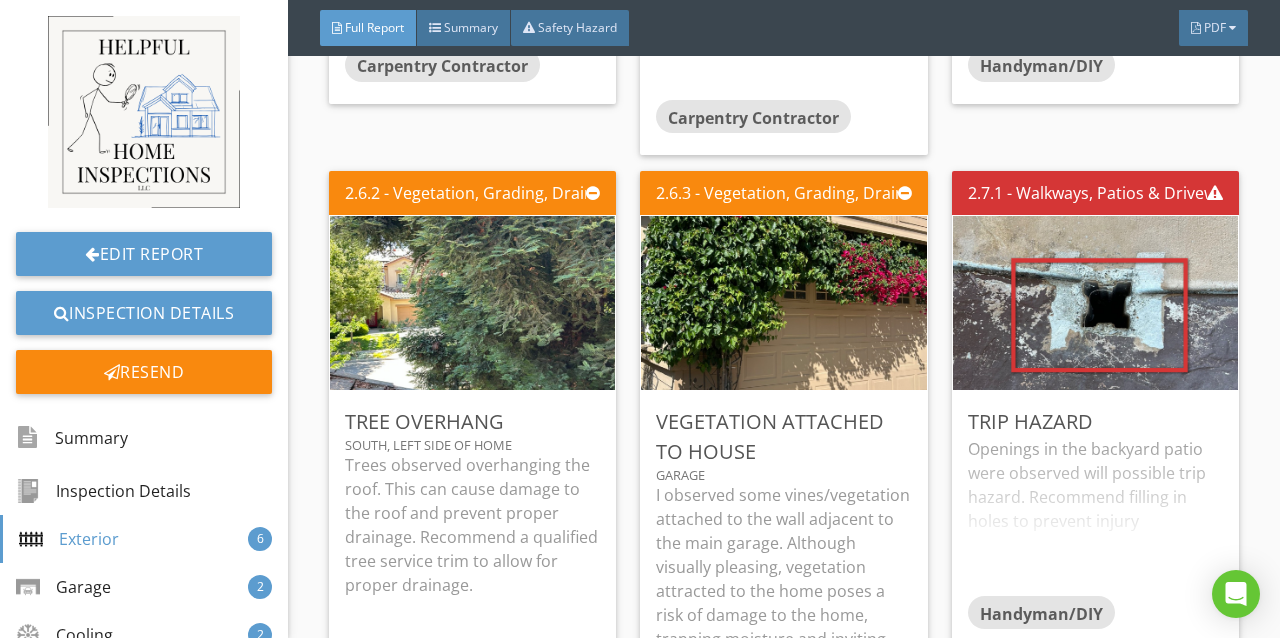 scroll, scrollTop: 1815, scrollLeft: 0, axis: vertical 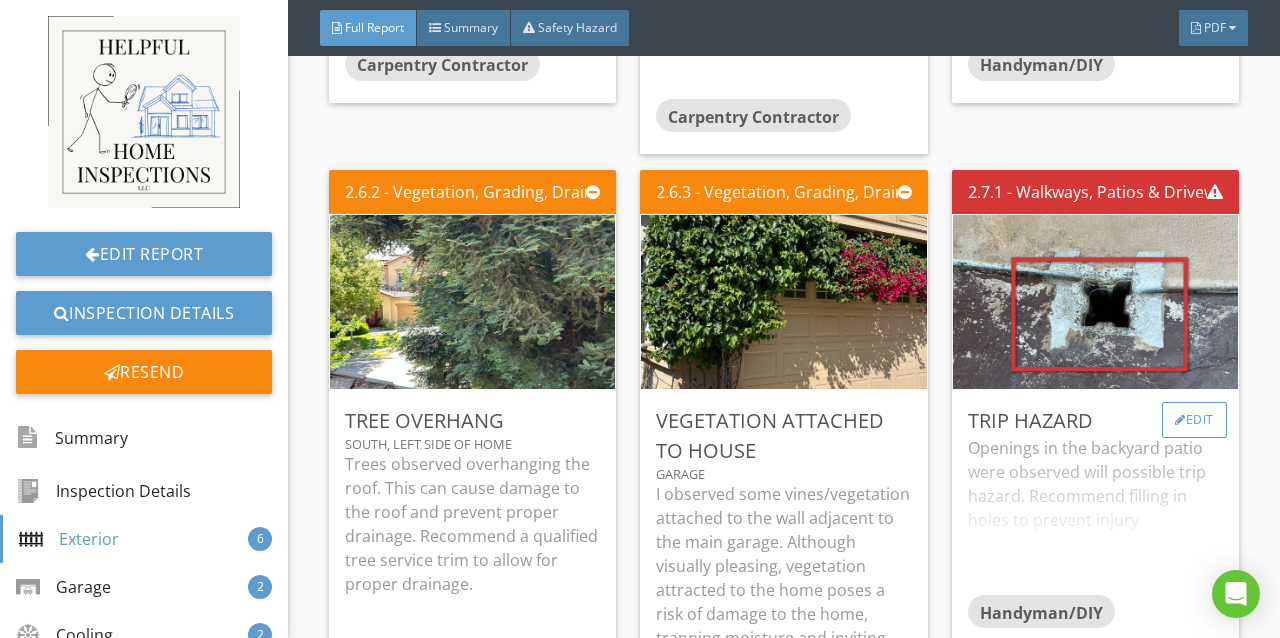 click at bounding box center (1180, 420) 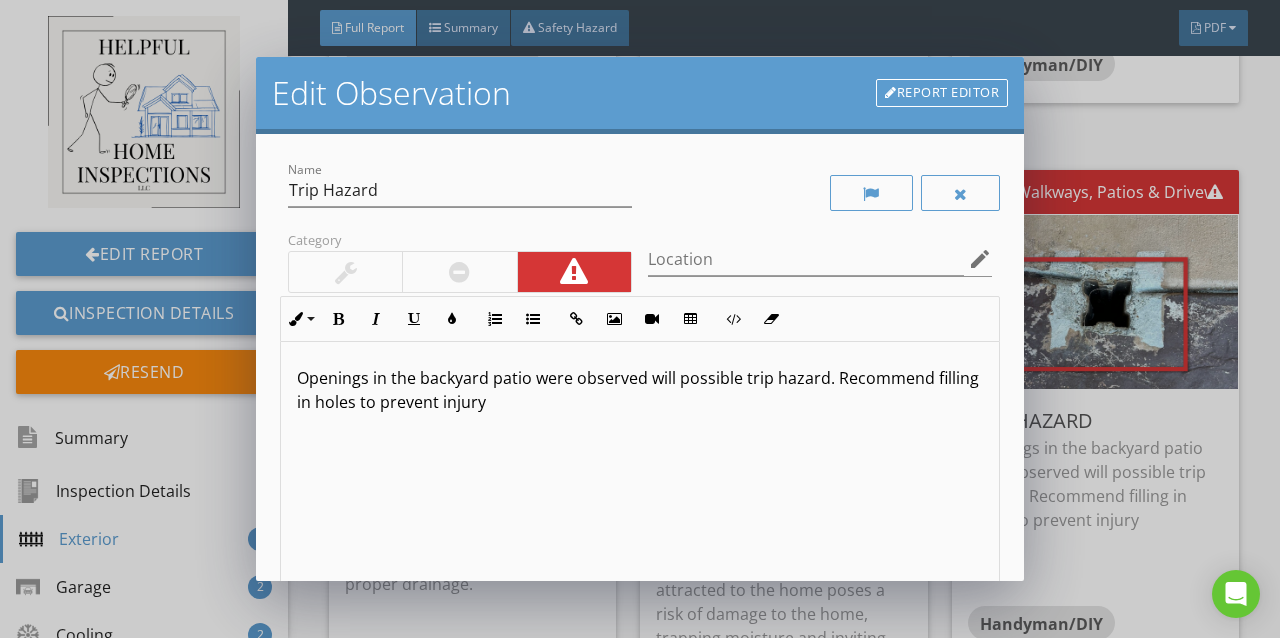 click on "Openings in the backyard patio were observed will possible trip hazard. Recommend filling in holes to prevent injury" at bounding box center (640, 390) 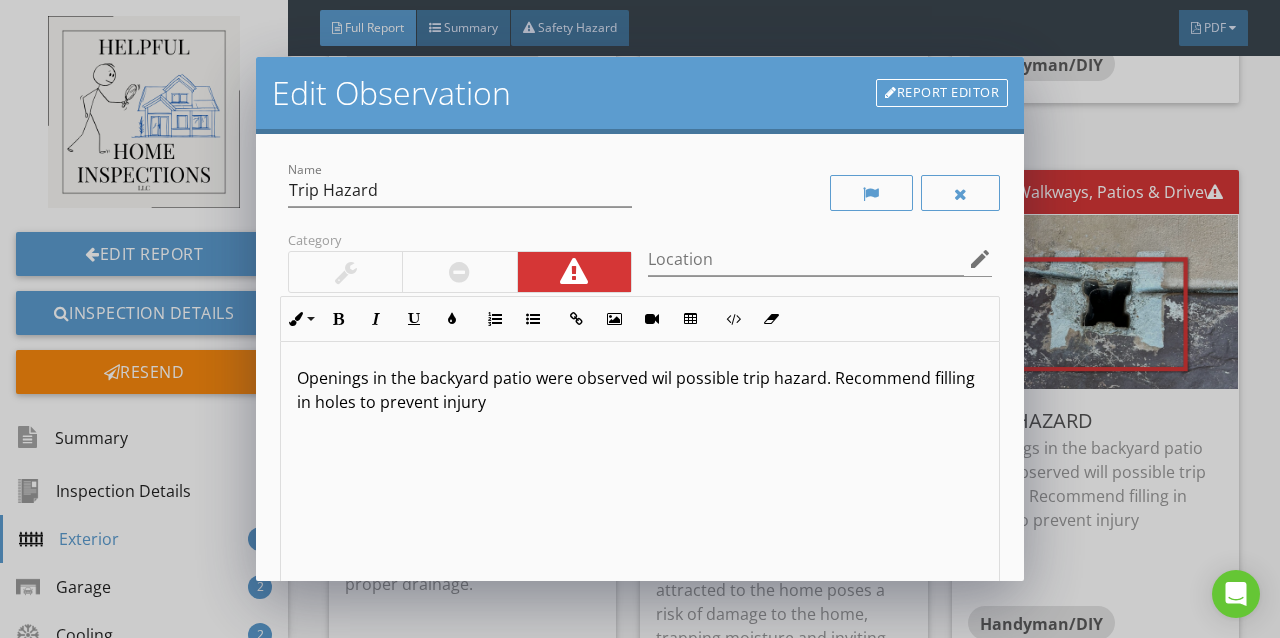 type 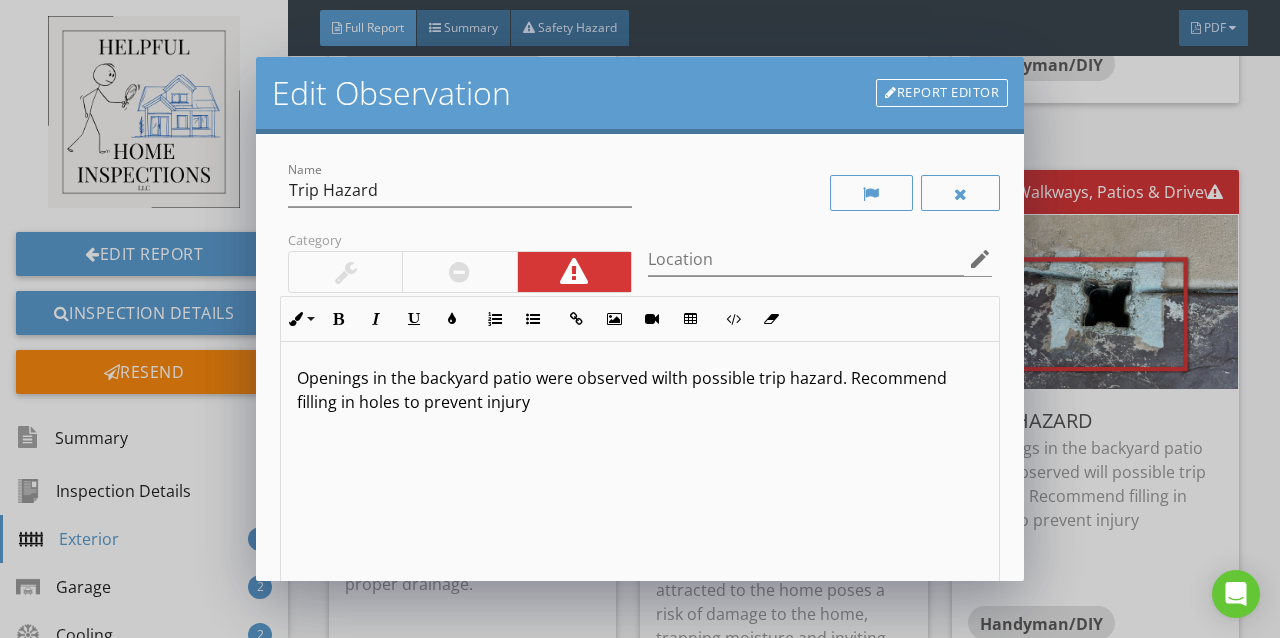 scroll, scrollTop: 0, scrollLeft: 0, axis: both 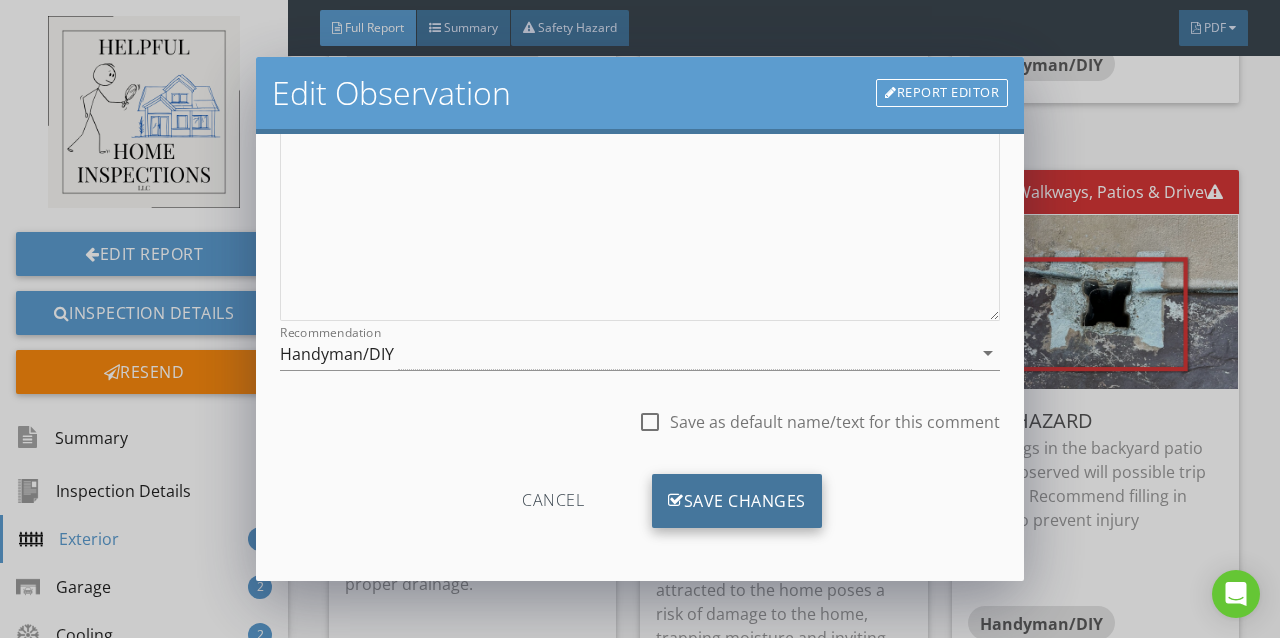 click on "Save Changes" at bounding box center (737, 501) 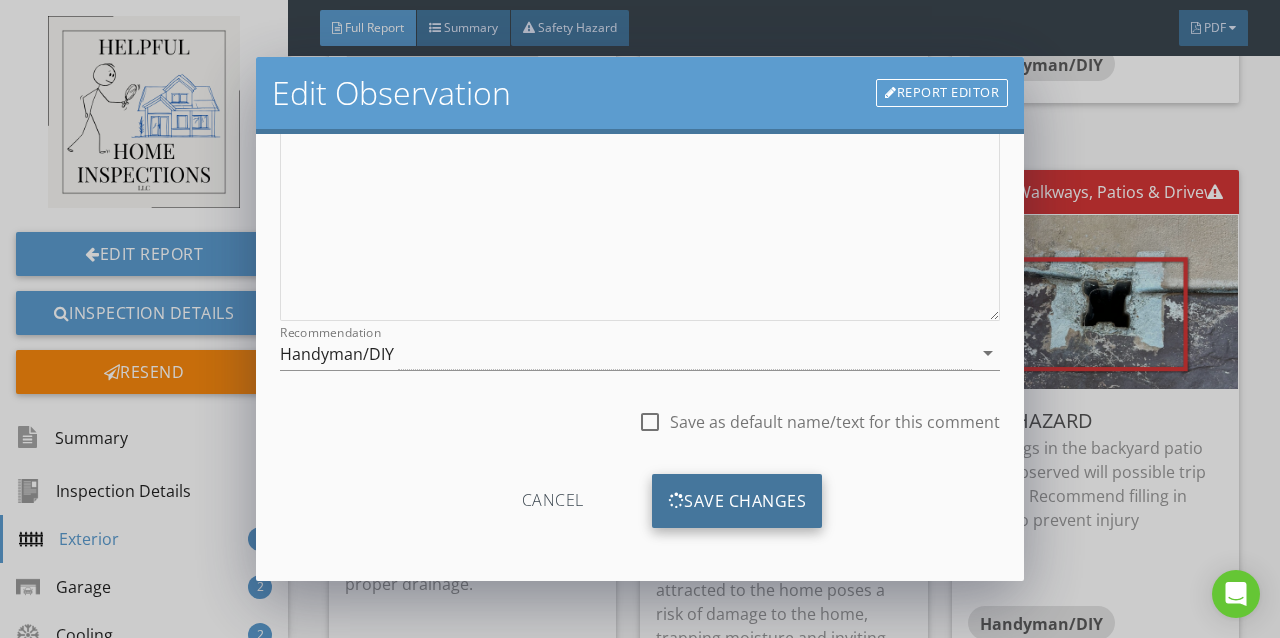 scroll, scrollTop: 102, scrollLeft: 0, axis: vertical 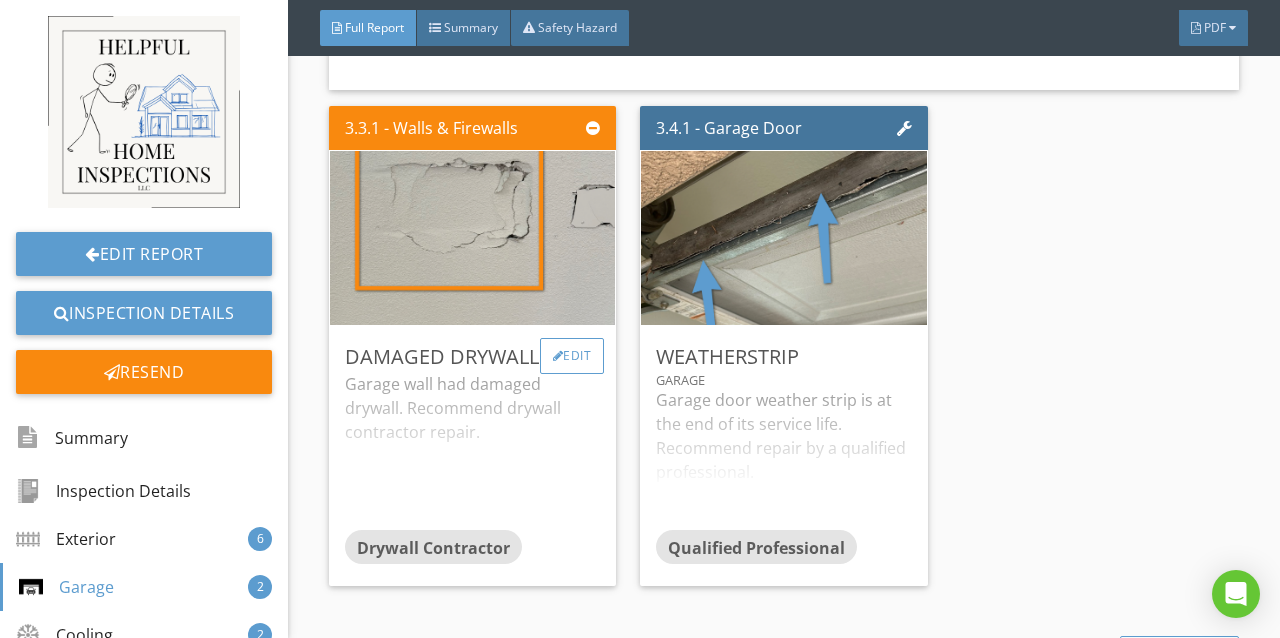 click on "Edit" at bounding box center [572, 356] 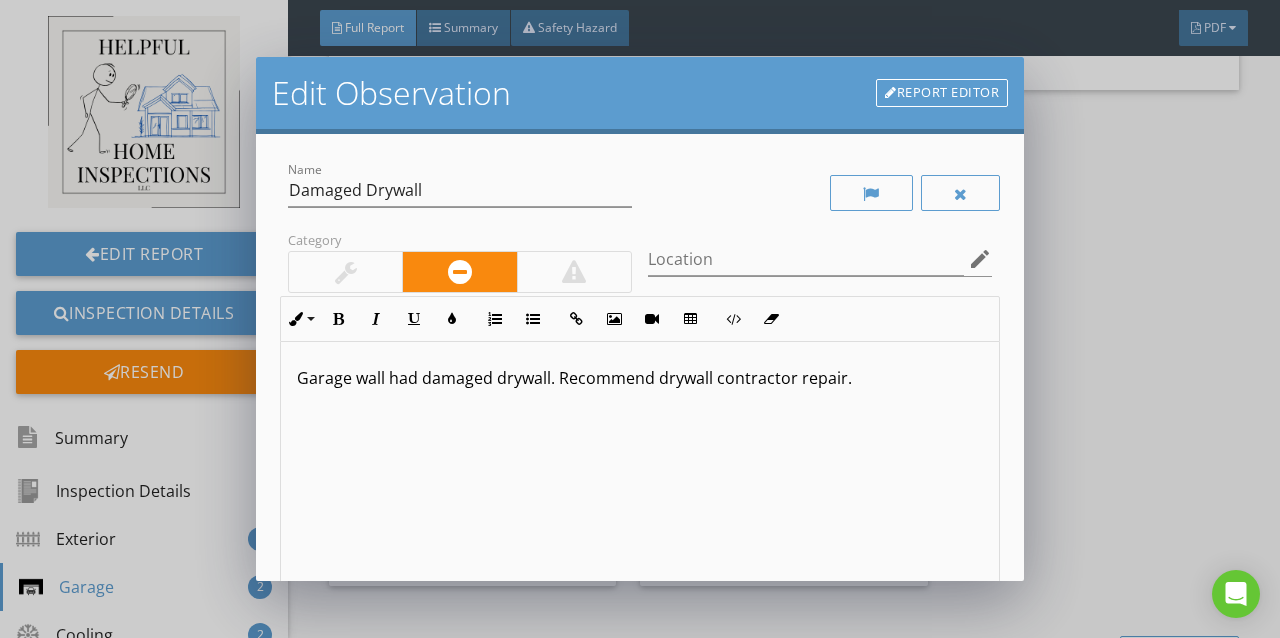 click on "Garage wall had damaged drywall. Recommend drywall contractor repair." at bounding box center (640, 378) 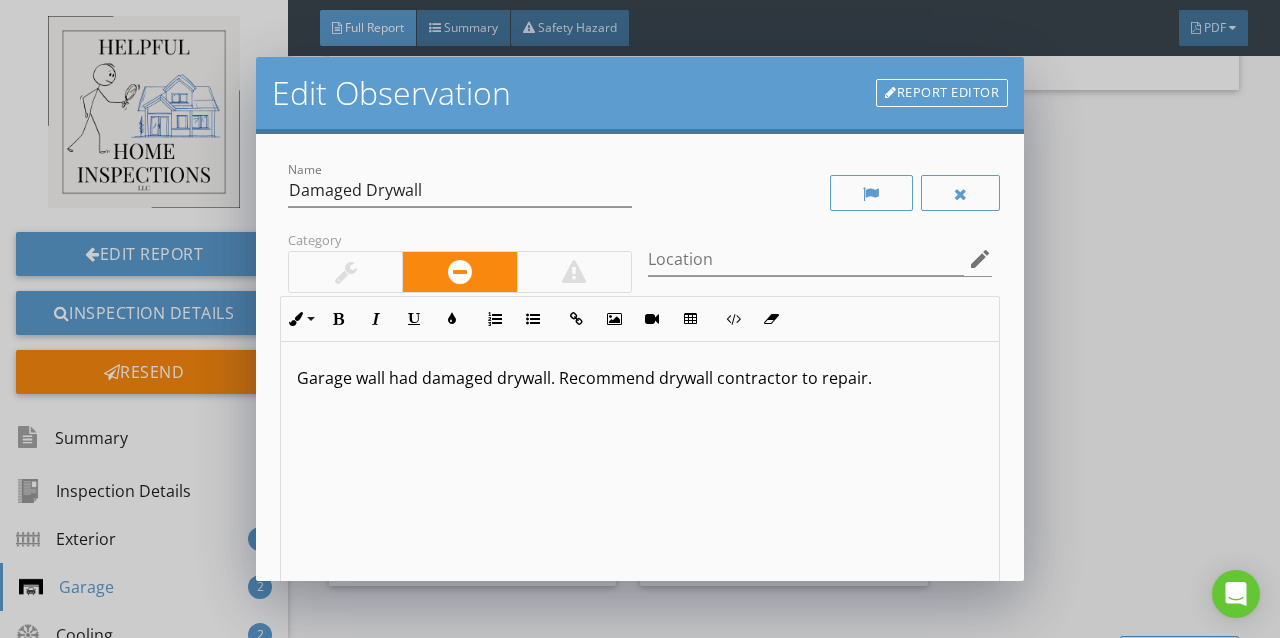 click on "Garage wall had damaged drywall. Recommend drywall contractor to repair." at bounding box center [640, 378] 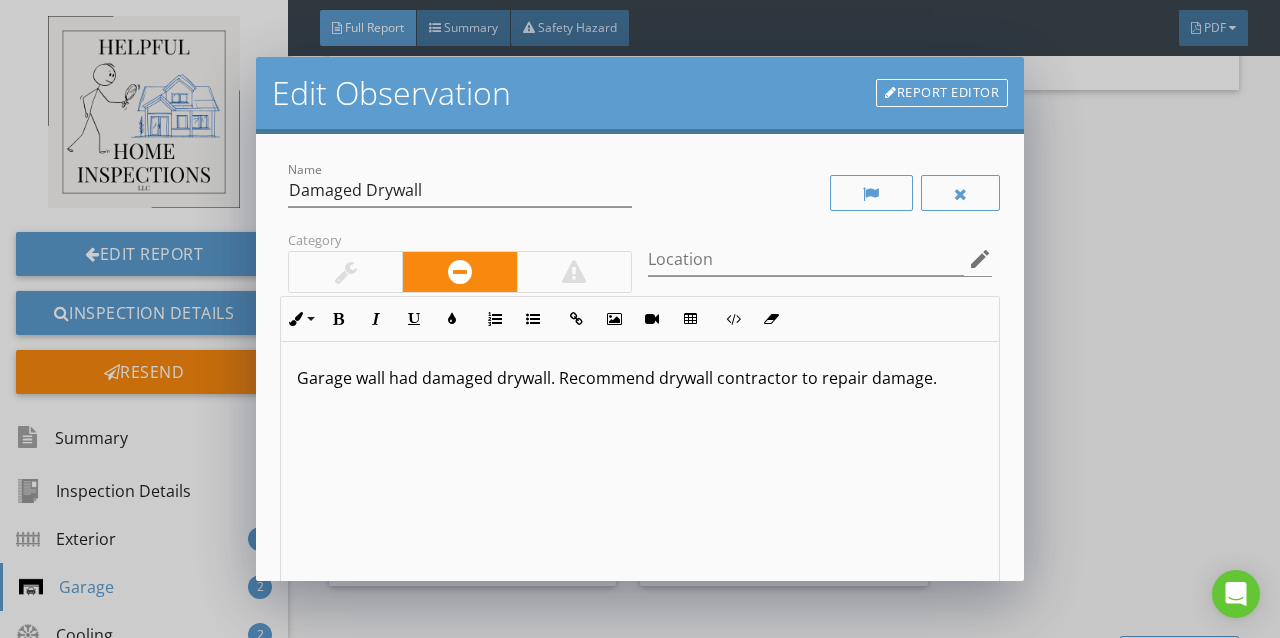 scroll, scrollTop: 0, scrollLeft: 0, axis: both 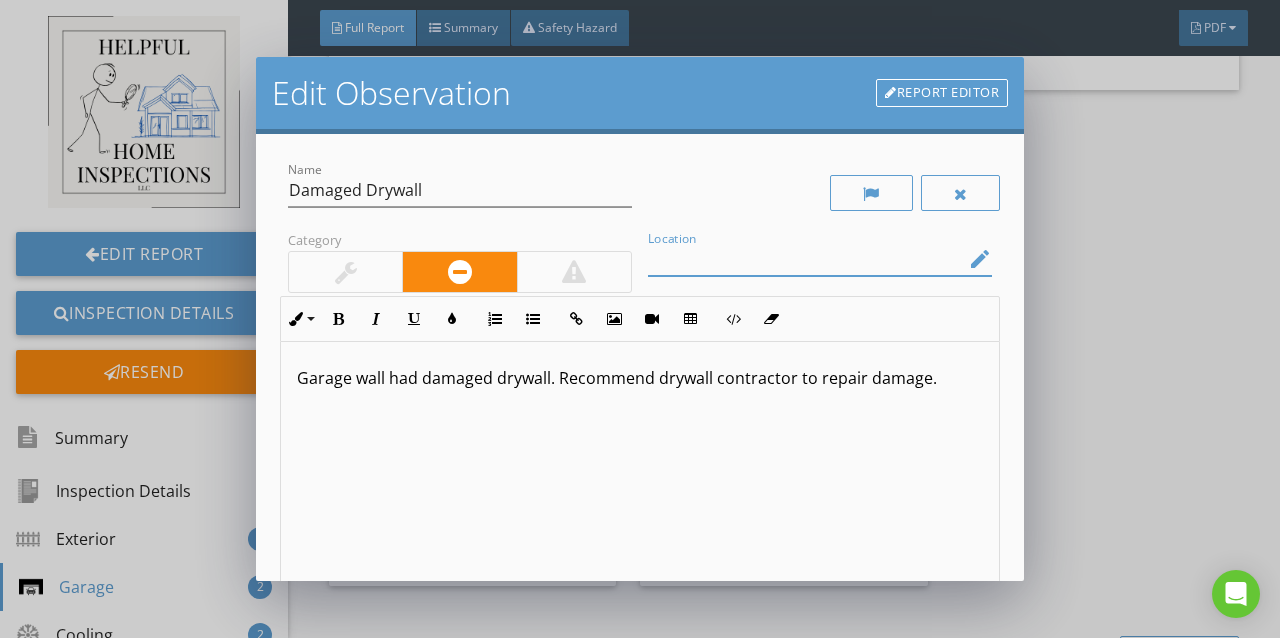 click at bounding box center [806, 259] 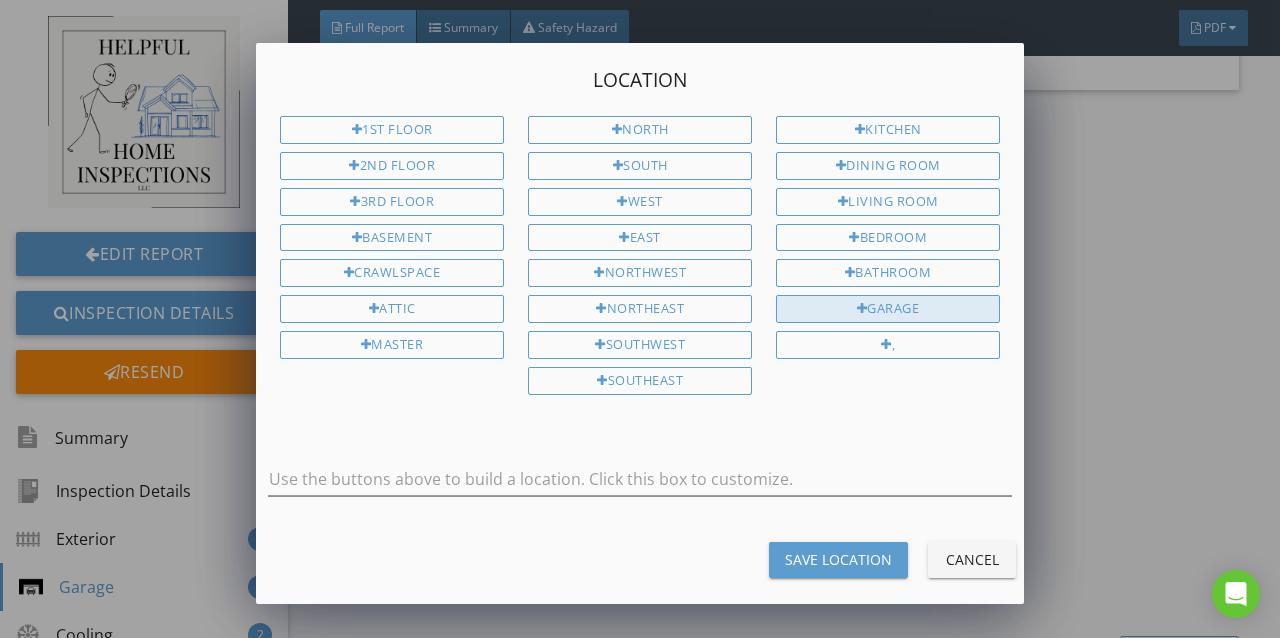 click on "Garage" at bounding box center [888, 309] 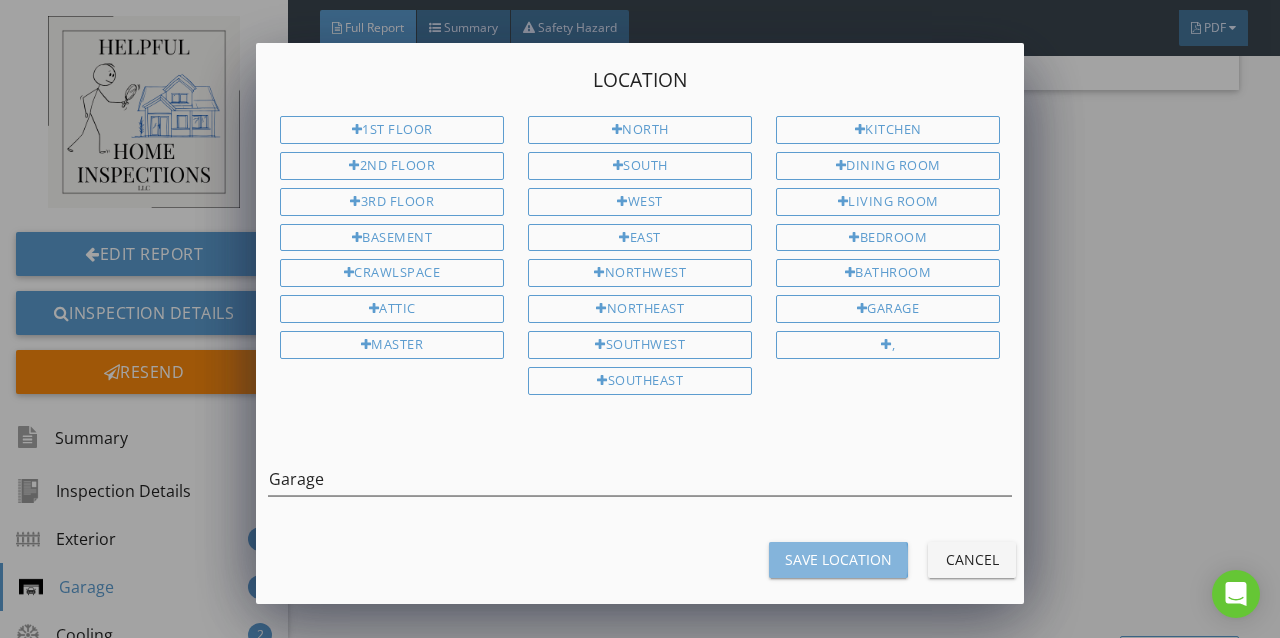 click on "Save Location" at bounding box center (838, 559) 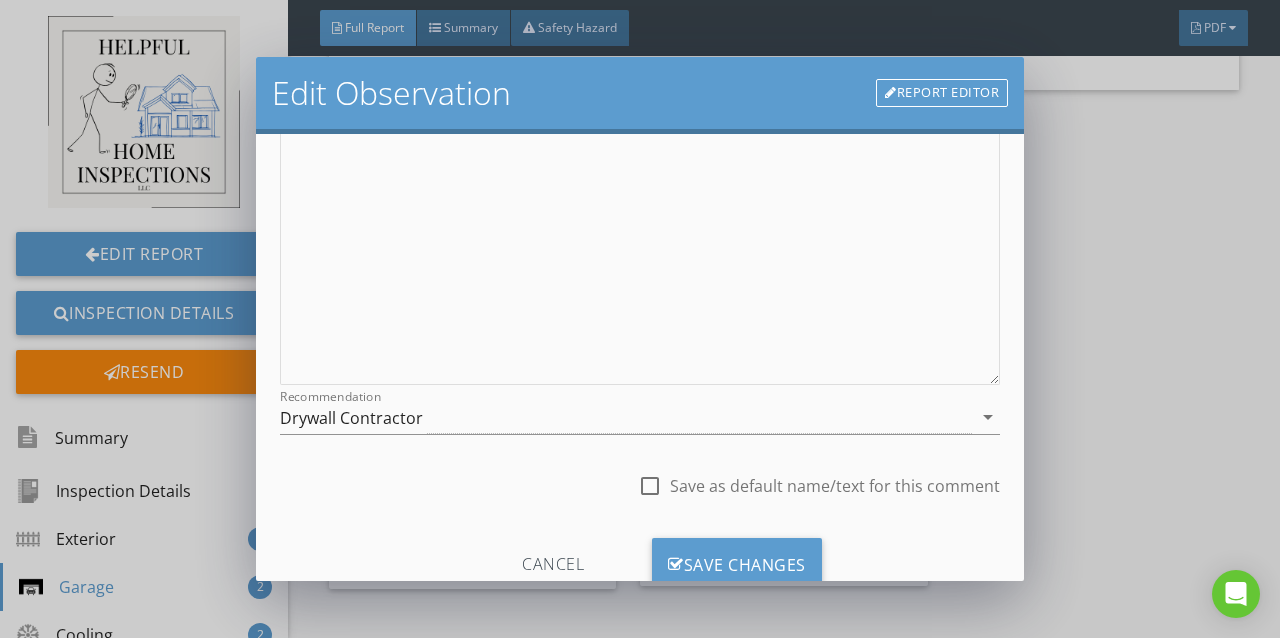 scroll, scrollTop: 338, scrollLeft: 0, axis: vertical 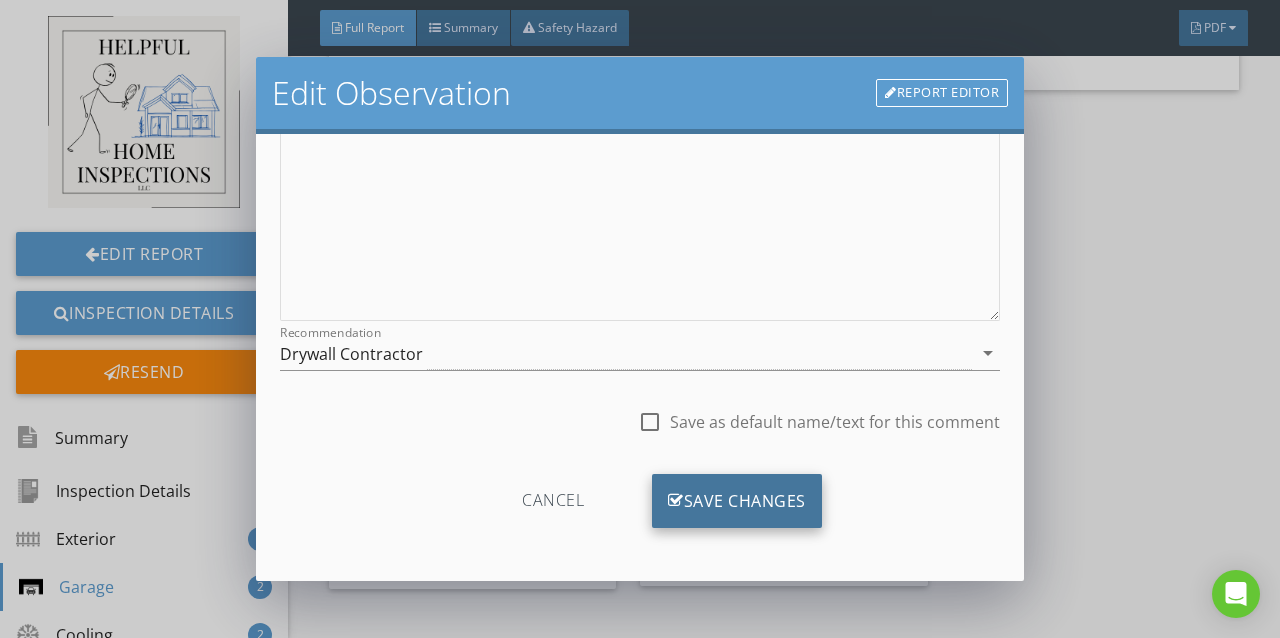 click on "Save Changes" at bounding box center (737, 501) 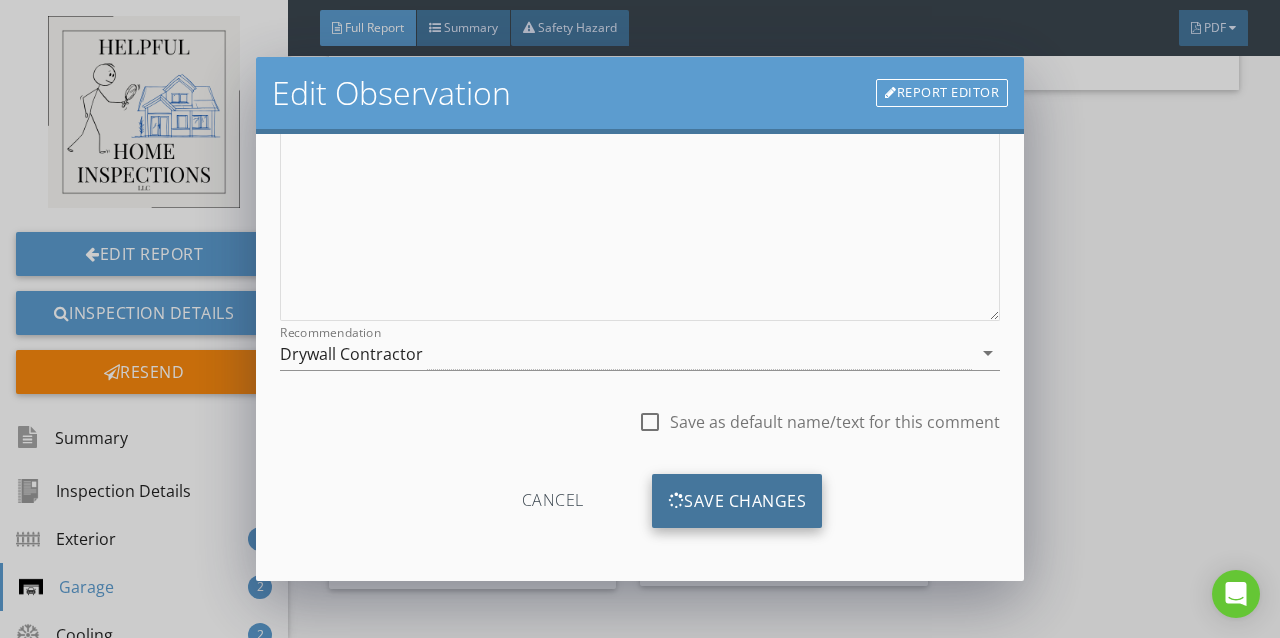 scroll, scrollTop: 102, scrollLeft: 0, axis: vertical 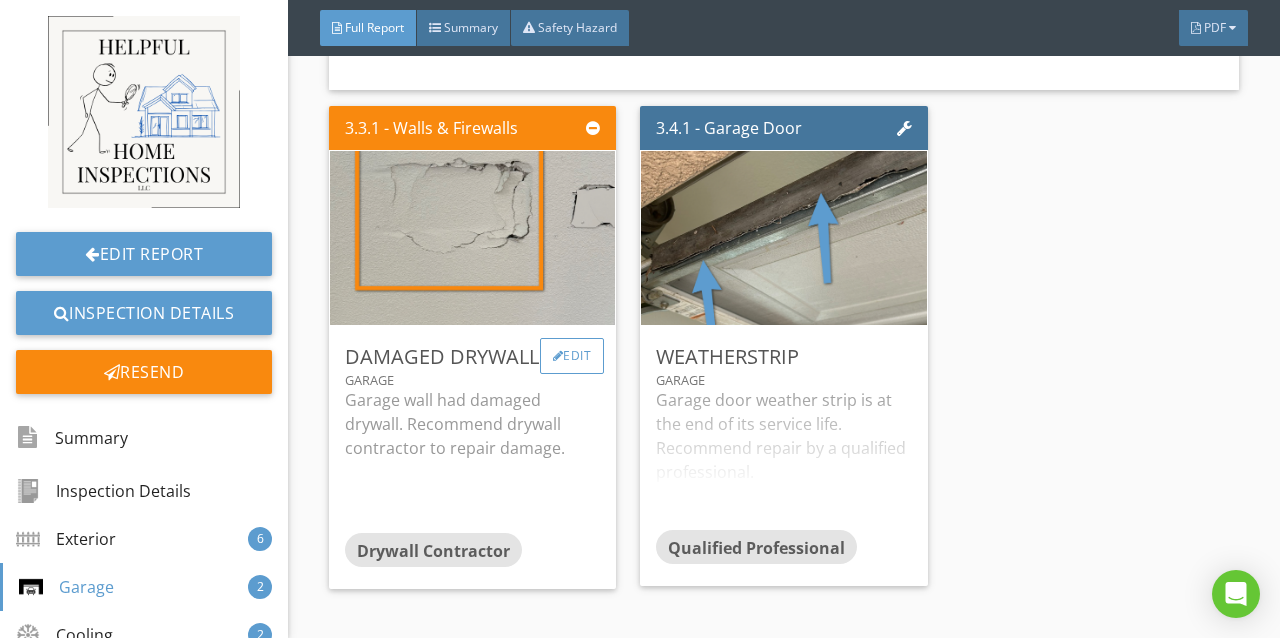click on "Edit" at bounding box center [572, 356] 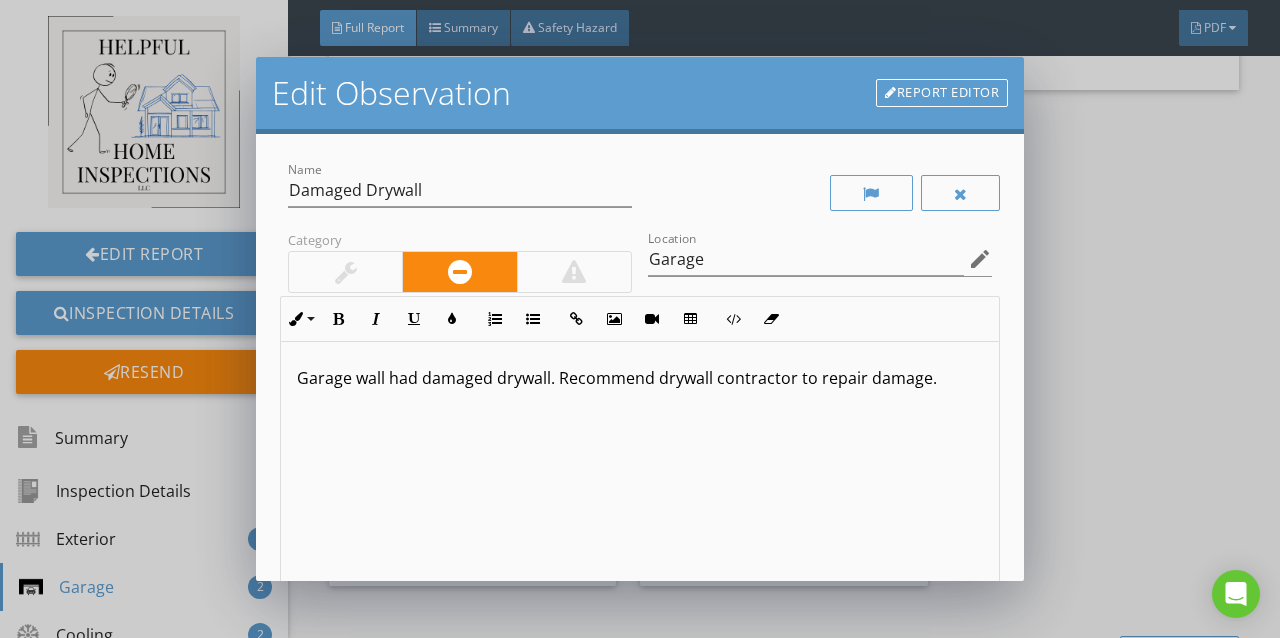 click at bounding box center (346, 272) 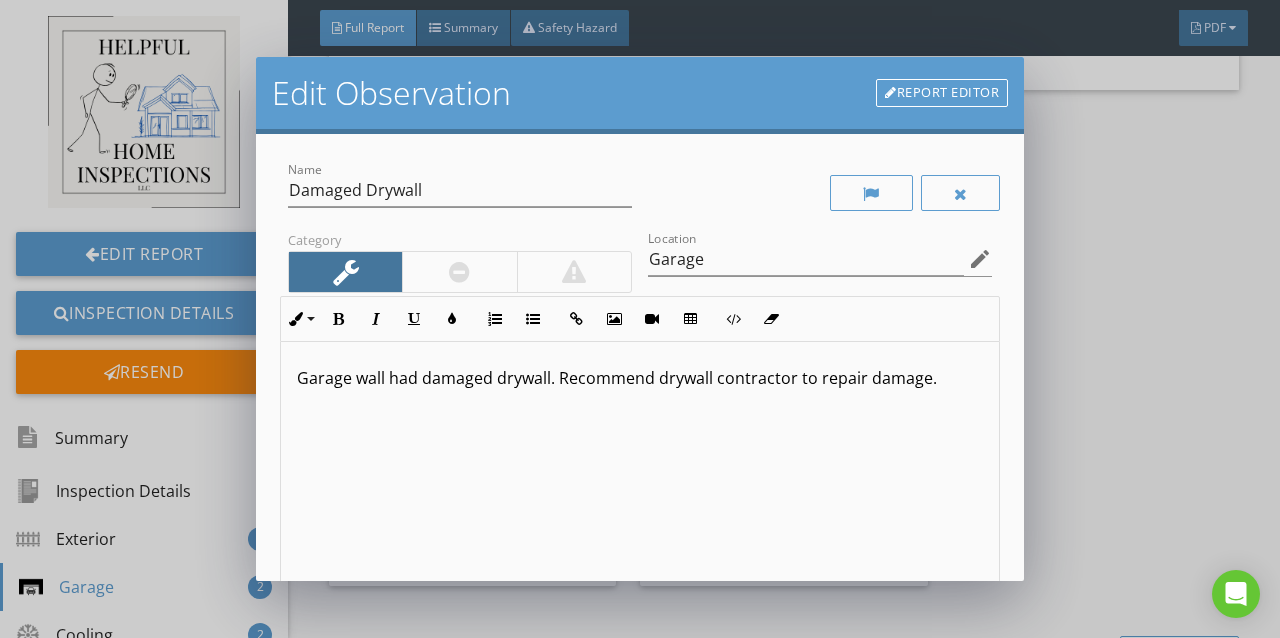 scroll, scrollTop: 0, scrollLeft: 0, axis: both 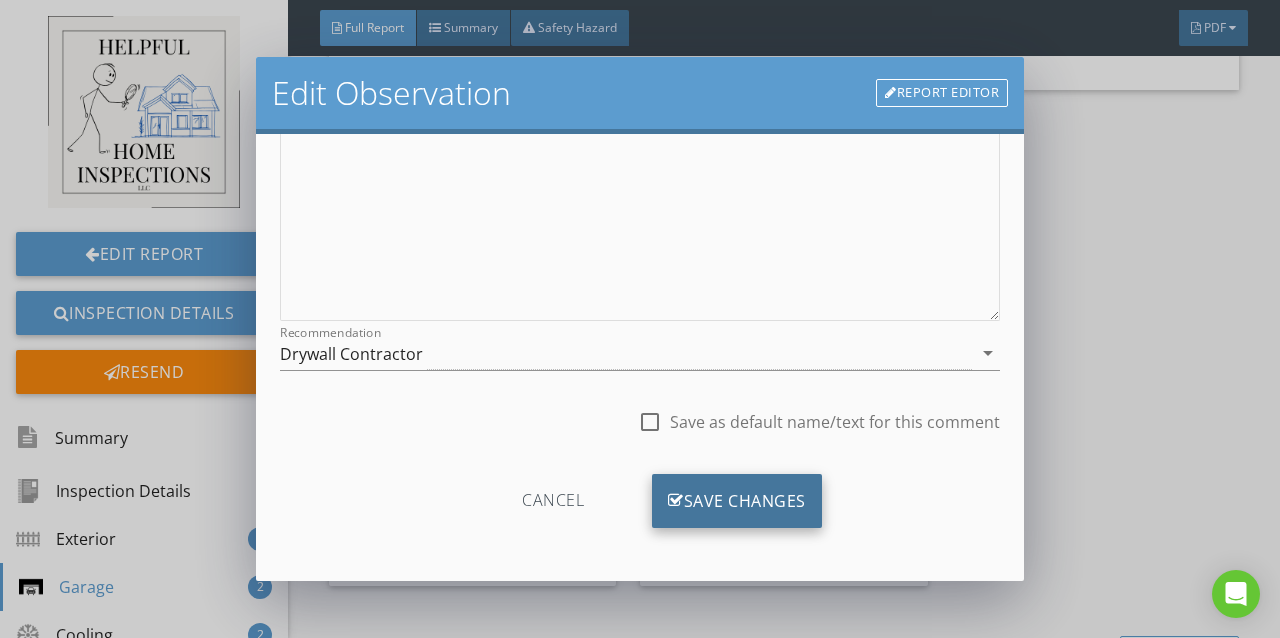 click on "Save Changes" at bounding box center [737, 501] 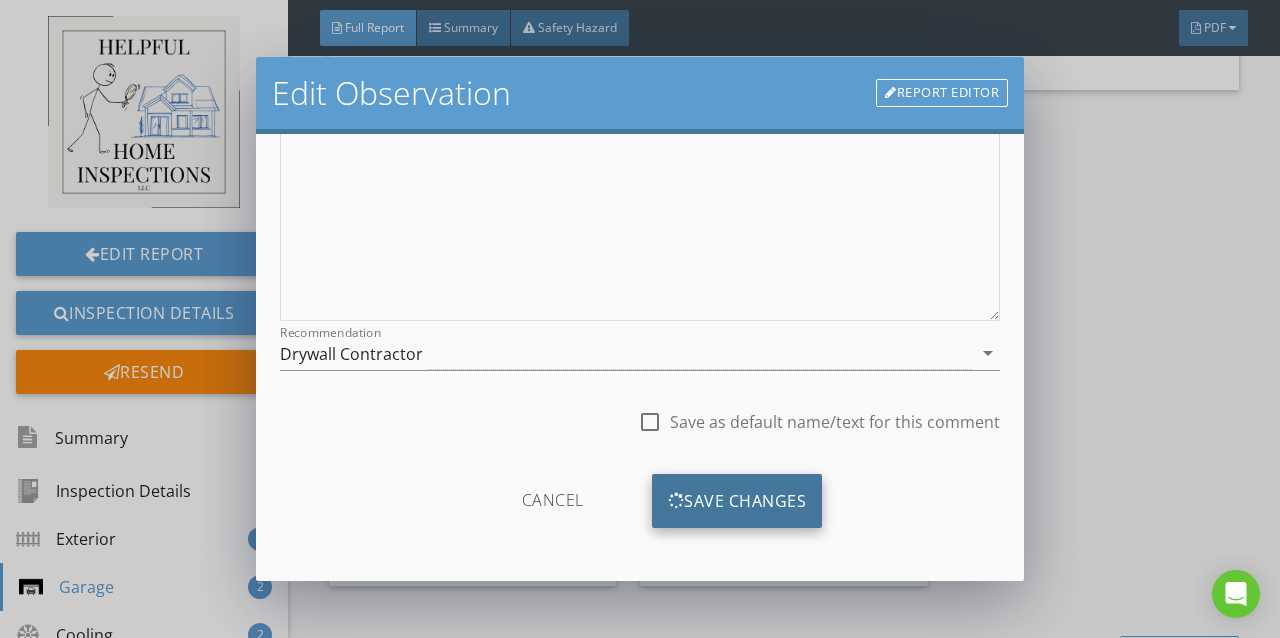 scroll, scrollTop: 102, scrollLeft: 0, axis: vertical 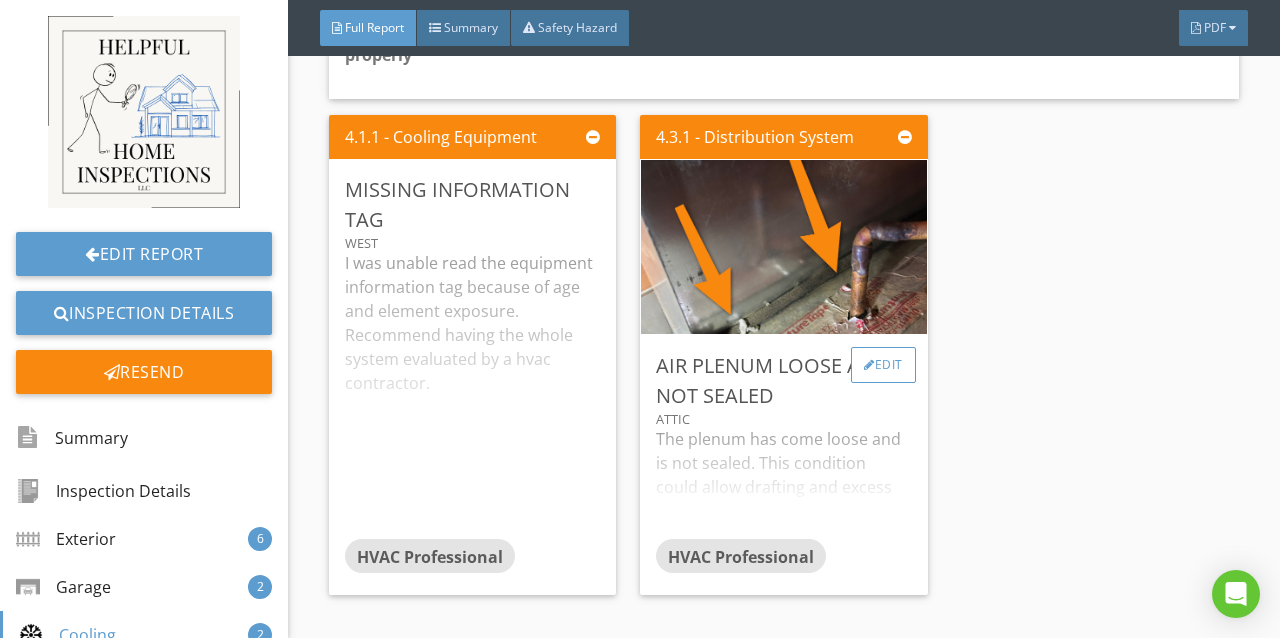 click on "Edit" at bounding box center (883, 365) 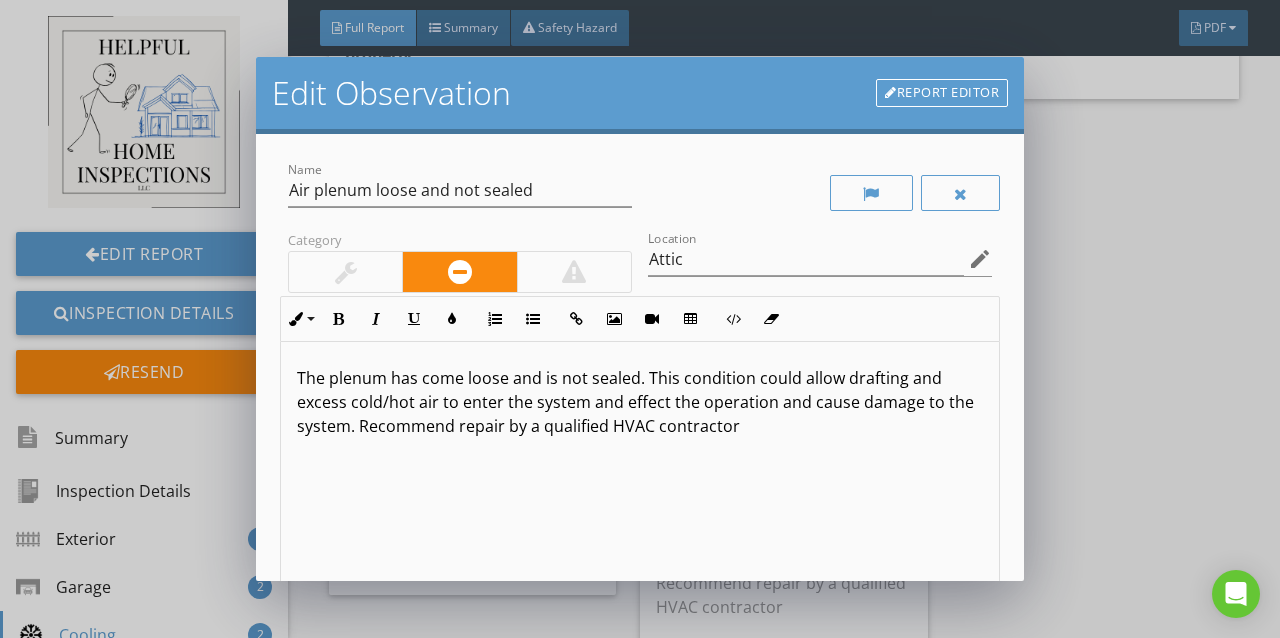 click at bounding box center (345, 272) 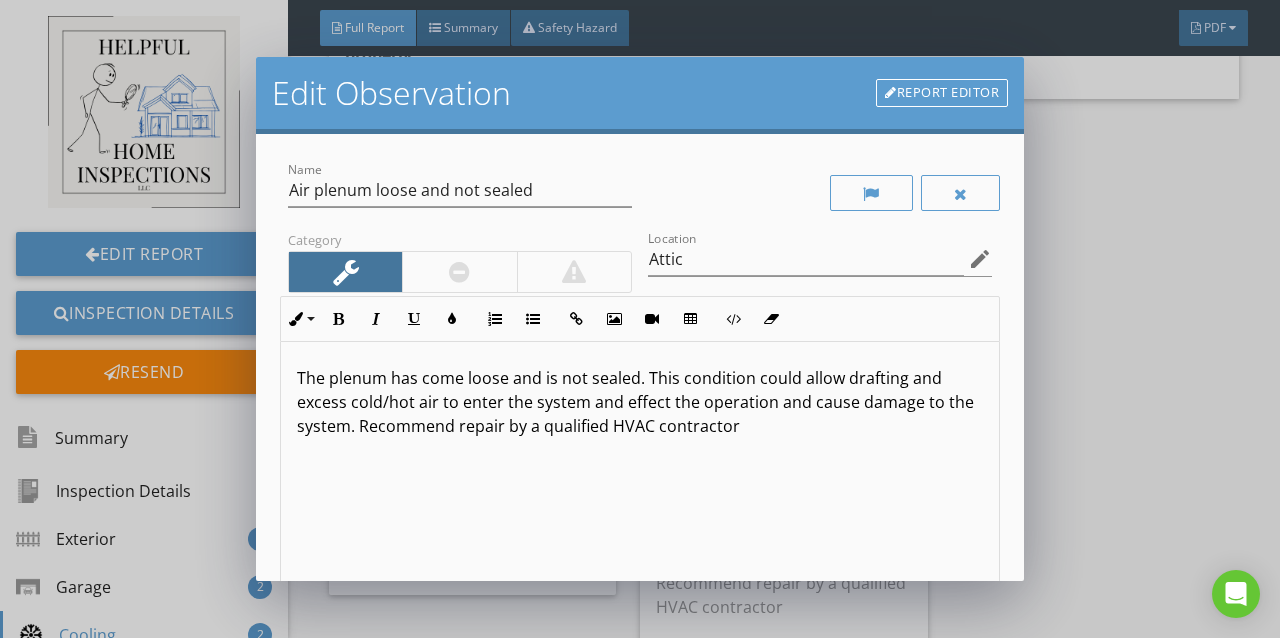 scroll, scrollTop: 0, scrollLeft: 0, axis: both 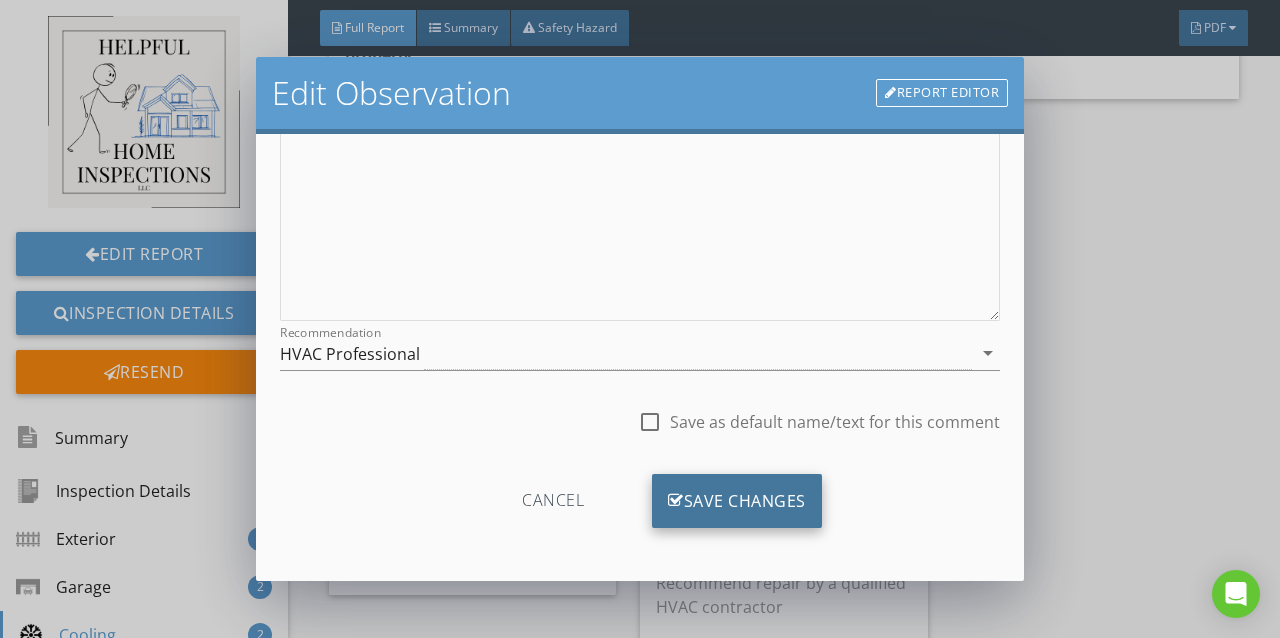 click on "Save Changes" at bounding box center (737, 501) 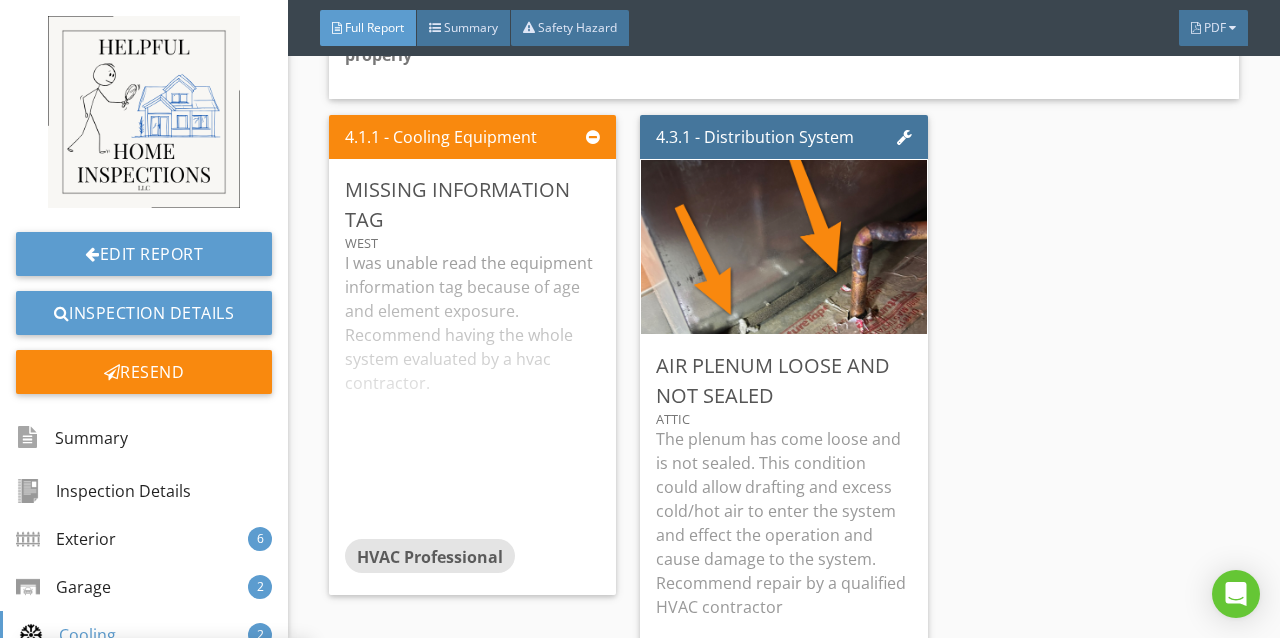 scroll, scrollTop: 102, scrollLeft: 0, axis: vertical 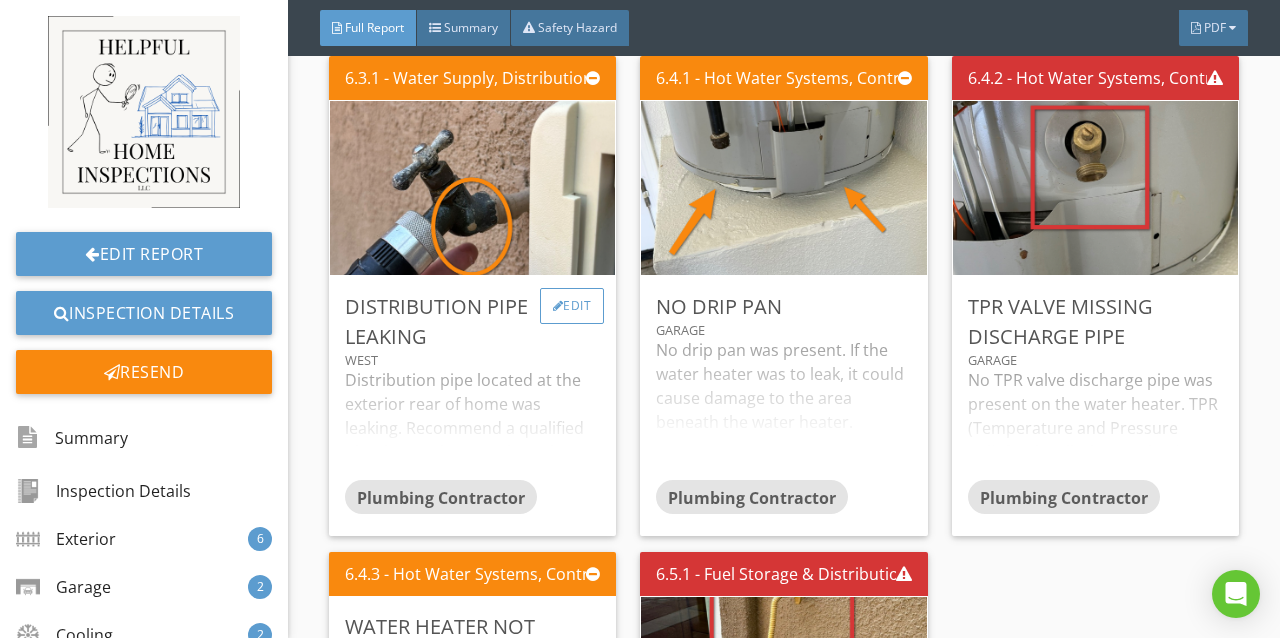 click on "Edit" at bounding box center (572, 306) 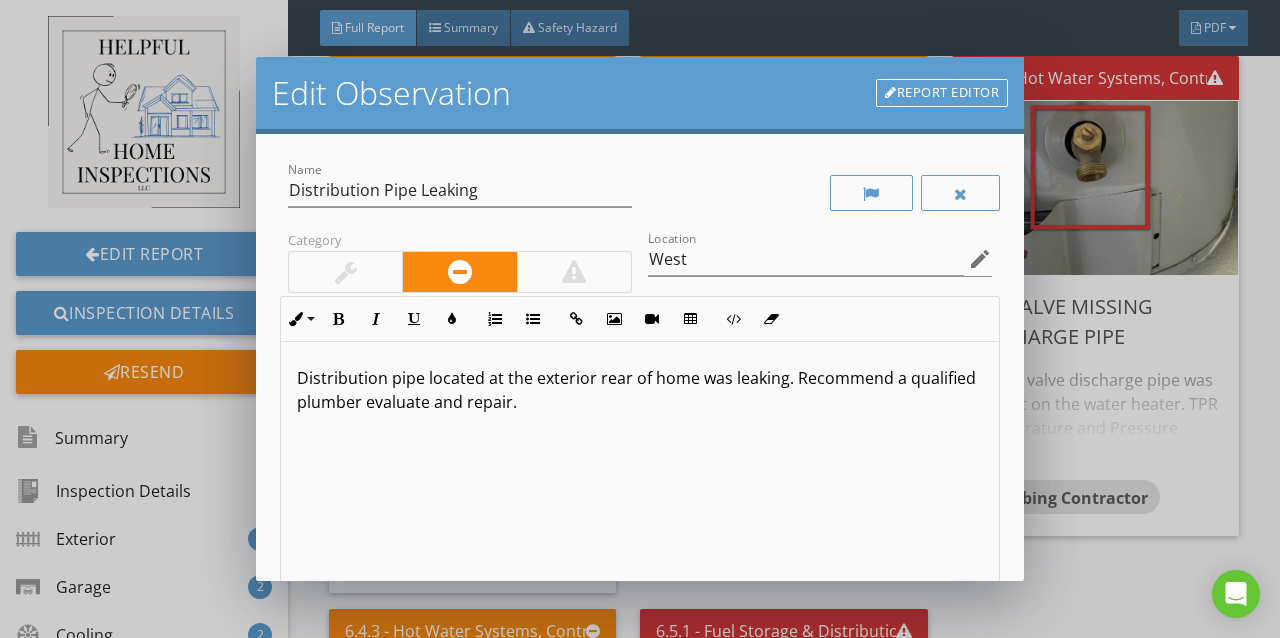 click at bounding box center (346, 272) 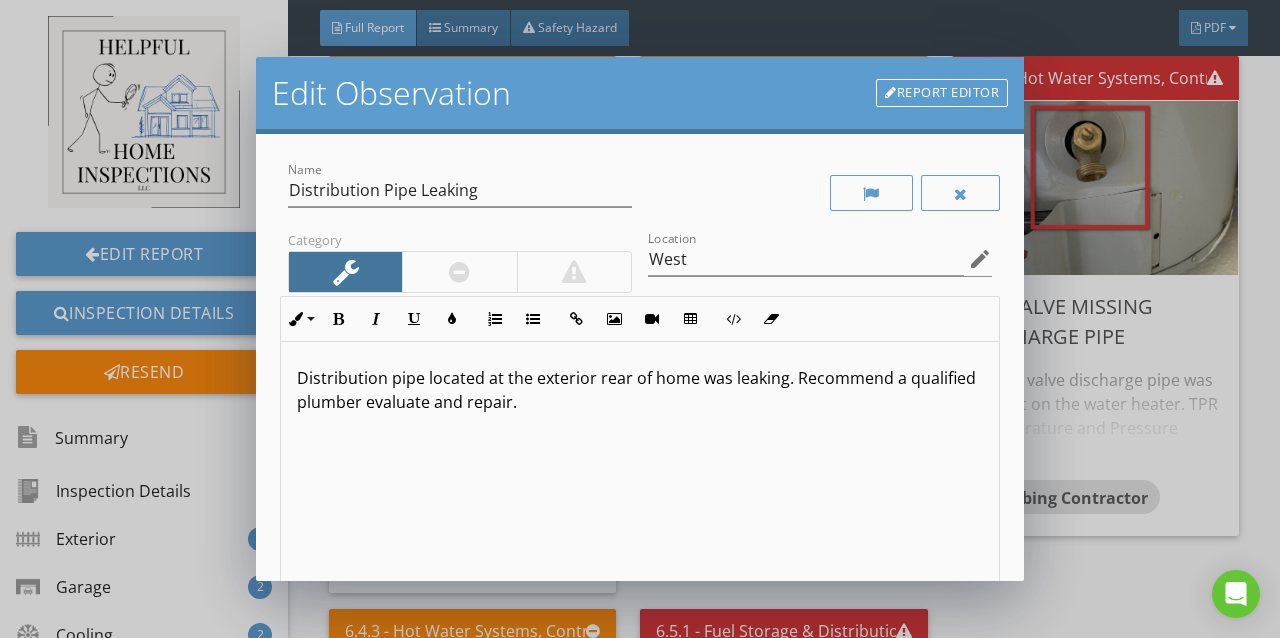 scroll, scrollTop: 0, scrollLeft: 0, axis: both 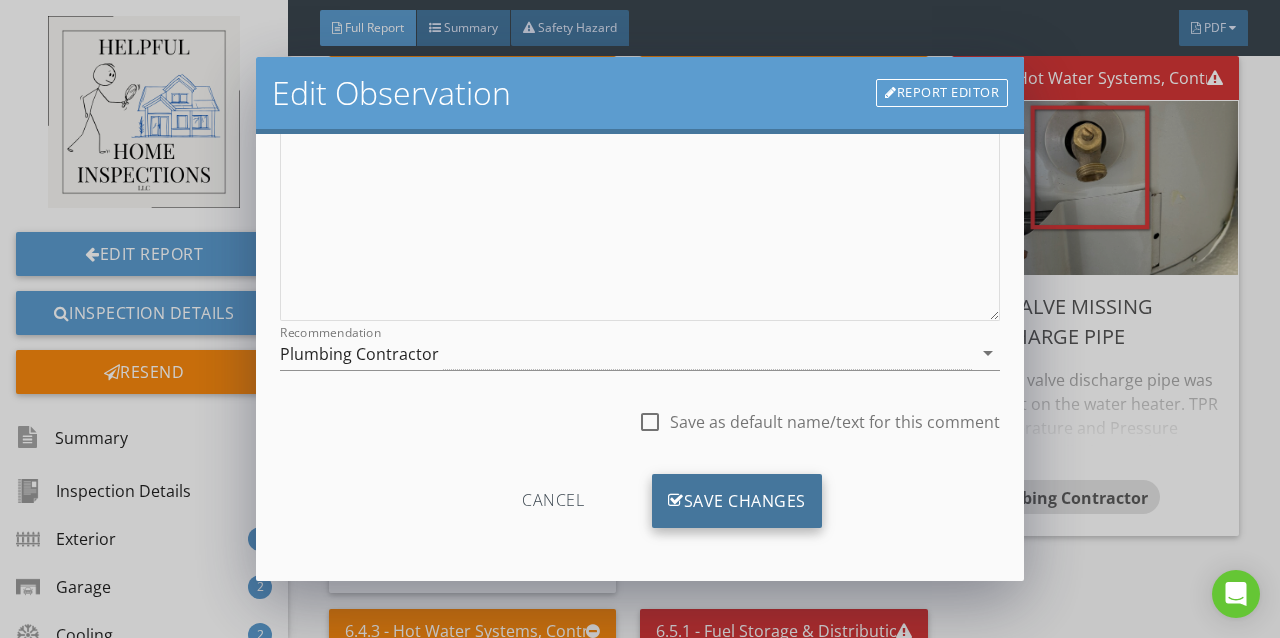 click on "Save Changes" at bounding box center [737, 501] 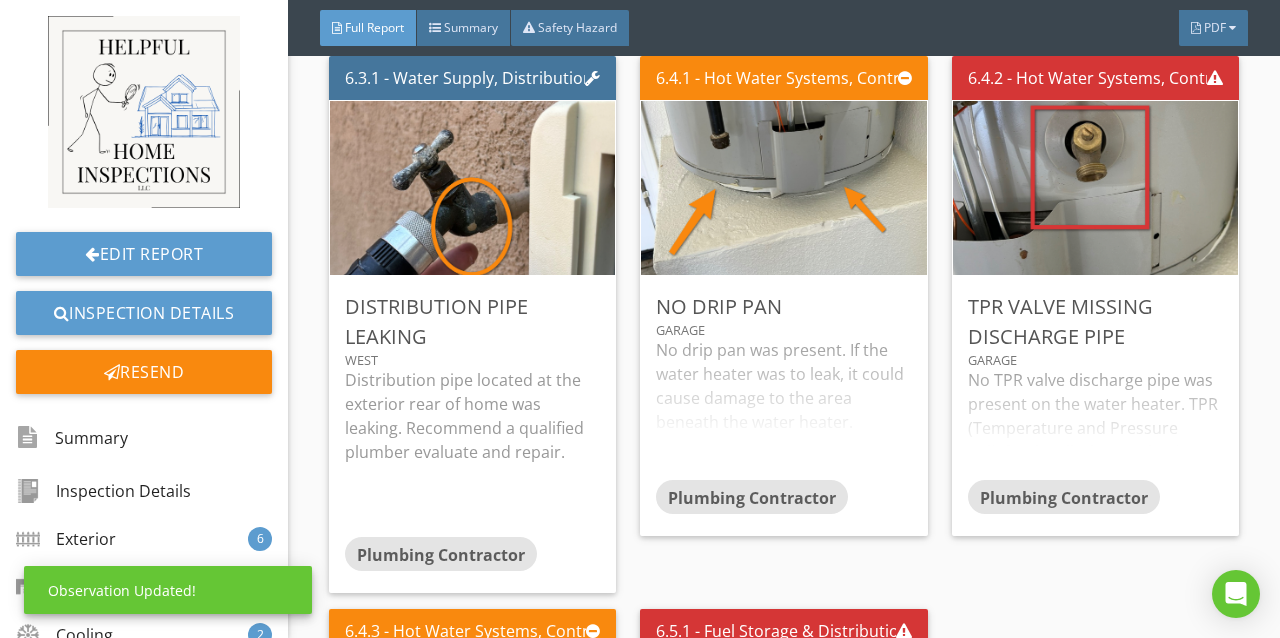scroll, scrollTop: 102, scrollLeft: 0, axis: vertical 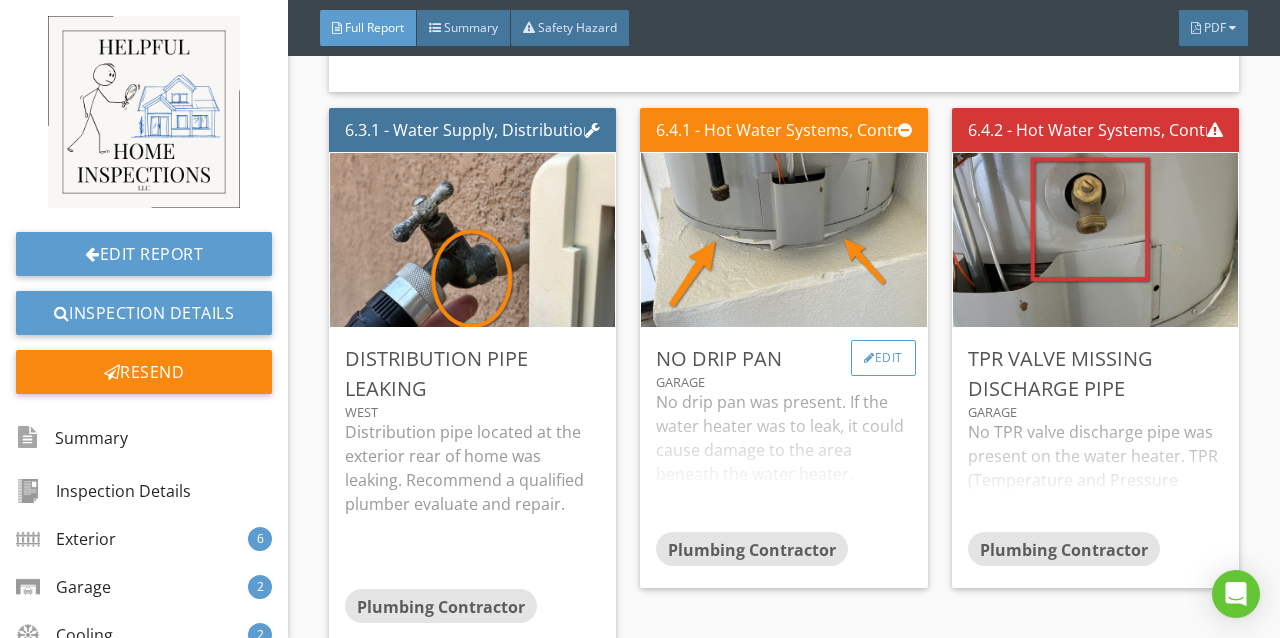 click at bounding box center (869, 358) 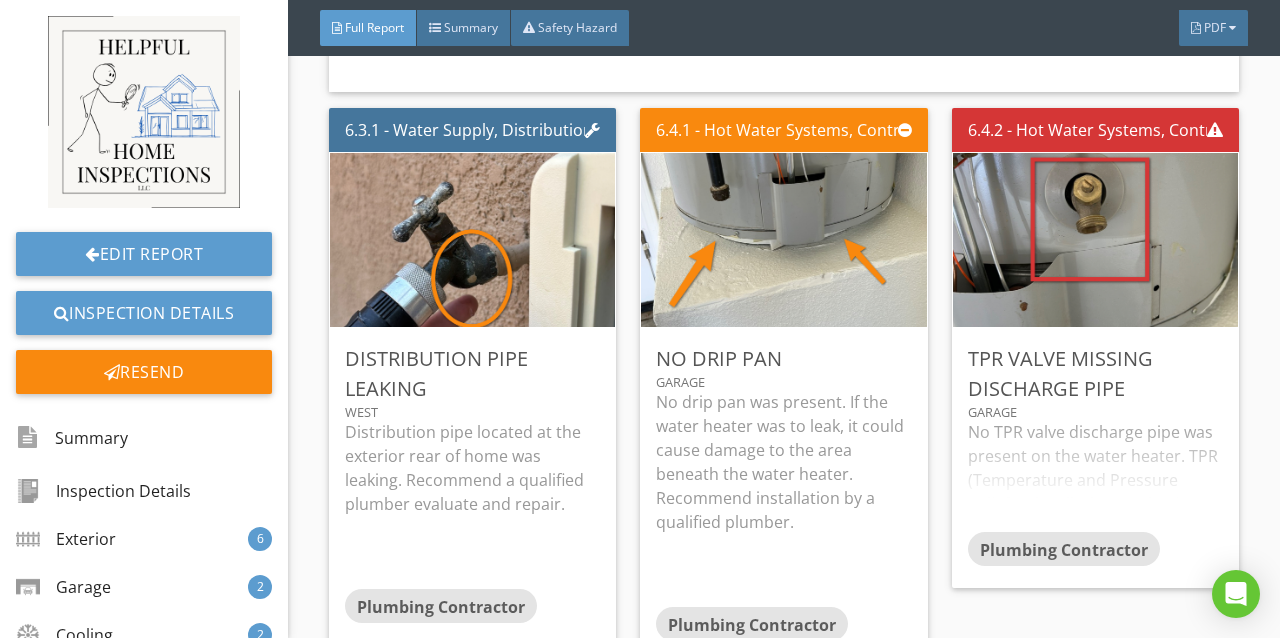 click at bounding box center (640, 319) 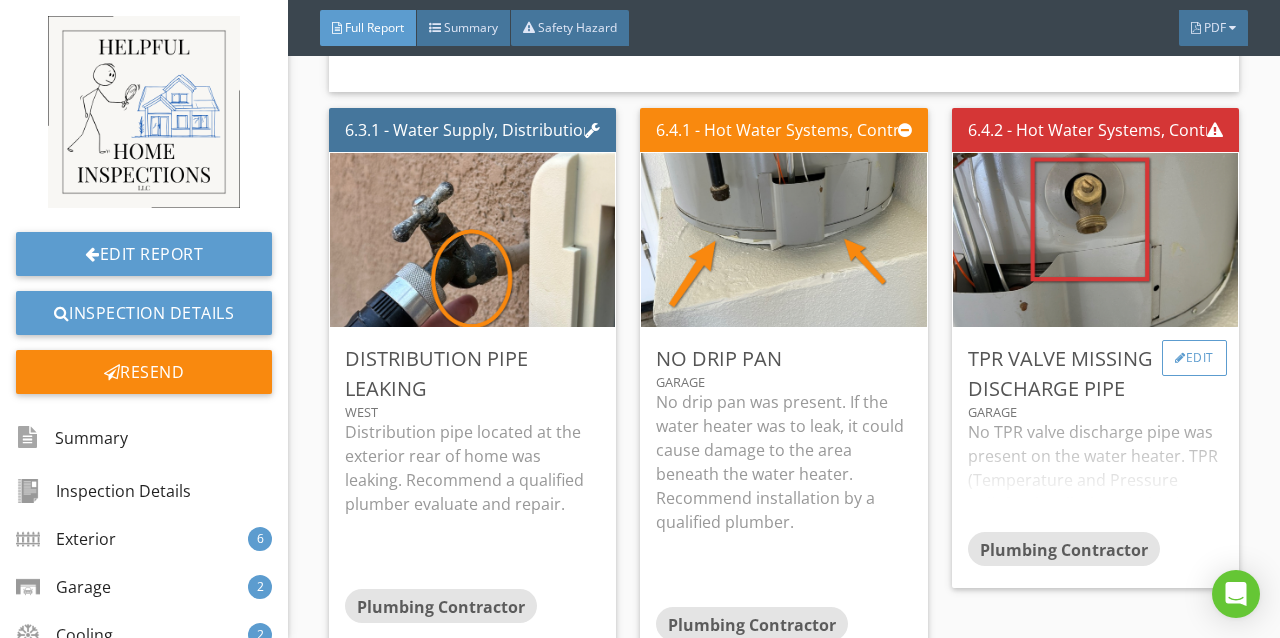 click on "Edit" at bounding box center (1194, 358) 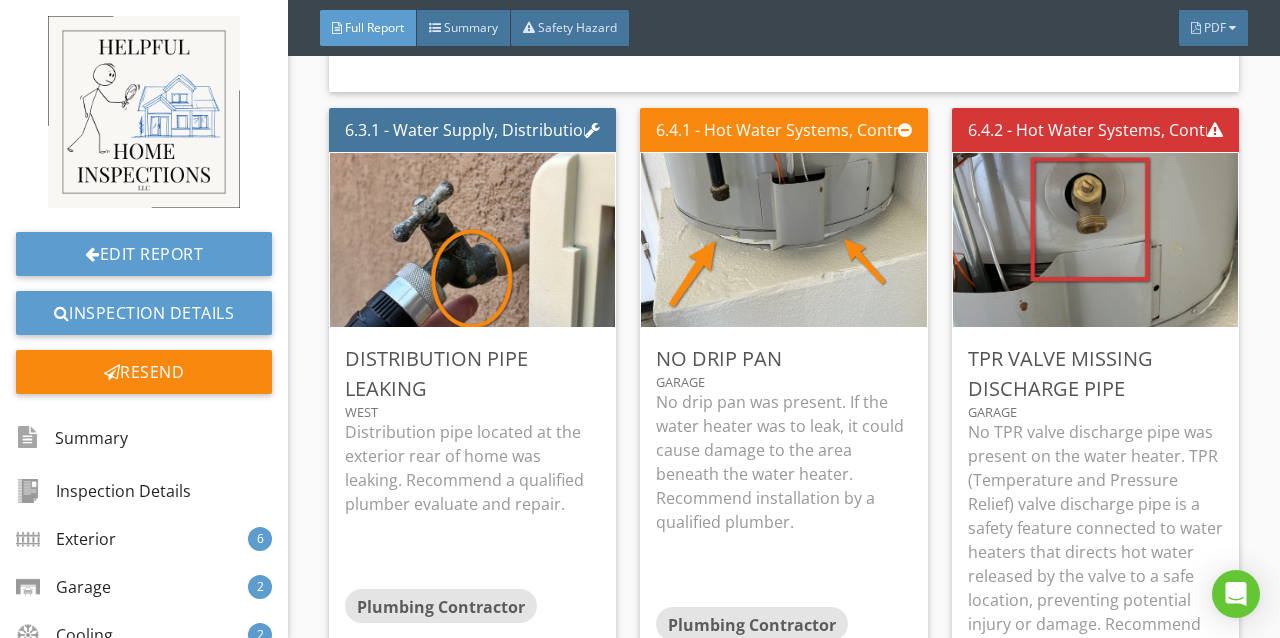 click at bounding box center (640, 319) 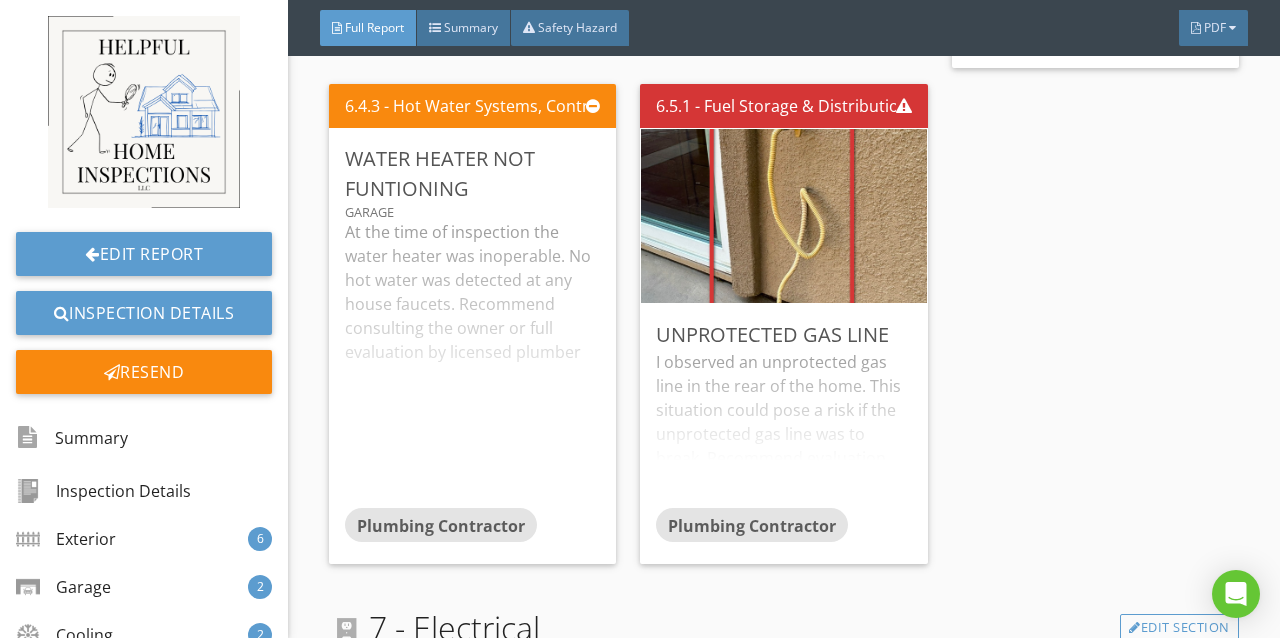 scroll, scrollTop: 8672, scrollLeft: 0, axis: vertical 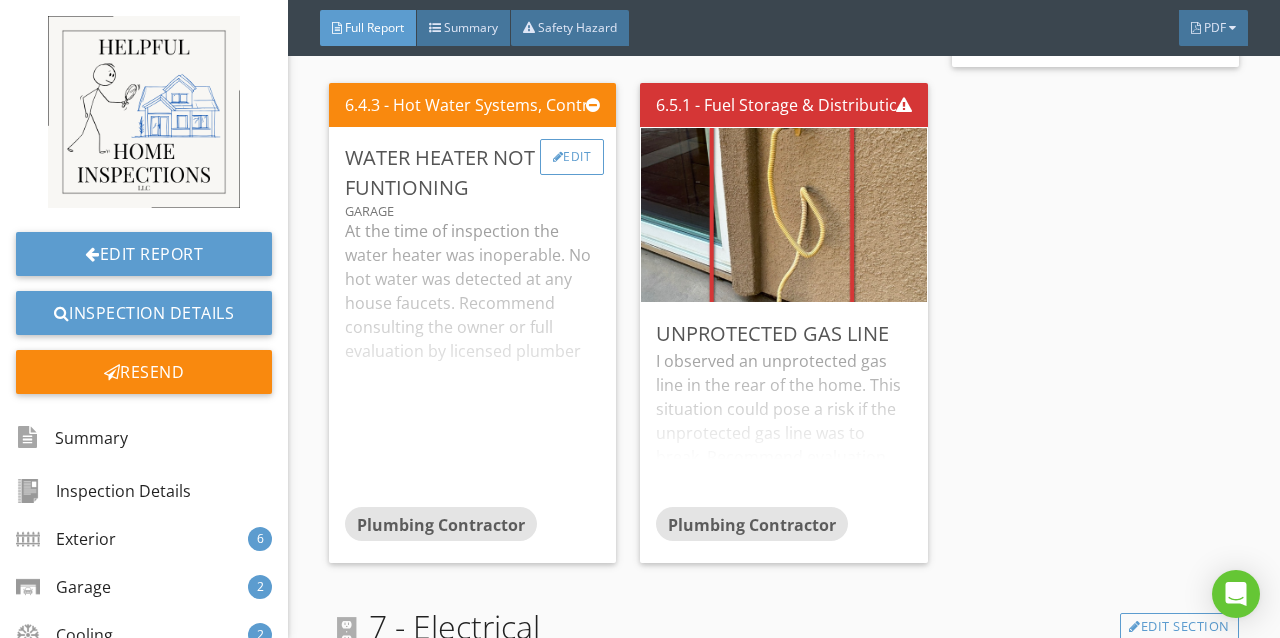 click on "Edit" at bounding box center [572, 157] 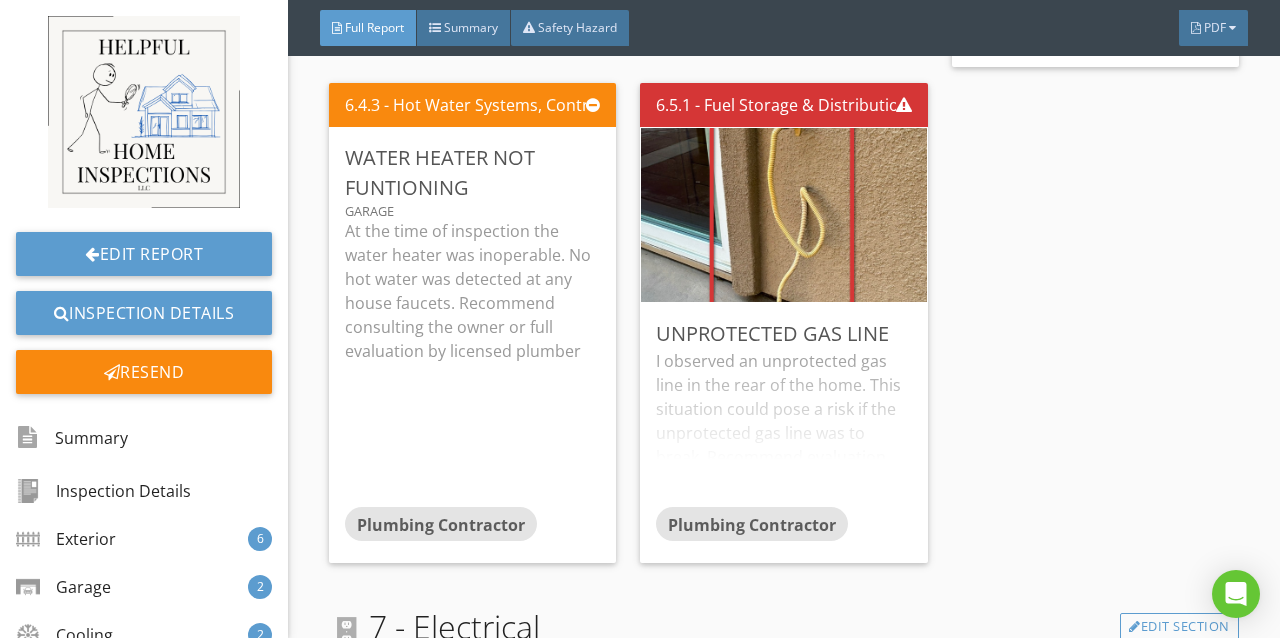 click at bounding box center [640, 319] 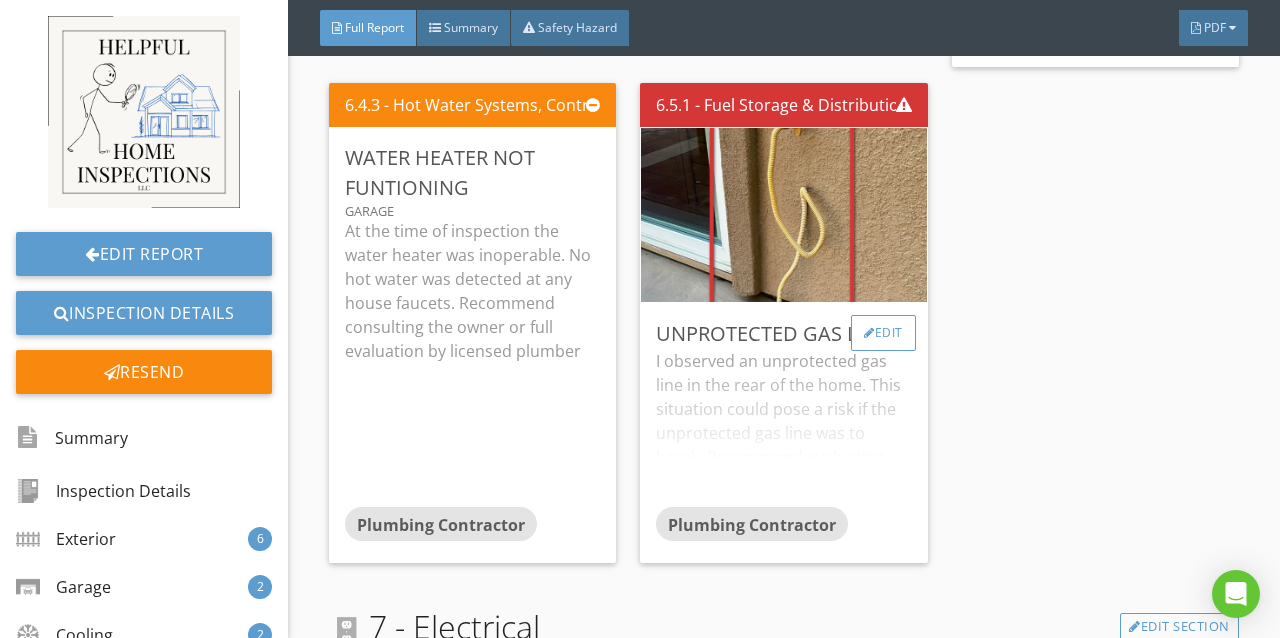 click on "Edit" at bounding box center [883, 333] 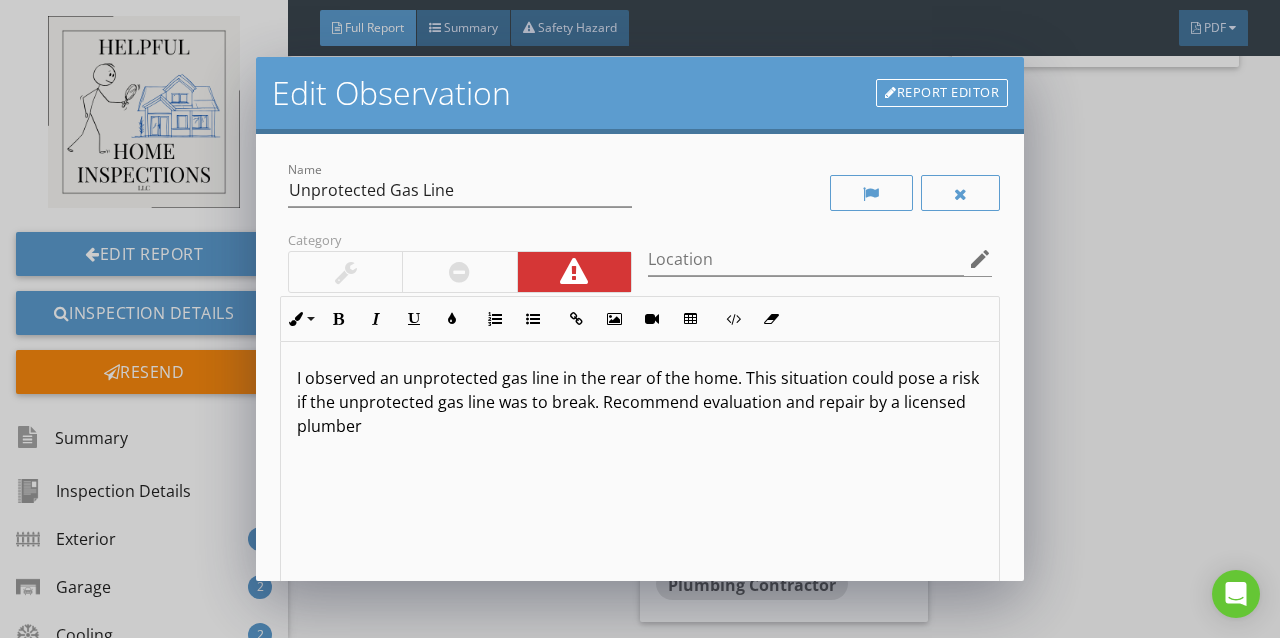 click on "I observed an unprotected gas line in the rear of the home. This situation could pose a risk if the unprotected gas line was to break. Recommend evaluation and repair by a licensed plumber" at bounding box center (640, 402) 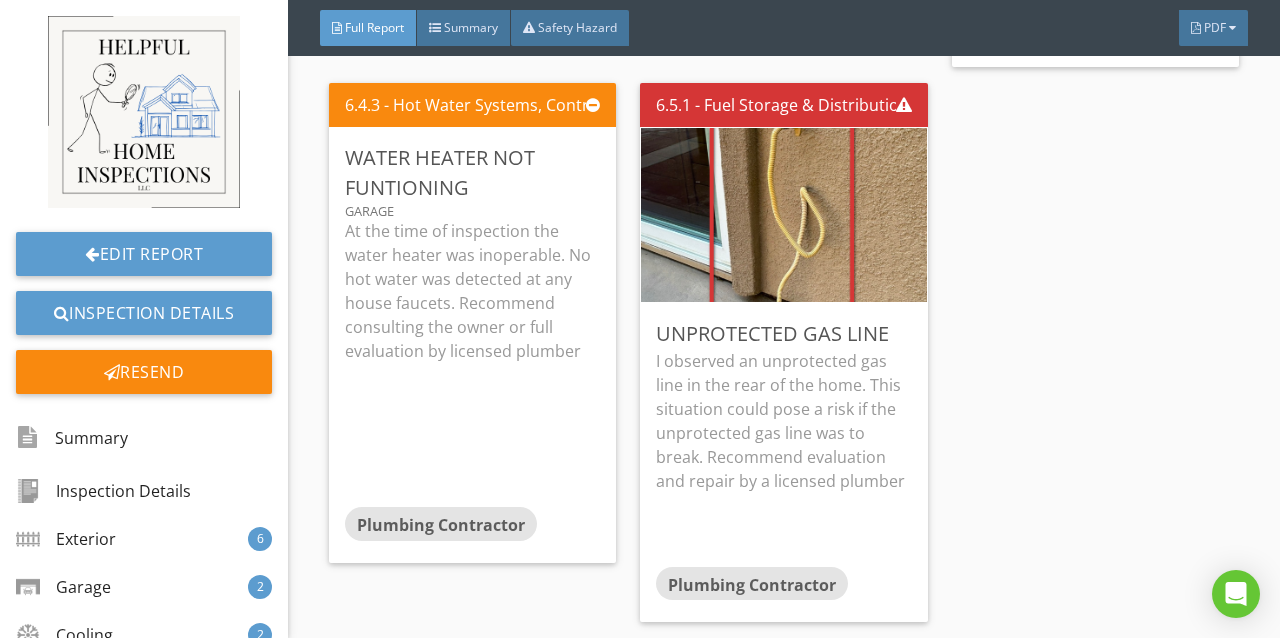 click at bounding box center (640, 319) 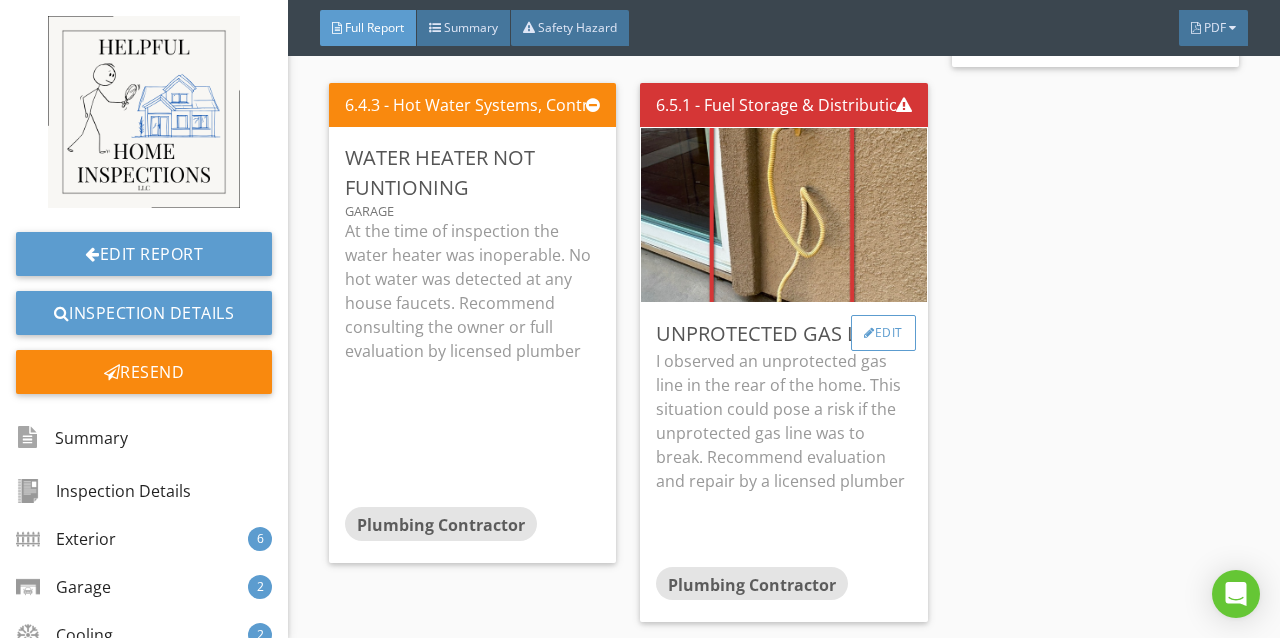 click on "Edit" at bounding box center (883, 333) 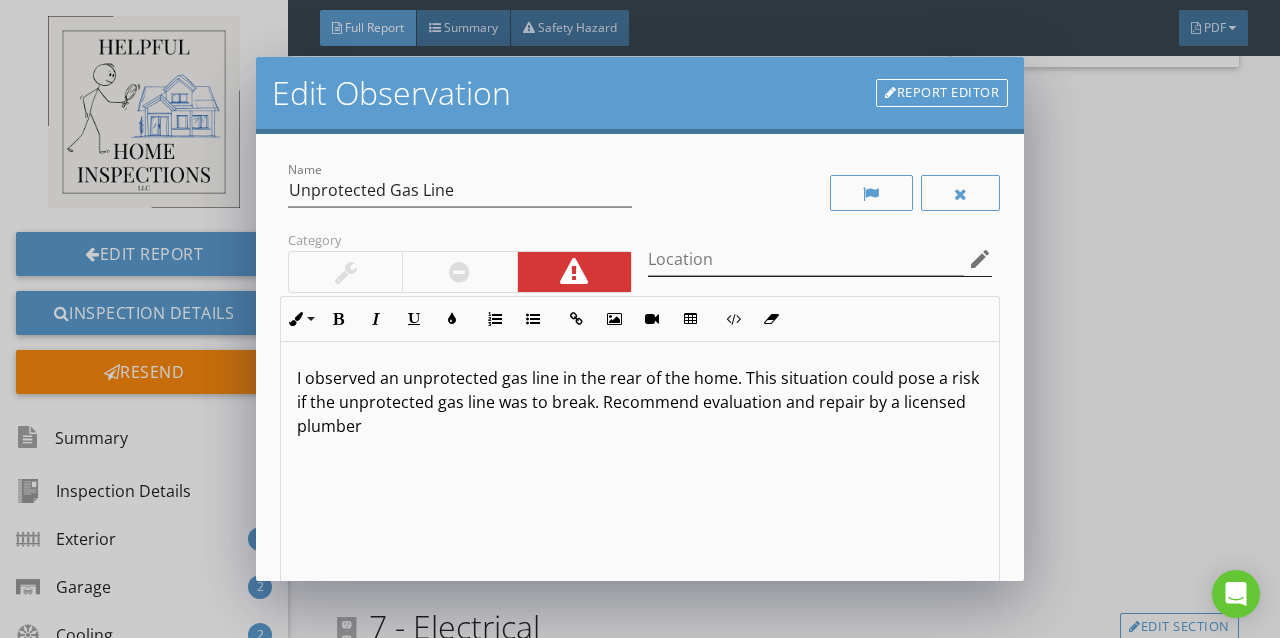 click on "edit" at bounding box center [980, 259] 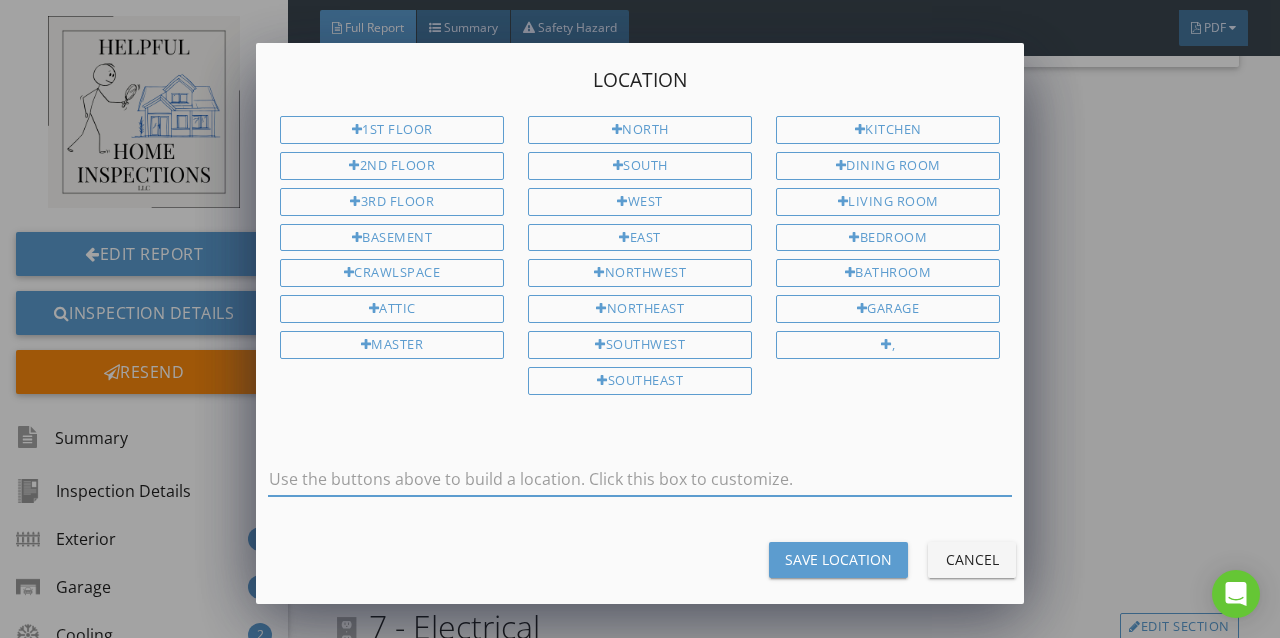 click at bounding box center [640, 479] 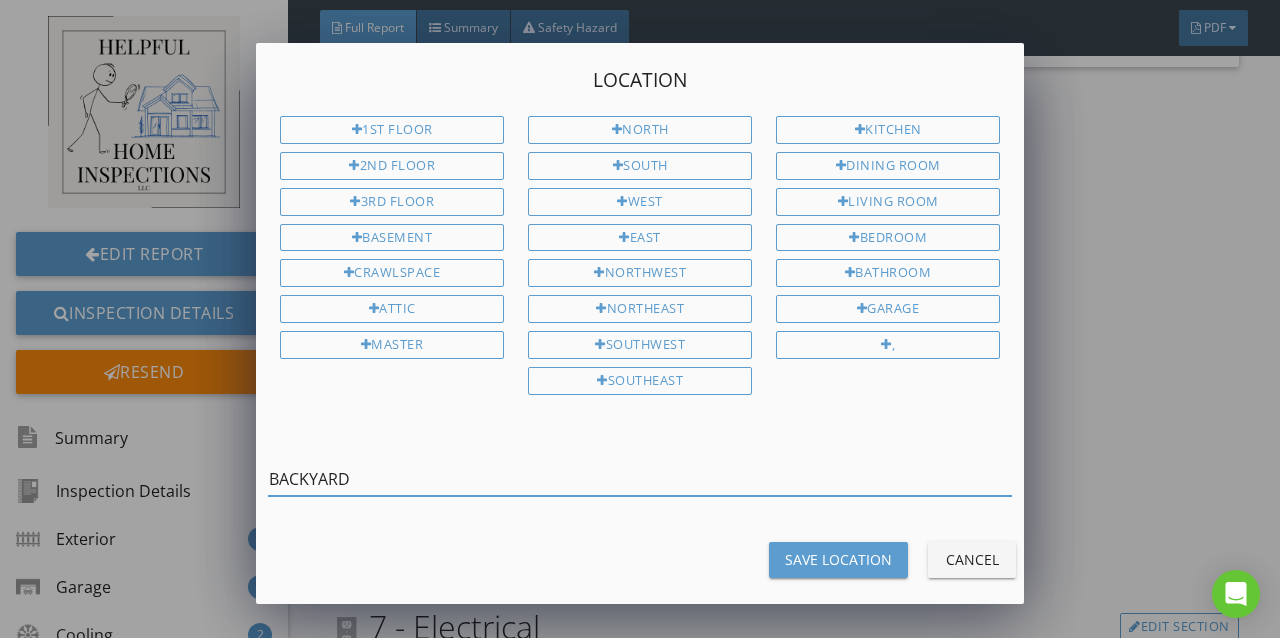 type on "BACKYARD" 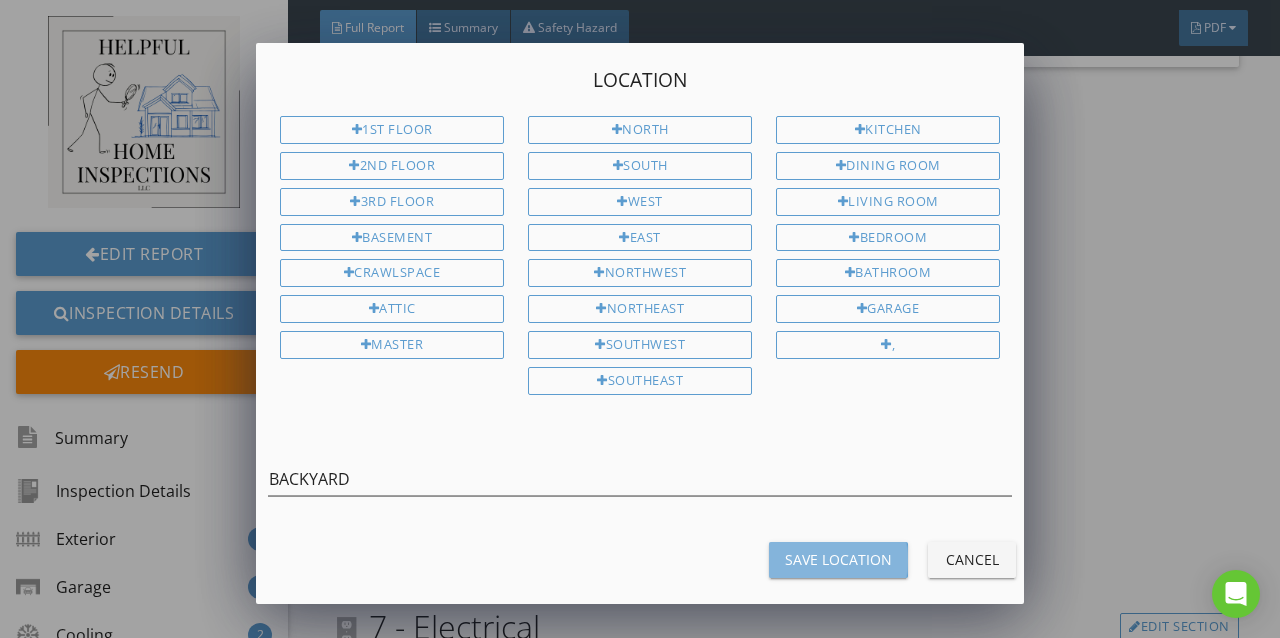 click on "Save Location" at bounding box center [838, 559] 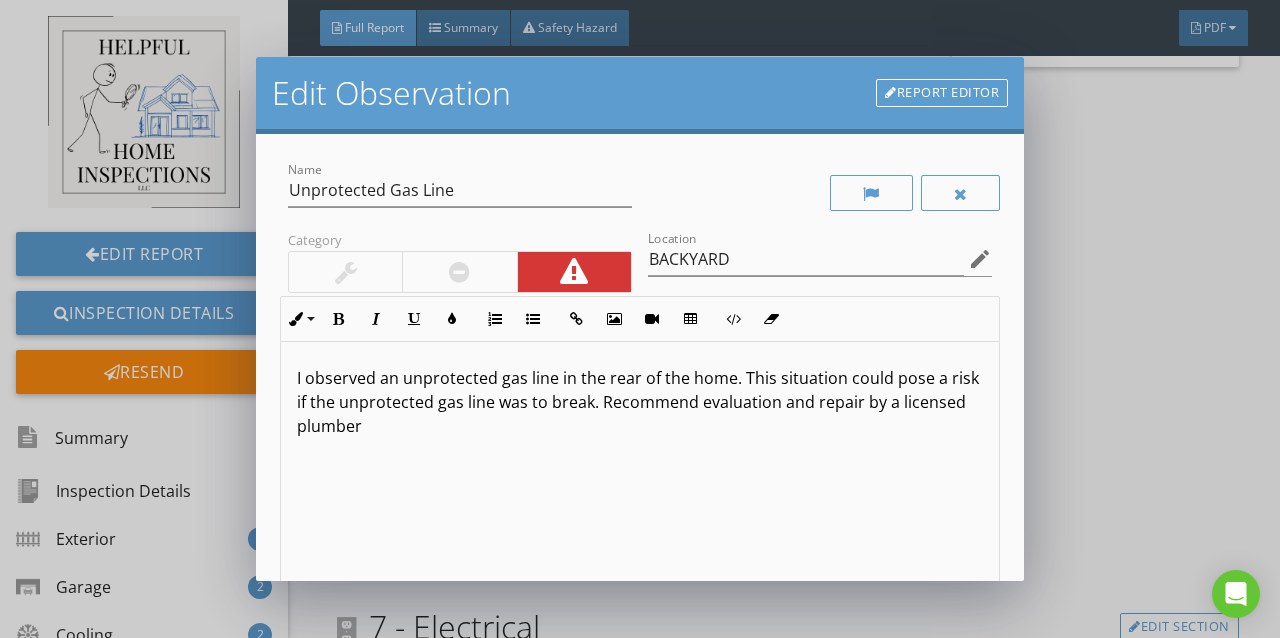 scroll, scrollTop: 0, scrollLeft: 0, axis: both 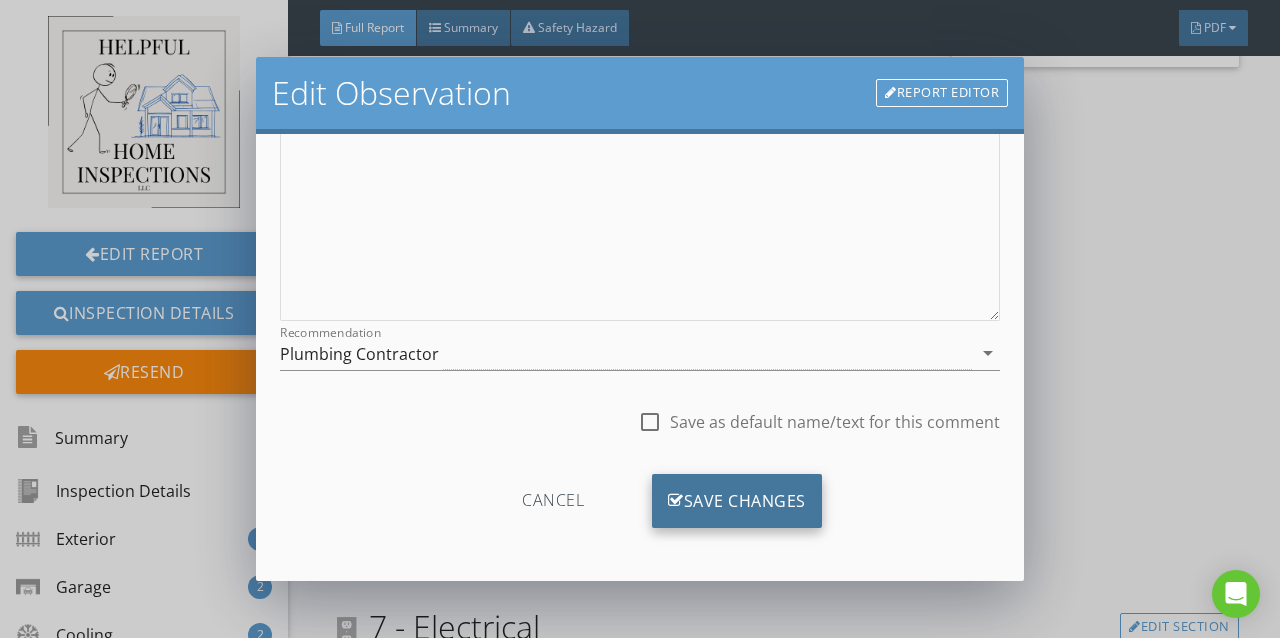 click on "Save Changes" at bounding box center [737, 501] 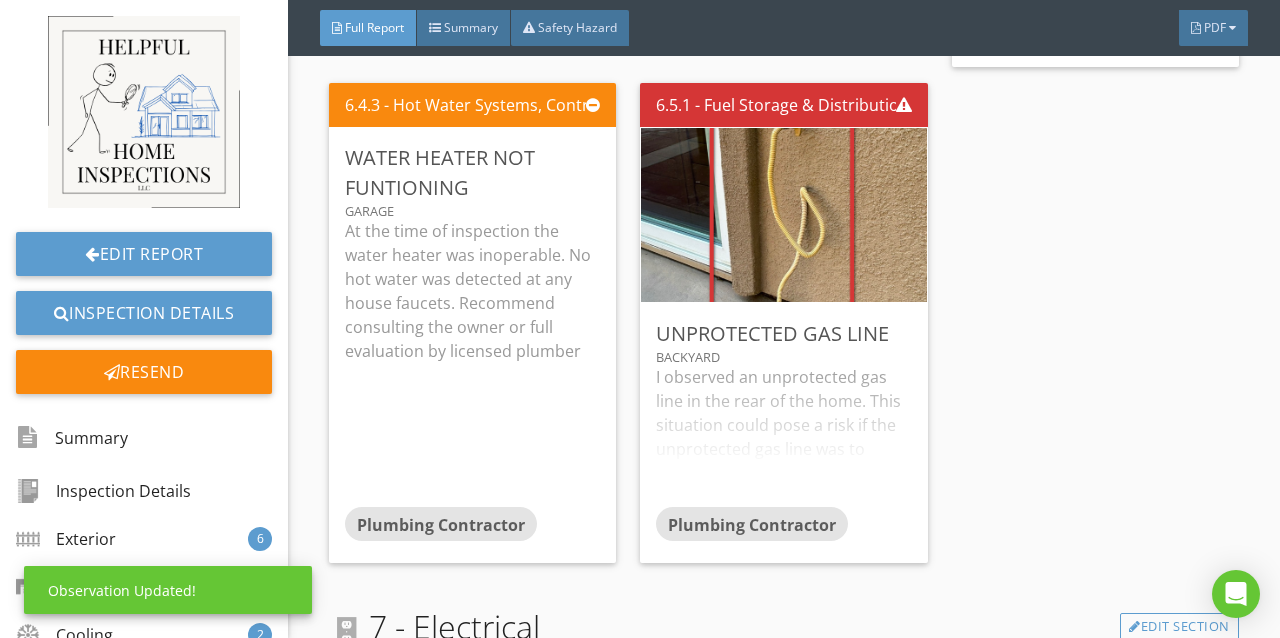 scroll, scrollTop: 102, scrollLeft: 0, axis: vertical 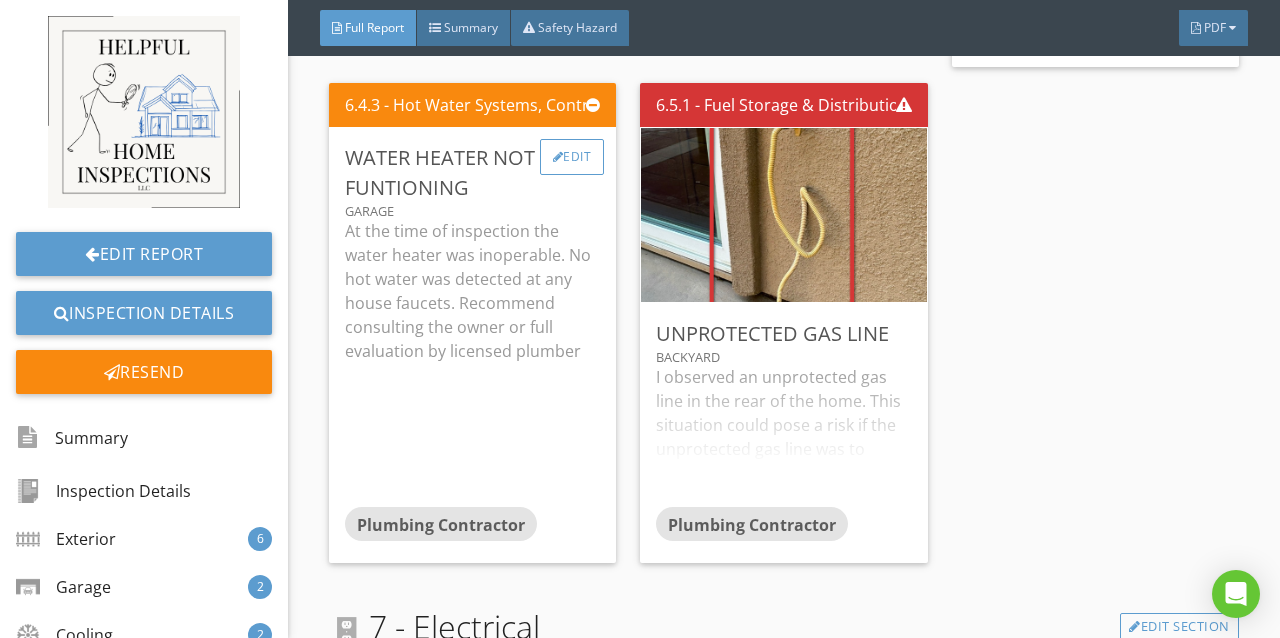 click on "Edit" at bounding box center [572, 157] 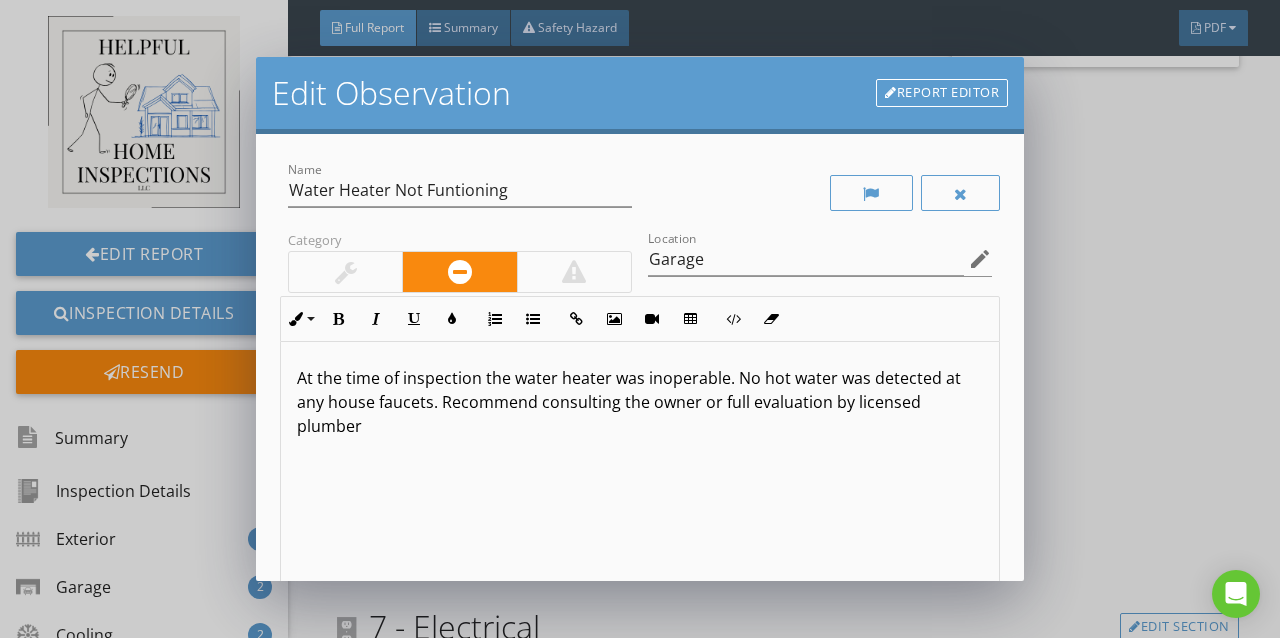 click on "Edit Observation
Report Editor
Name Water Heater Not Funtioning                 Category               Location Garage edit   Inline Style XLarge Large Normal Small Light Small/Light Bold Italic Underline Colors Ordered List Unordered List Insert Link Insert Image Insert Video Insert Table Code View Clear Formatting At the time of inspection the water heater was inoperable. No hot water was detected at any house faucets. Recommend consulting the owner or full evaluation by licensed plumber  Enter text here <p>At the time of inspection the water heater was inoperable. No hot water was detected at any house faucets. Recommend consulting the owner or full evaluation by licensed plumber&nbsp;</p>   Recommendation Plumbing Contractor arrow_drop_down       Cancel
Save Changes" at bounding box center (640, 319) 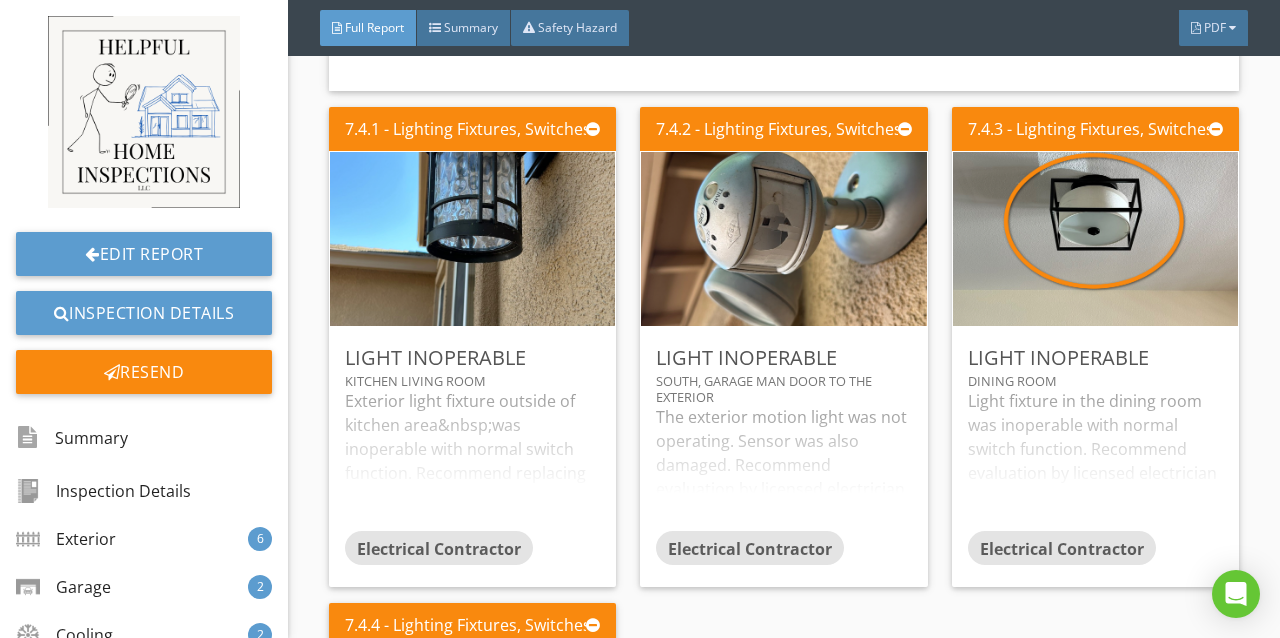 scroll, scrollTop: 10907, scrollLeft: 0, axis: vertical 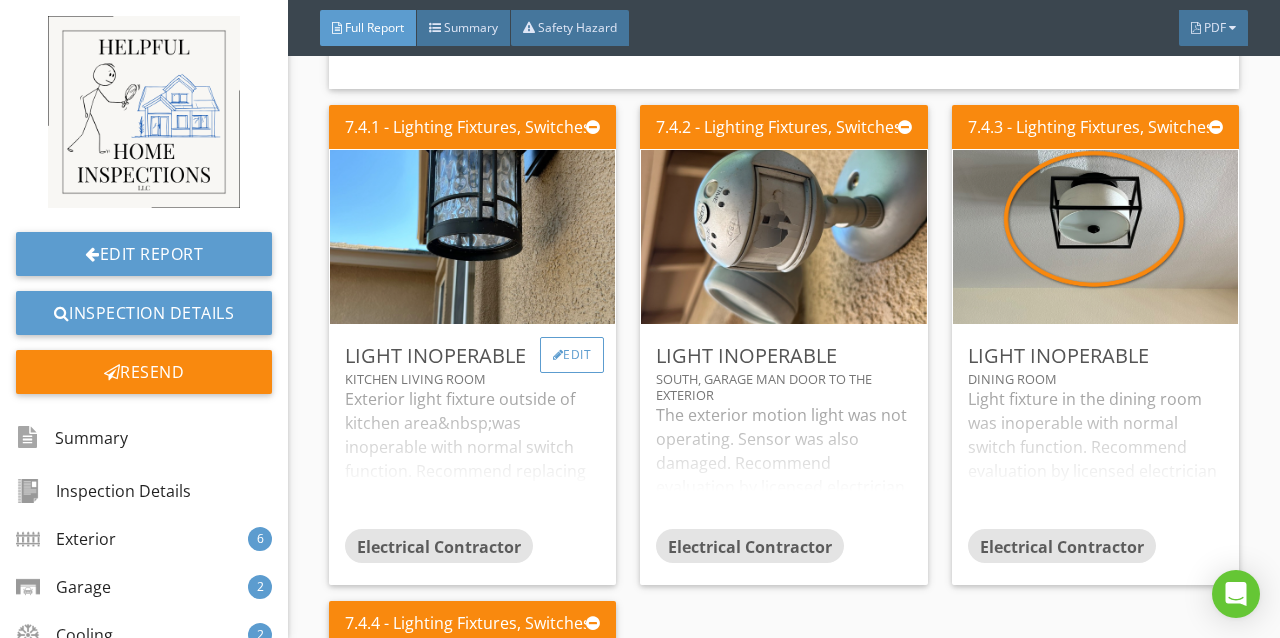click on "Edit" at bounding box center (572, 355) 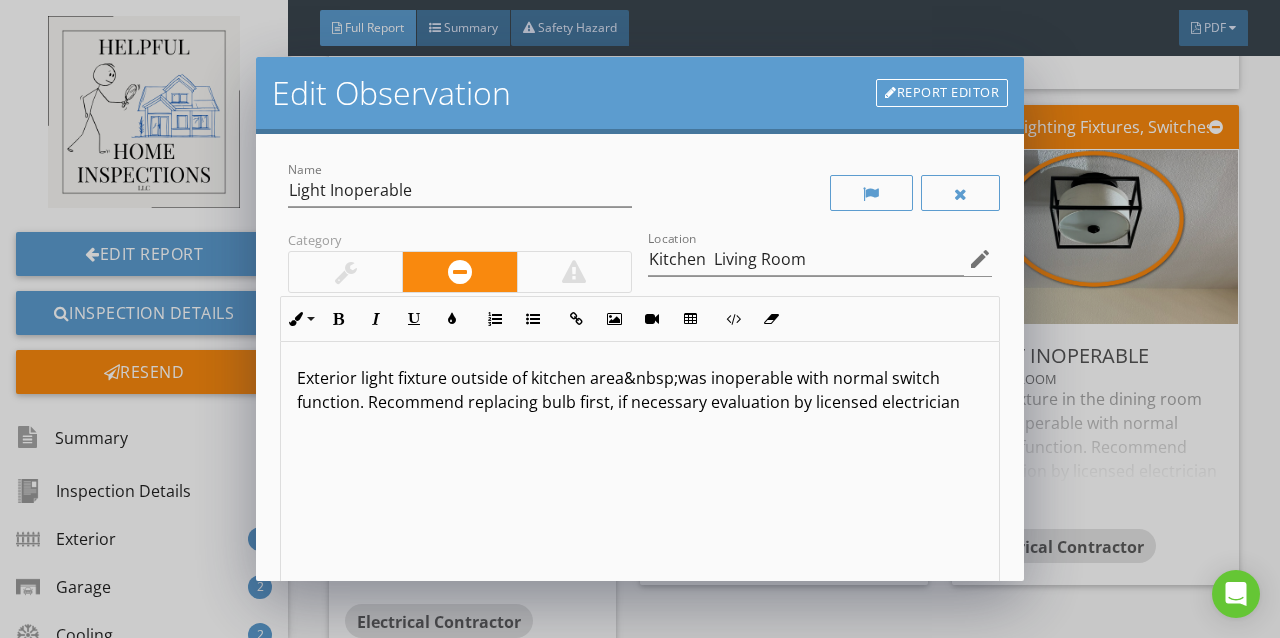 click on "Exterior light fixture outside of kitchen area was inoperable with normal switch function. Recommend replacing bulb first, if necessary evaluation by licensed electrician" at bounding box center [640, 390] 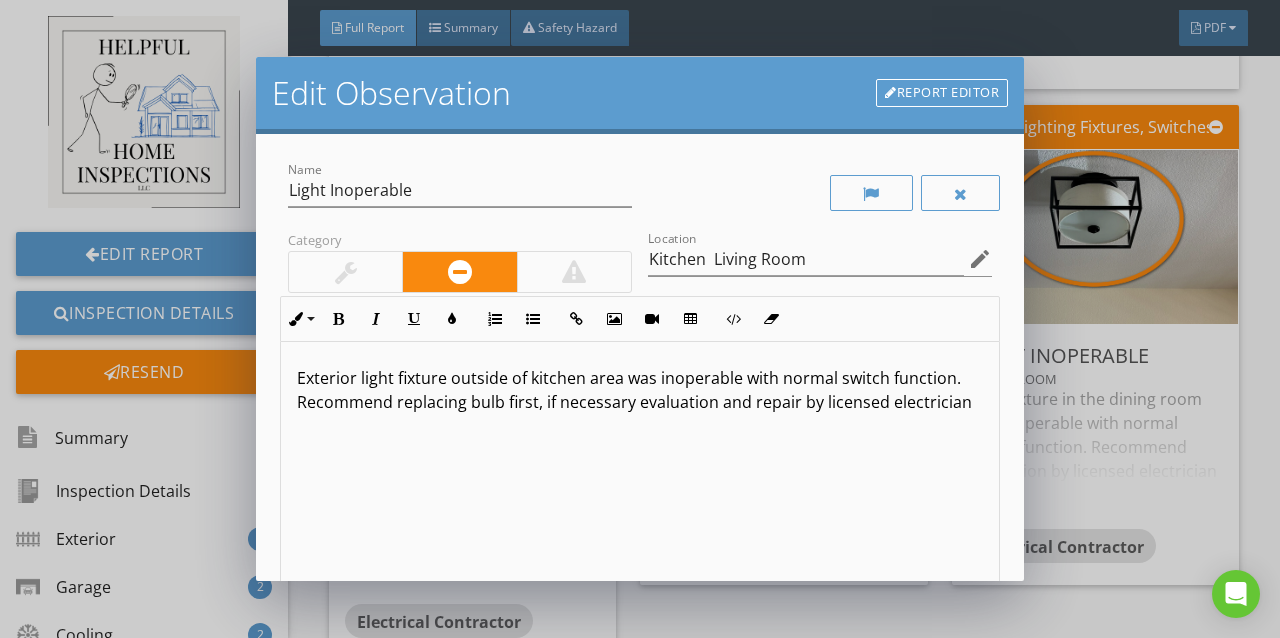 click on "Exterior light fixture outside of kitchen area was inoperable with normal switch function. Recommend replacing bulb first, if necessary evaluation and repair by licensed electrician" at bounding box center (640, 390) 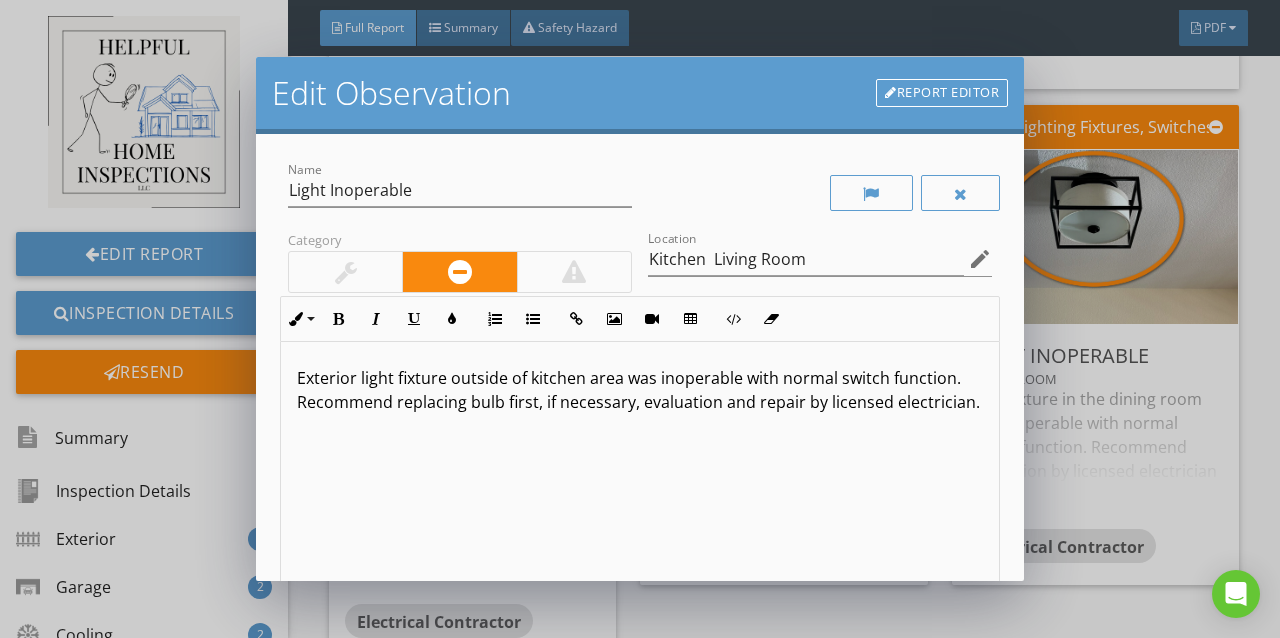 scroll, scrollTop: 0, scrollLeft: 0, axis: both 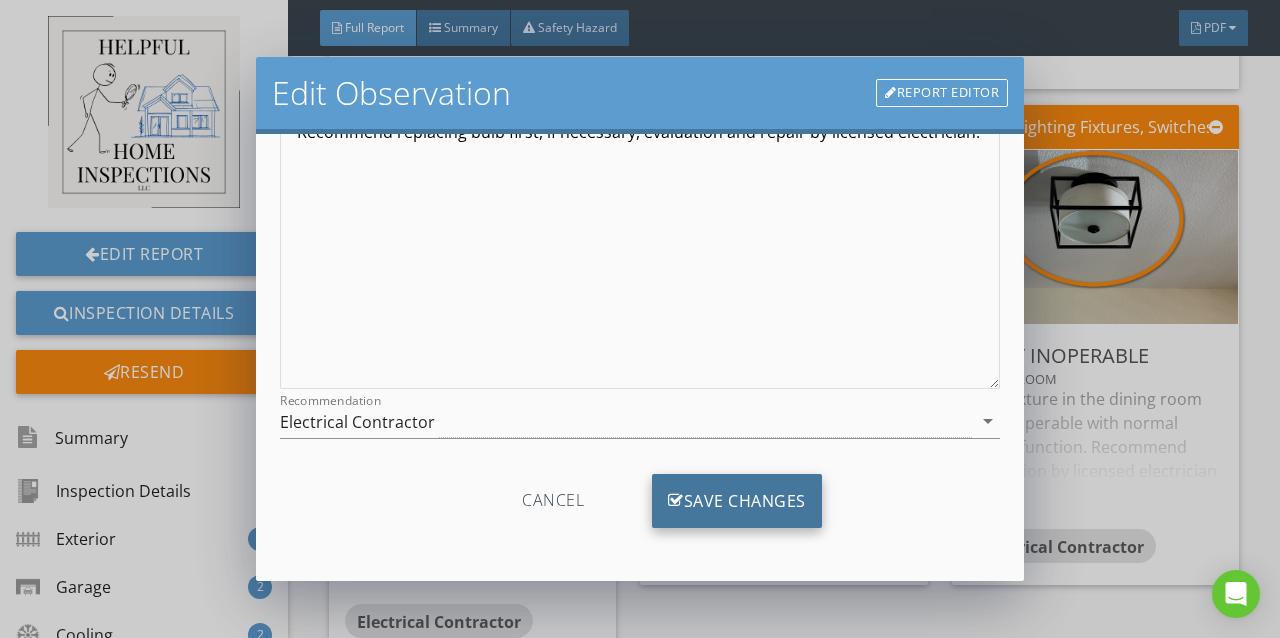 click on "Save Changes" at bounding box center (737, 501) 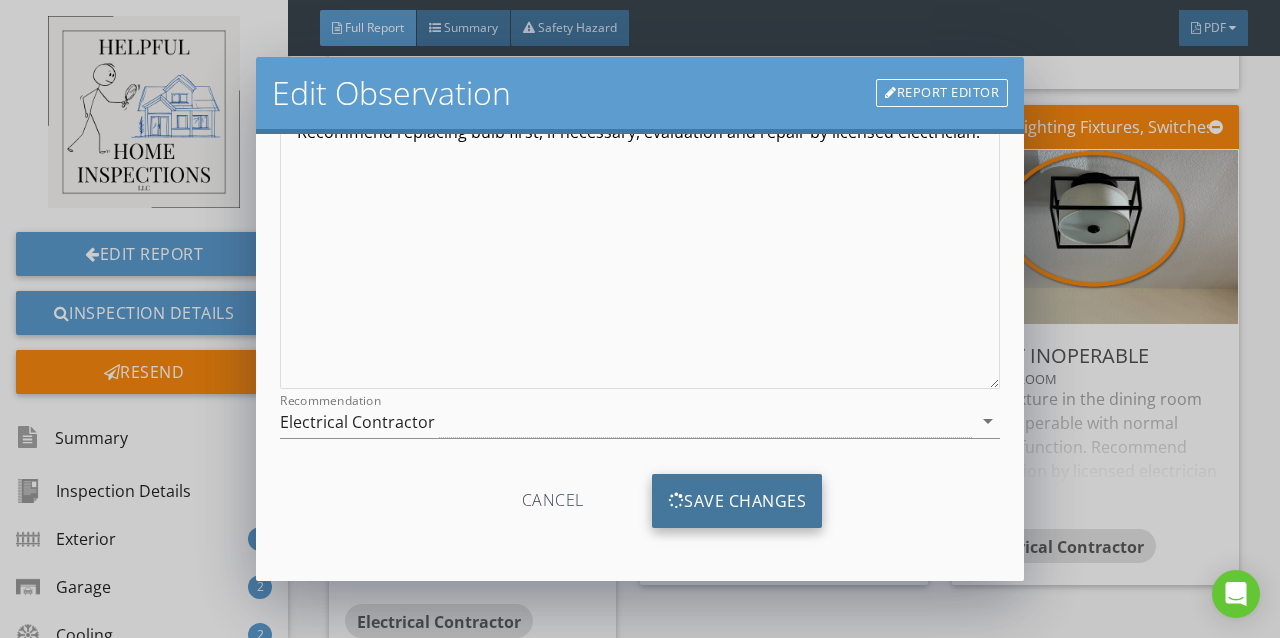 scroll, scrollTop: 34, scrollLeft: 0, axis: vertical 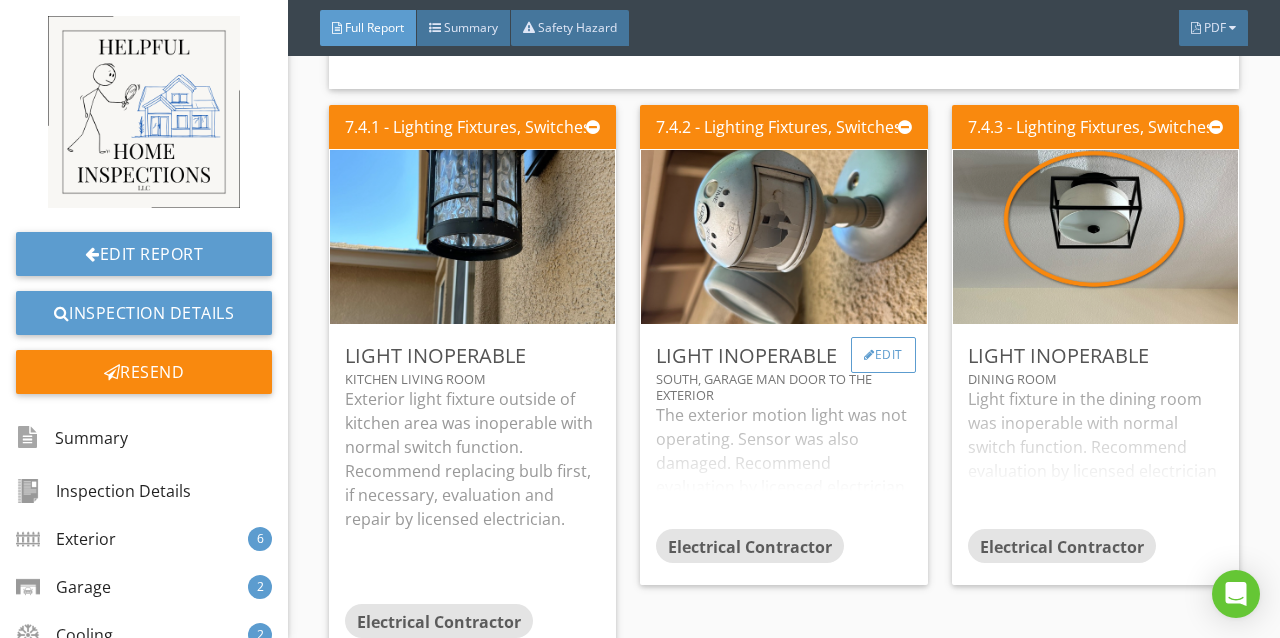 click on "Edit" at bounding box center (883, 355) 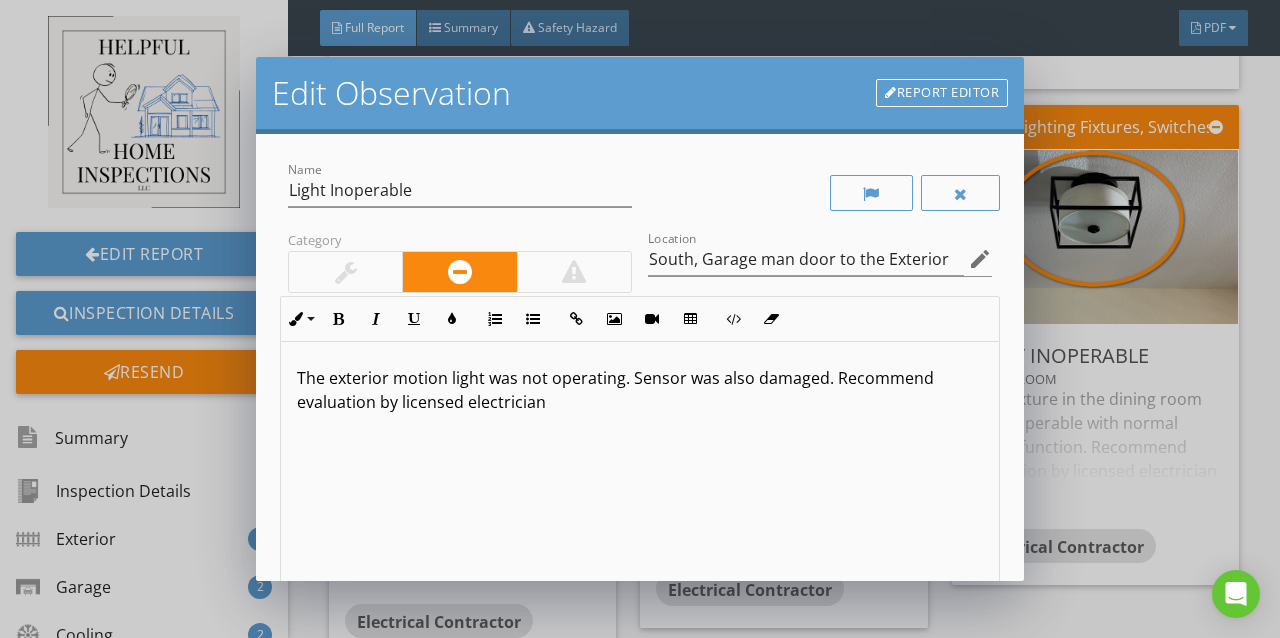 click on "The exterior motion light was not operating. Sensor was also damaged. Recommend evaluation by licensed electrician" at bounding box center [640, 390] 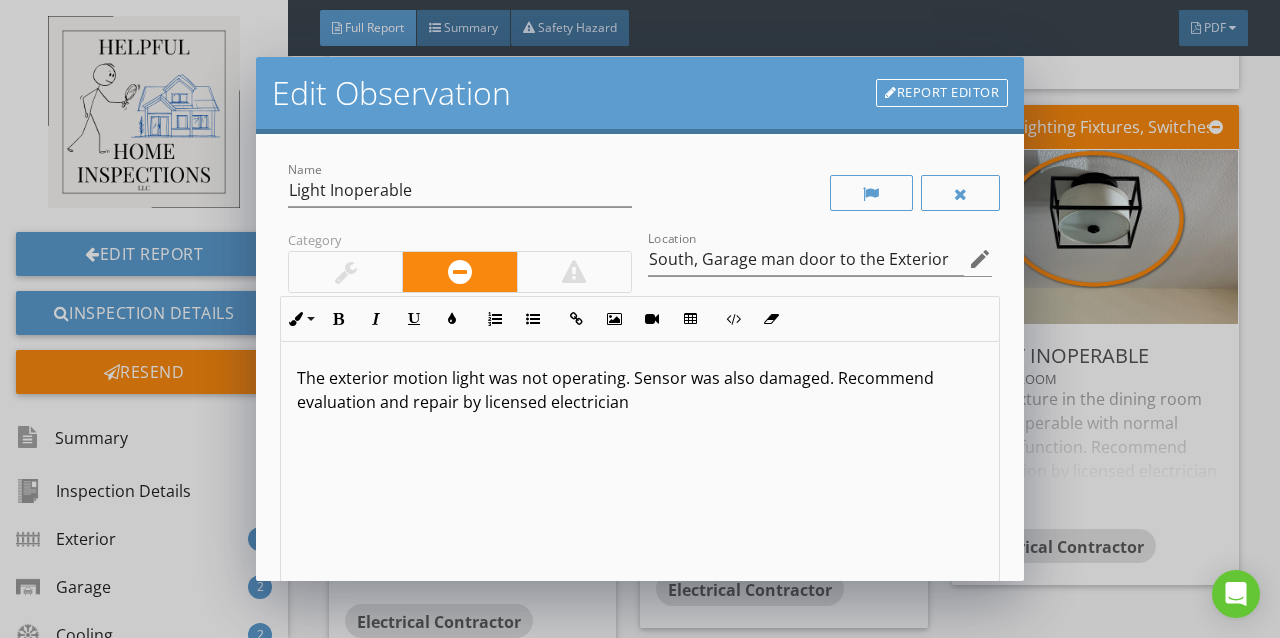 click on "The exterior motion light was not operating. Sensor was also damaged. Recommend evaluation and repair by licensed electrician" at bounding box center [640, 390] 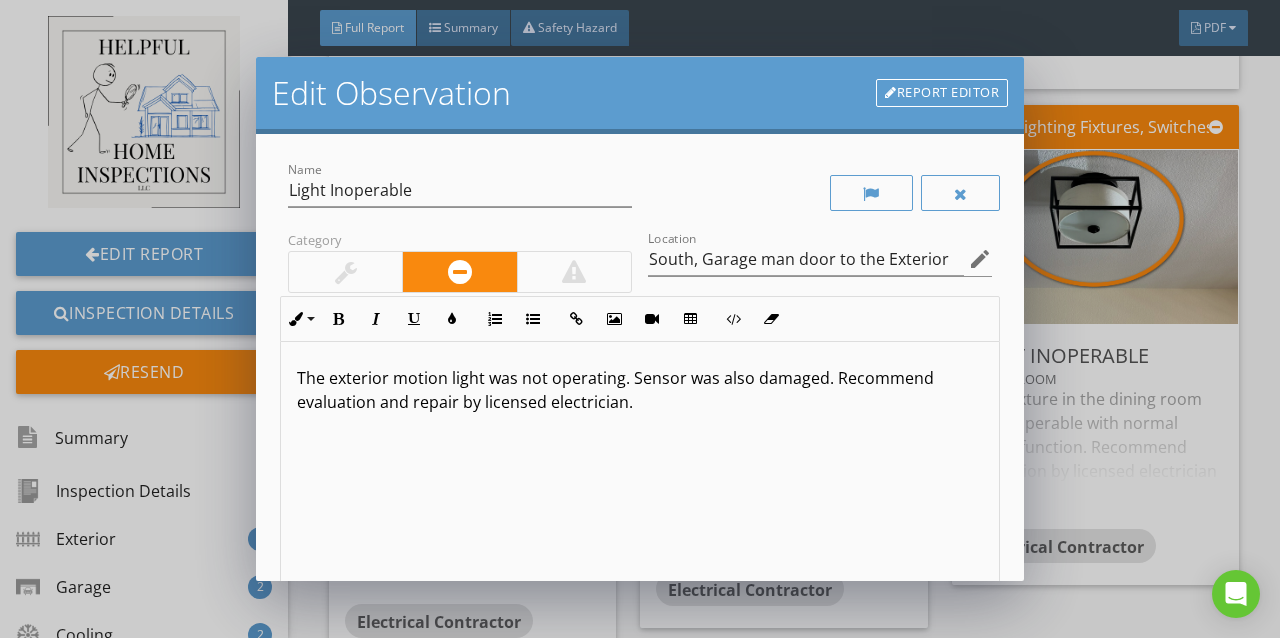 click at bounding box center [345, 272] 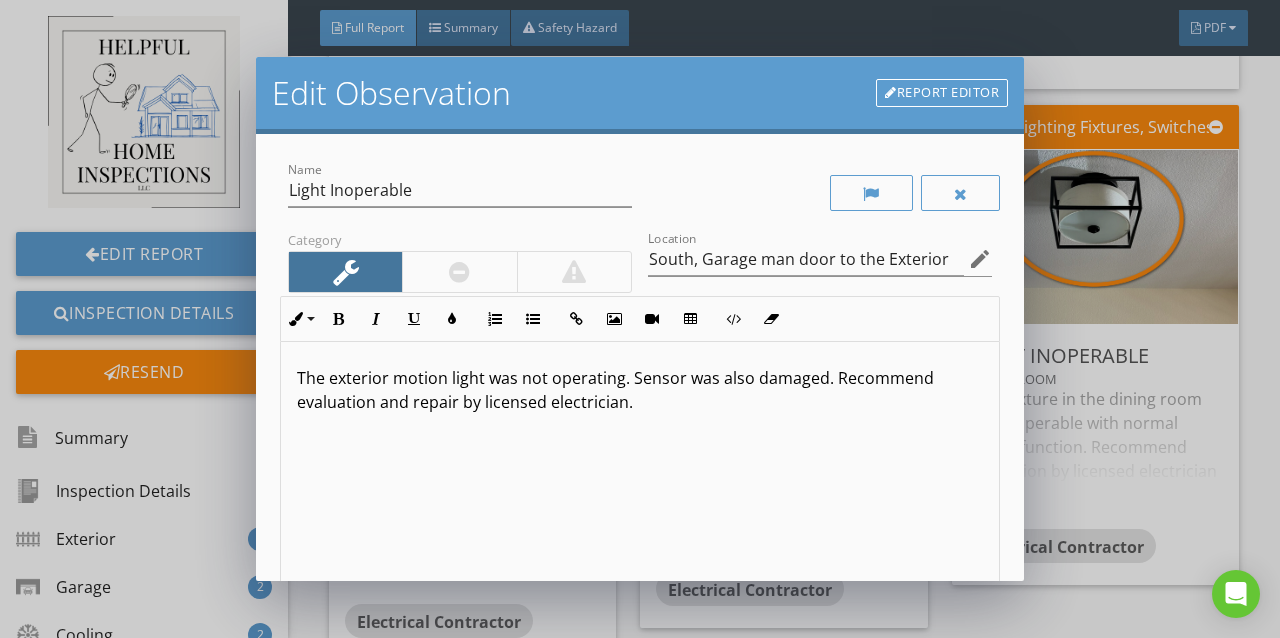 scroll, scrollTop: 0, scrollLeft: 0, axis: both 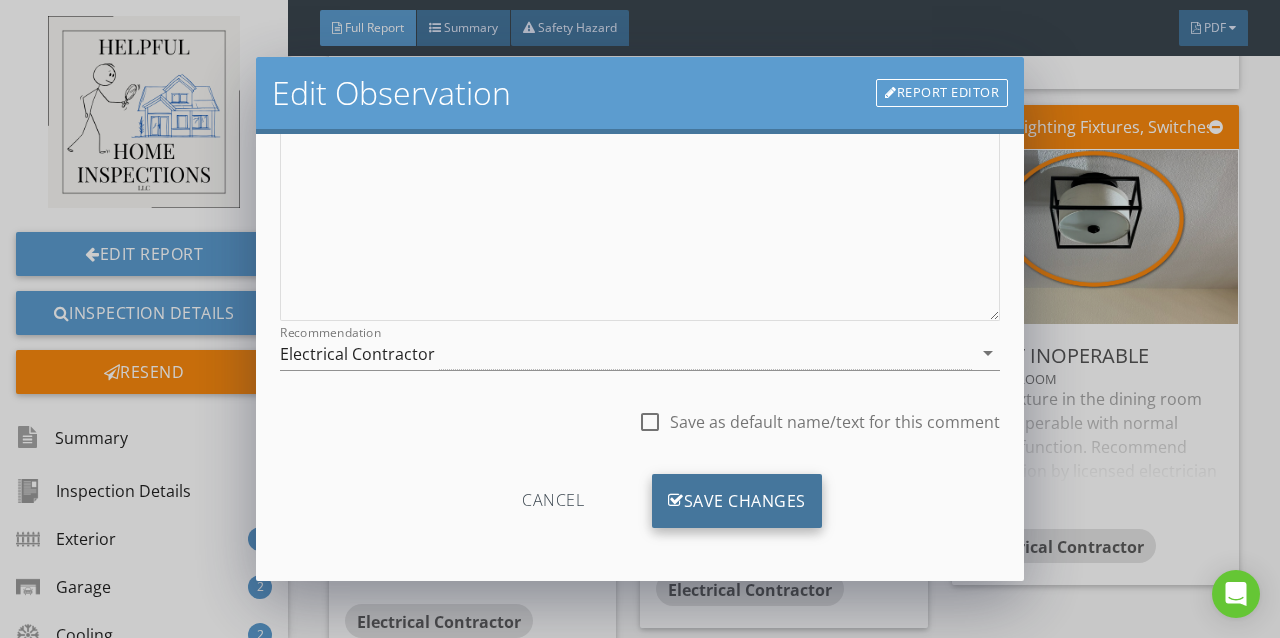 click on "Save Changes" at bounding box center (737, 501) 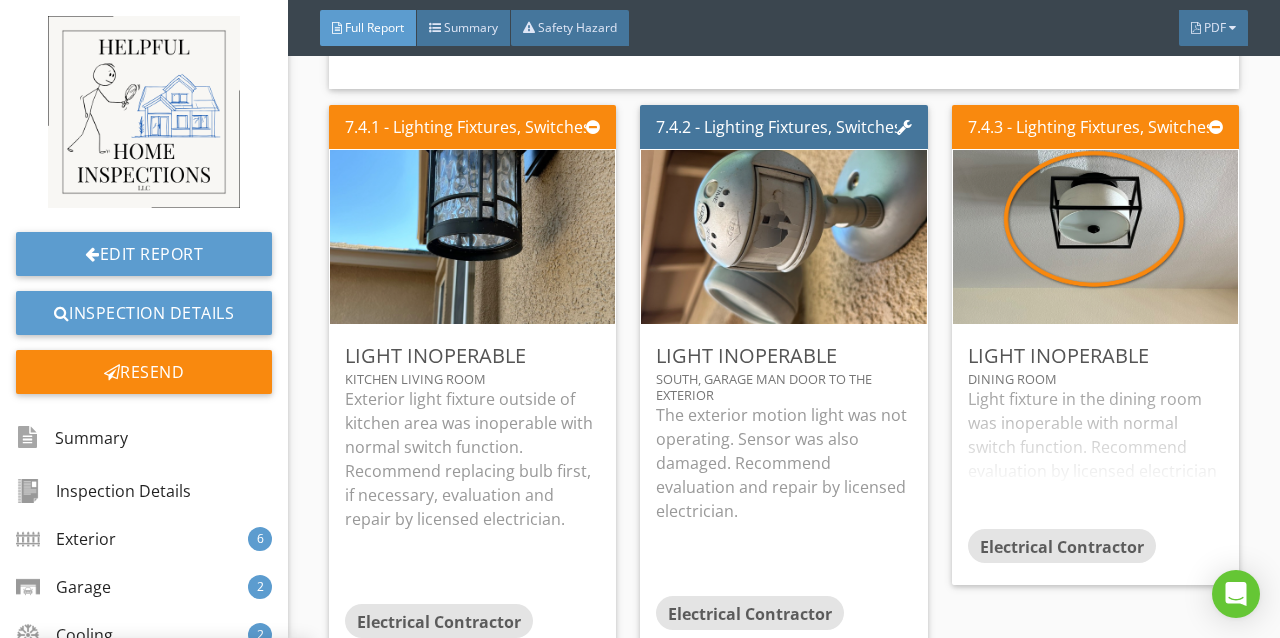 scroll, scrollTop: 102, scrollLeft: 0, axis: vertical 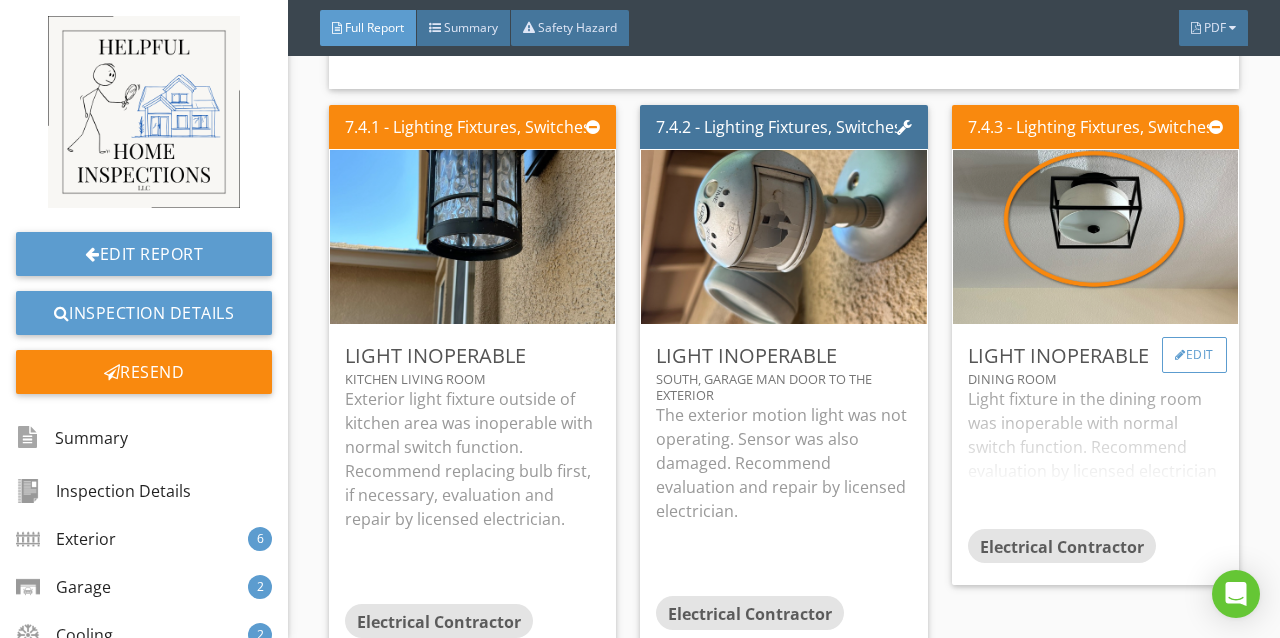 click at bounding box center (1180, 355) 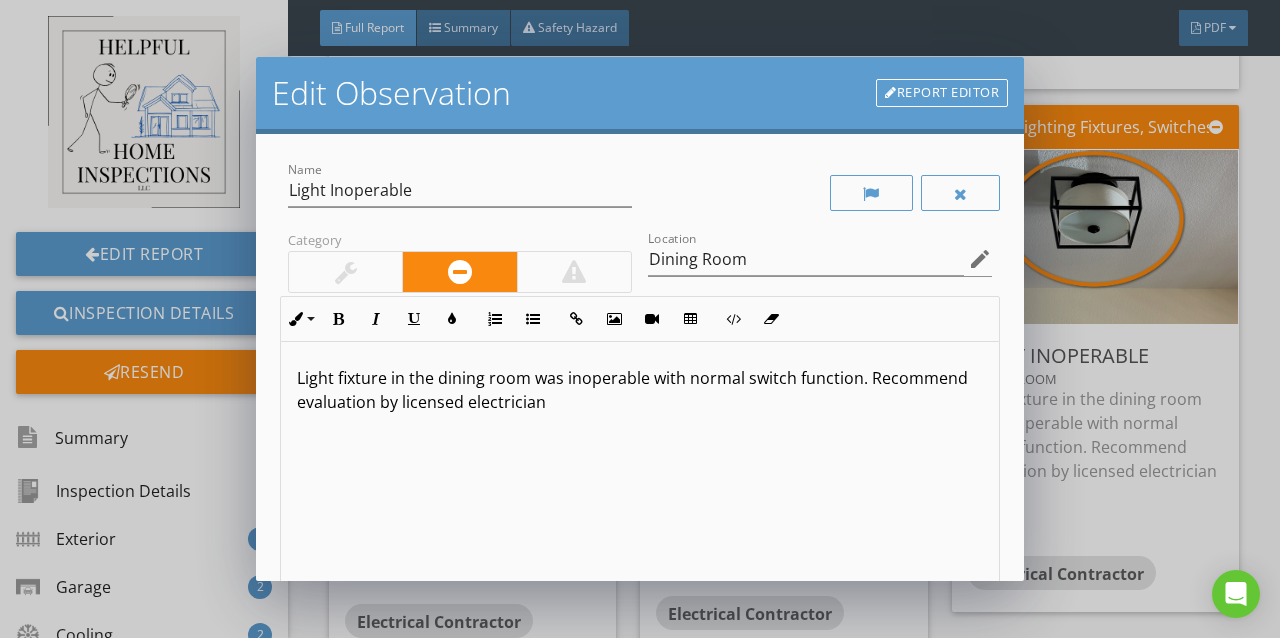 click on "Light fixture in the dining room was inoperable with normal switch function. Recommend evaluation by licensed electrician" at bounding box center (640, 390) 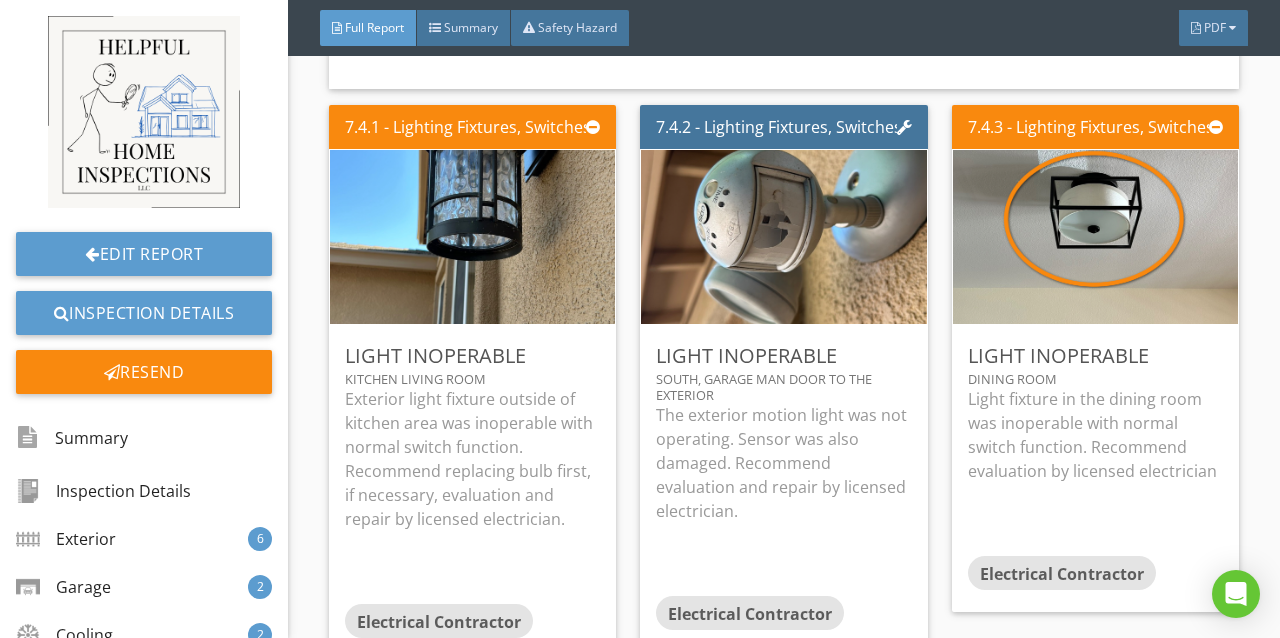 click at bounding box center (640, 319) 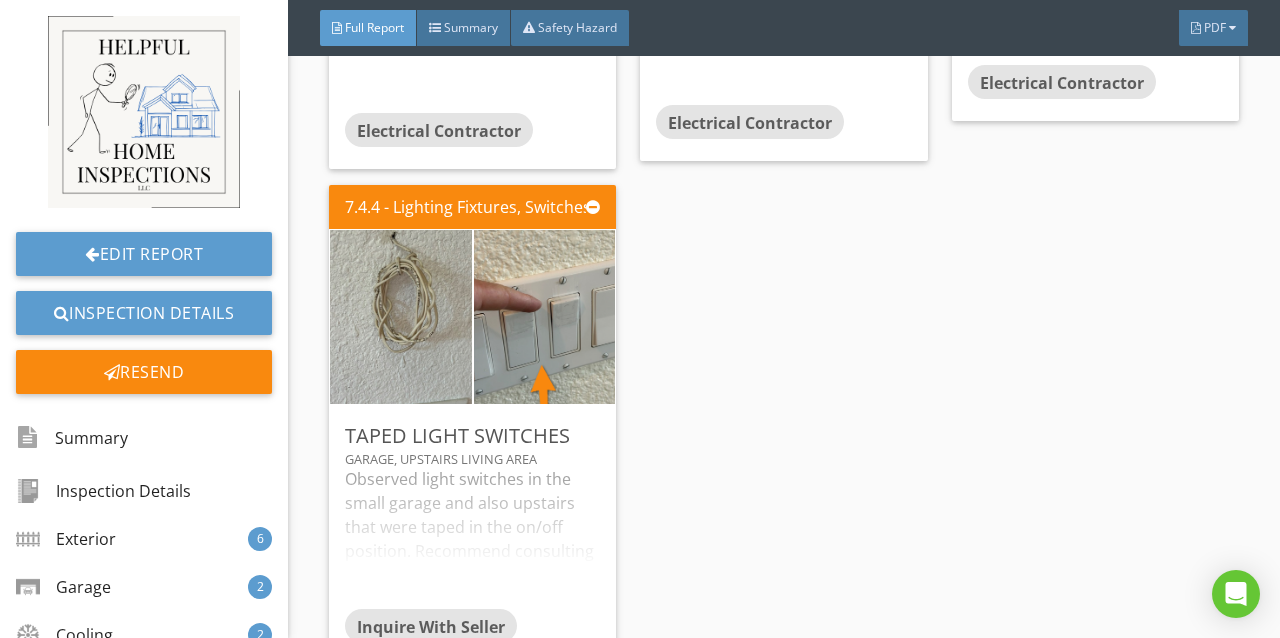 scroll, scrollTop: 11448, scrollLeft: 0, axis: vertical 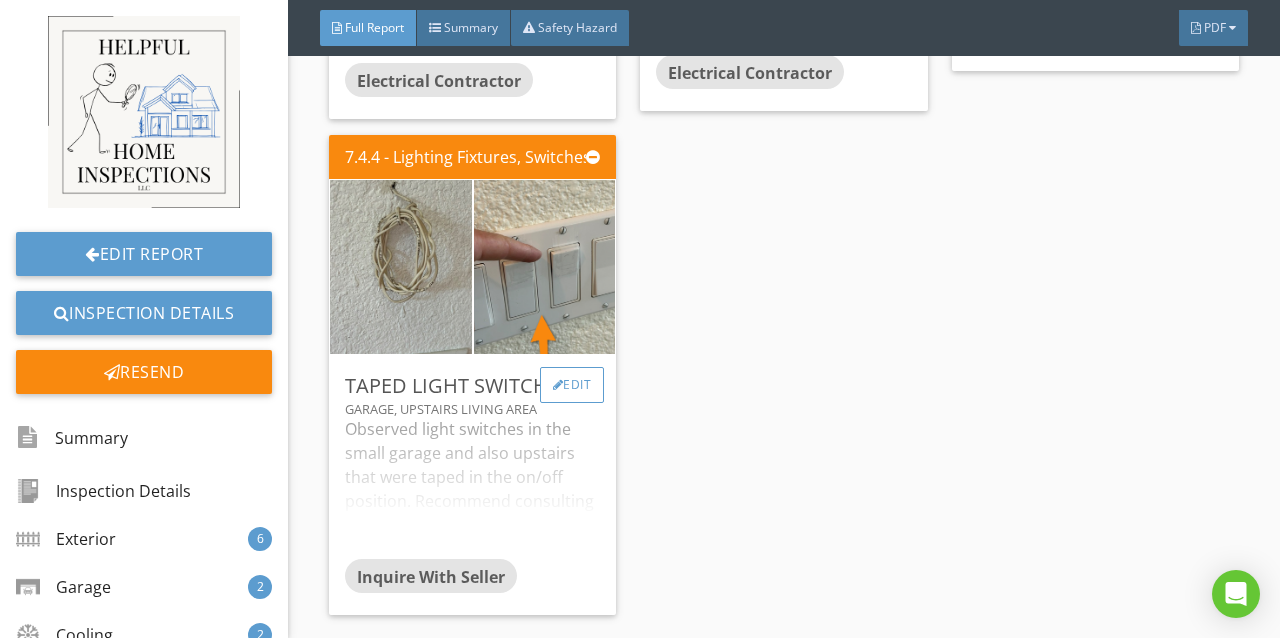 click on "Edit" at bounding box center (572, 385) 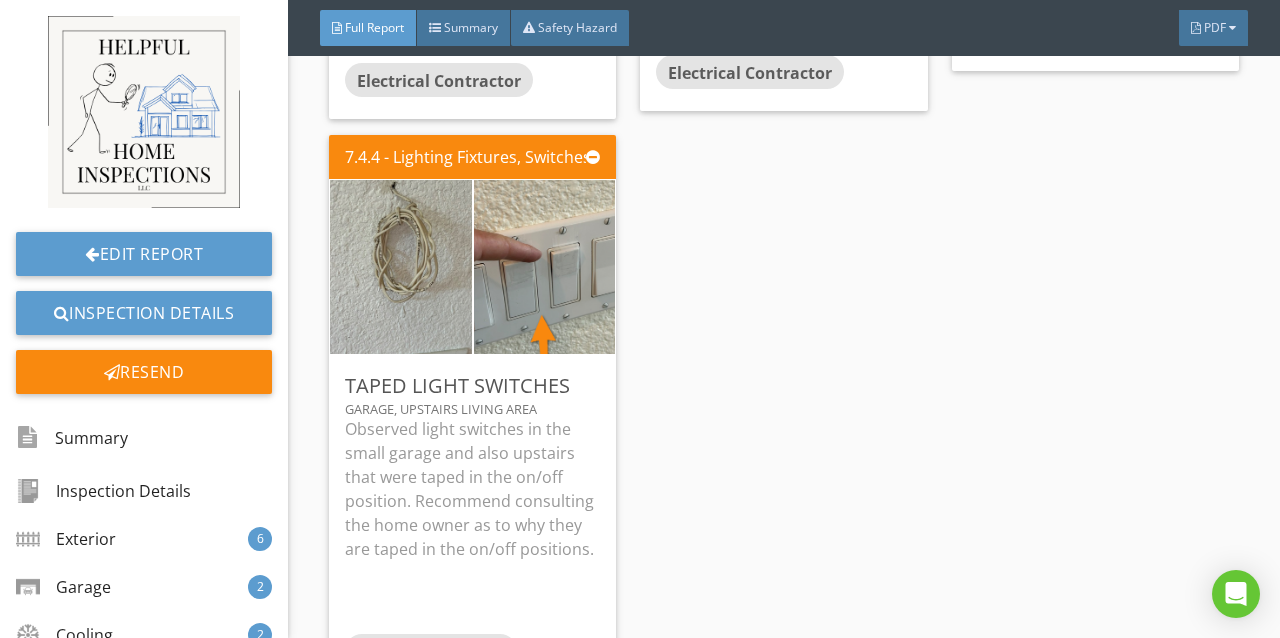 click at bounding box center [640, 319] 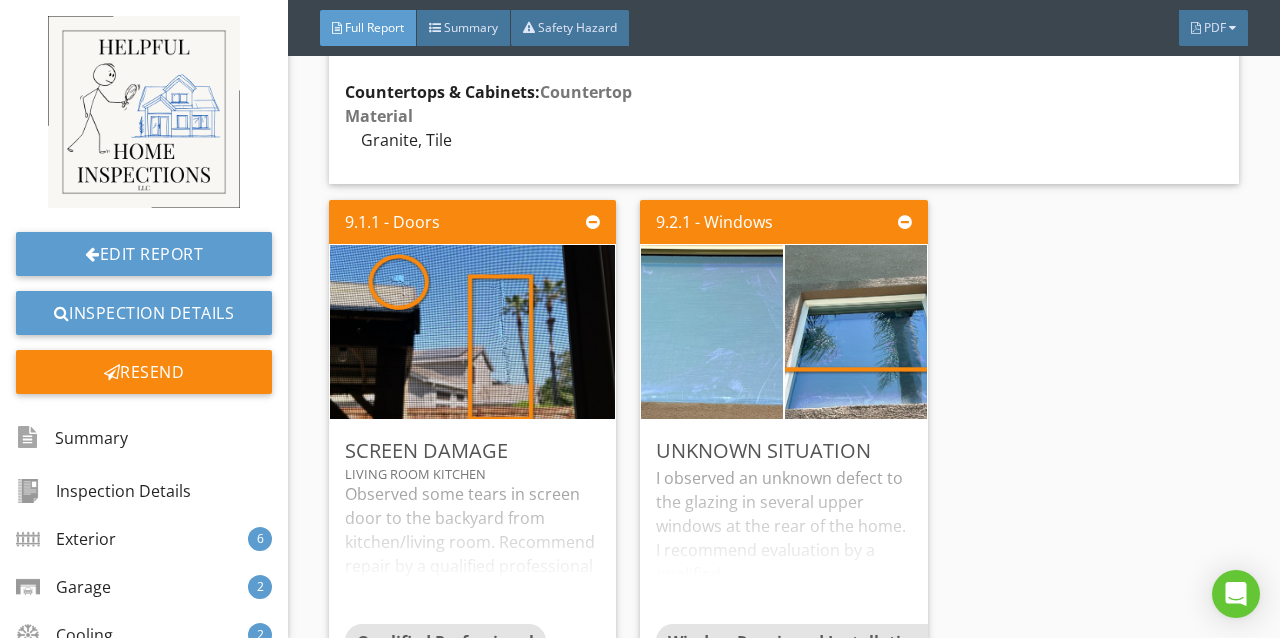 scroll, scrollTop: 12829, scrollLeft: 0, axis: vertical 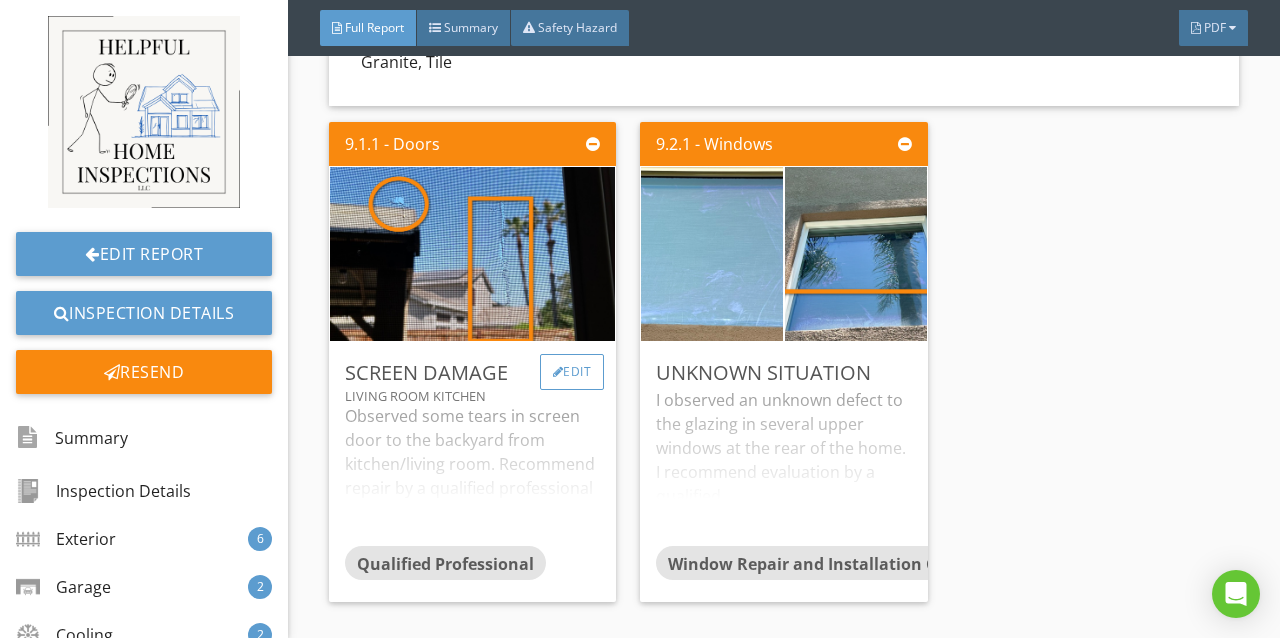 click on "Edit" at bounding box center (572, 372) 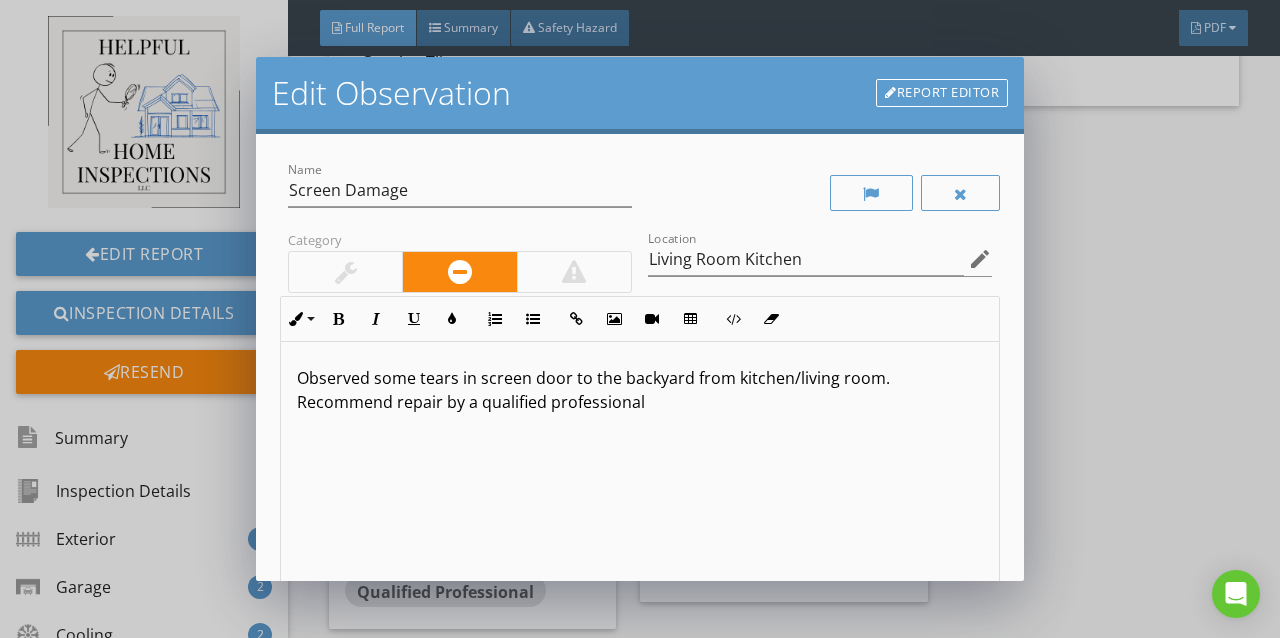 click on "Observed some tears in screen door to the backyard from kitchen/living room. Recommend repair by a qualified professional" at bounding box center [640, 390] 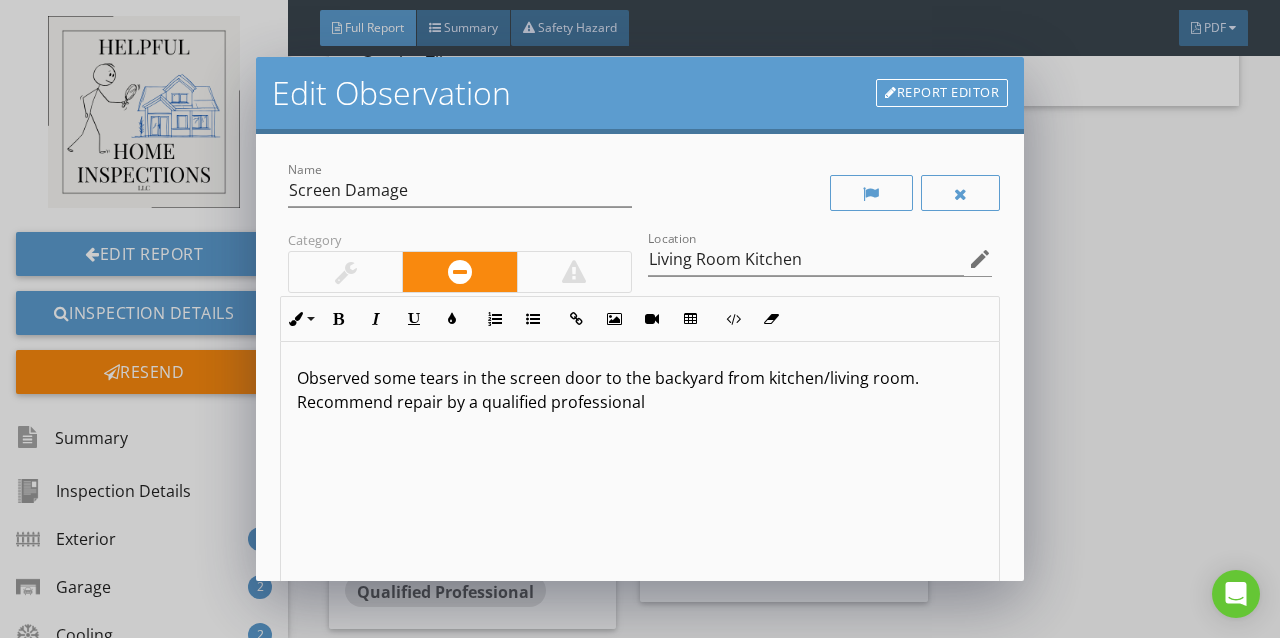 click on "Observed some tears in the screen door to the backyard from kitchen/living room. Recommend repair by a qualified professional" at bounding box center [640, 390] 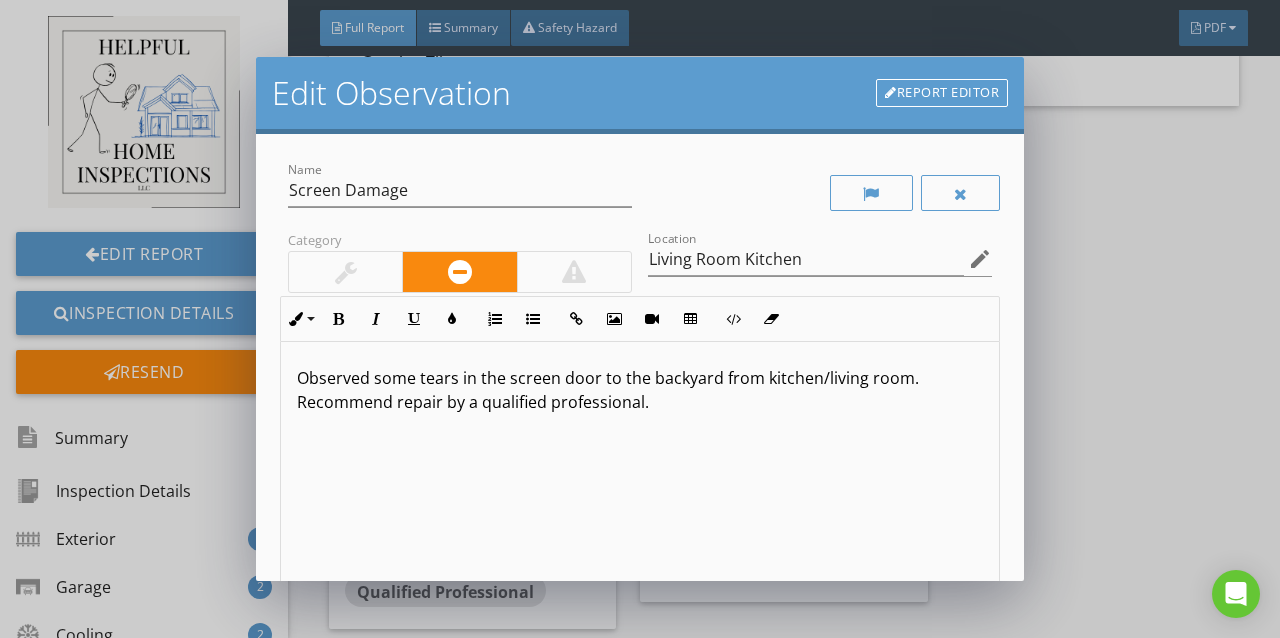 click at bounding box center [345, 272] 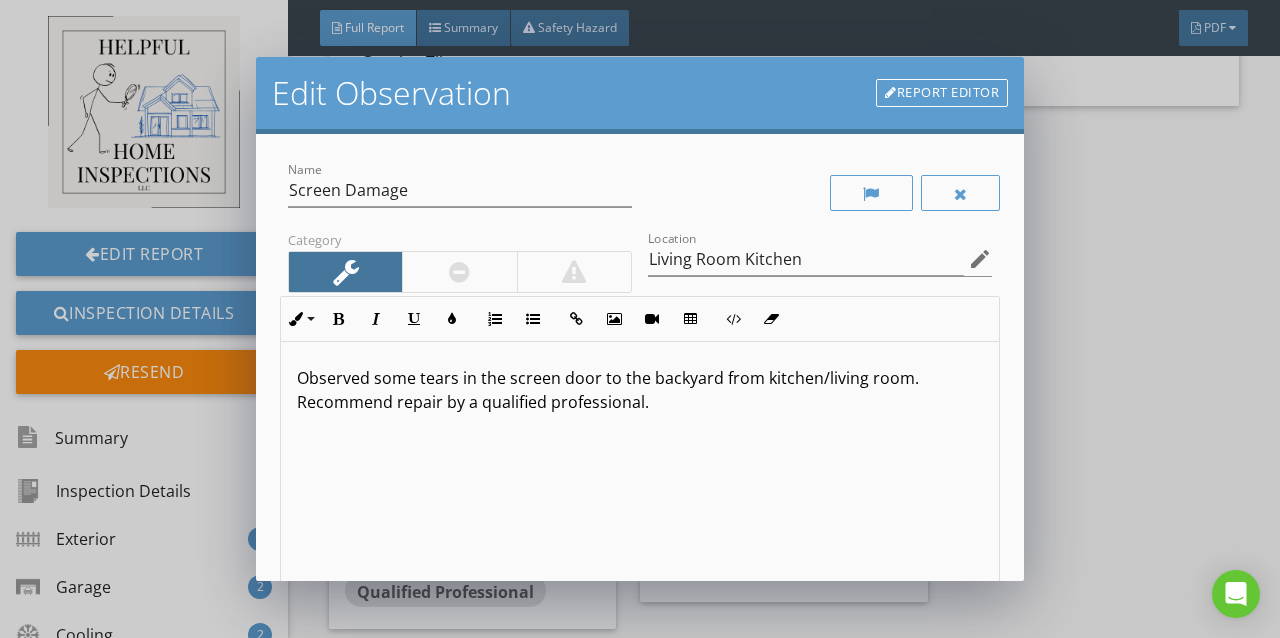 scroll, scrollTop: 0, scrollLeft: 0, axis: both 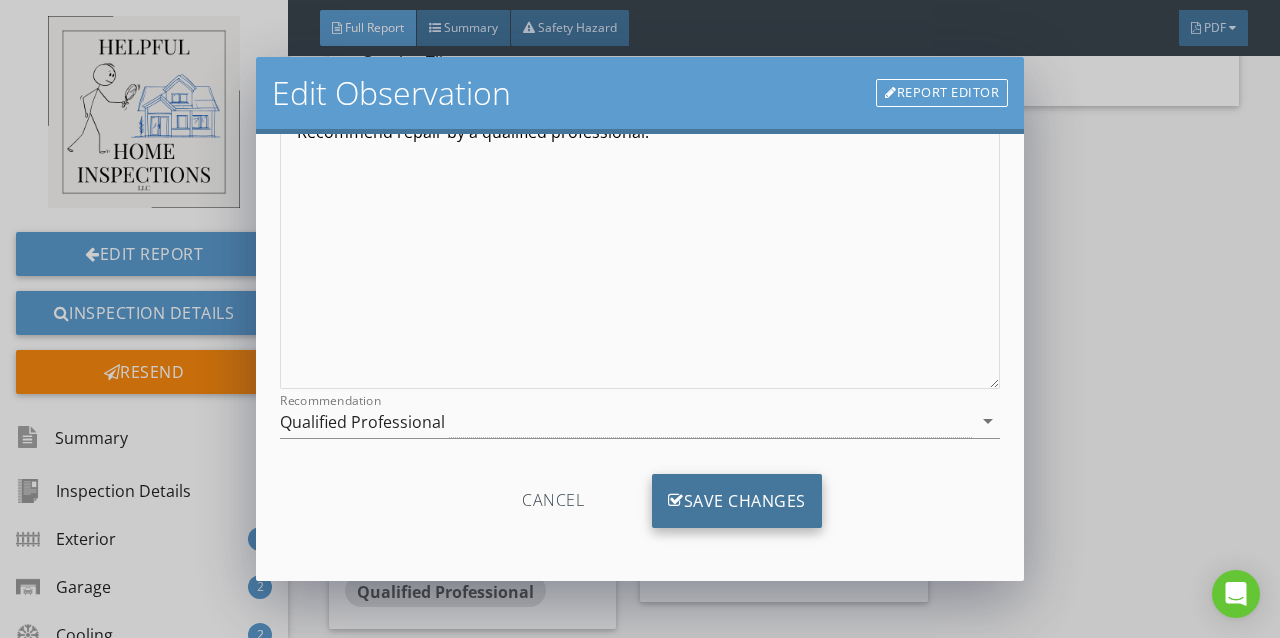 click on "Save Changes" at bounding box center [737, 501] 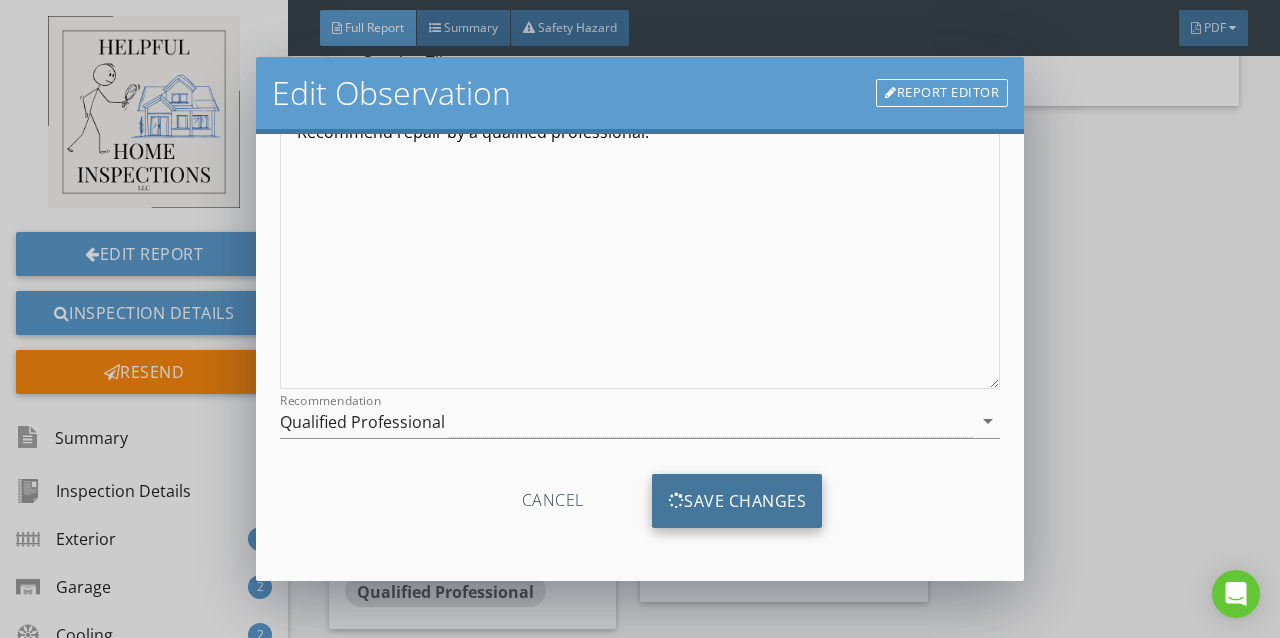 scroll, scrollTop: 34, scrollLeft: 0, axis: vertical 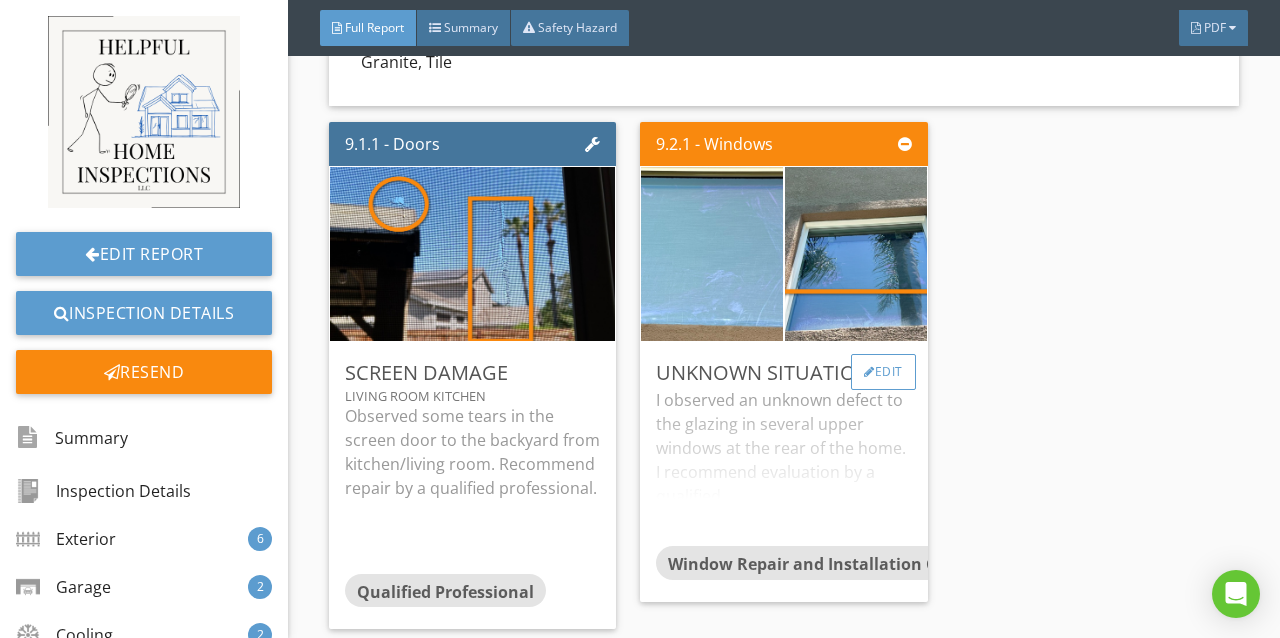click on "Edit" at bounding box center [883, 372] 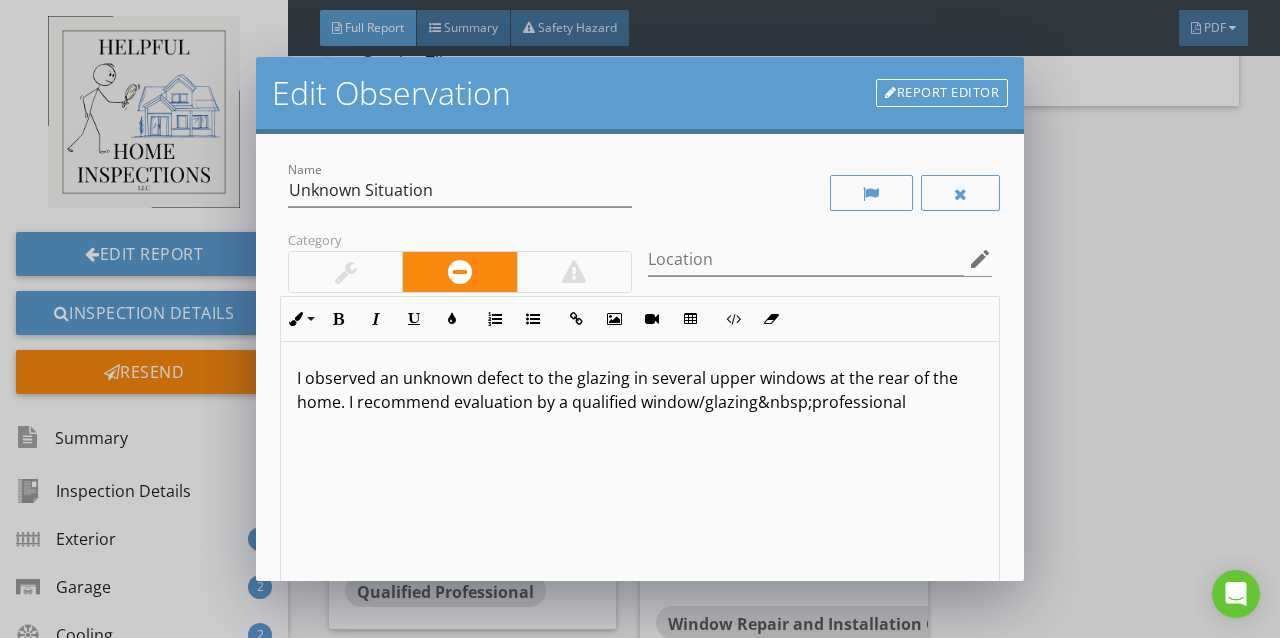 click on "I observed an unknown defect to the glazing in several upper windows at the rear of the home. I recommend evaluation by a qualified window/glazing professional" at bounding box center (640, 390) 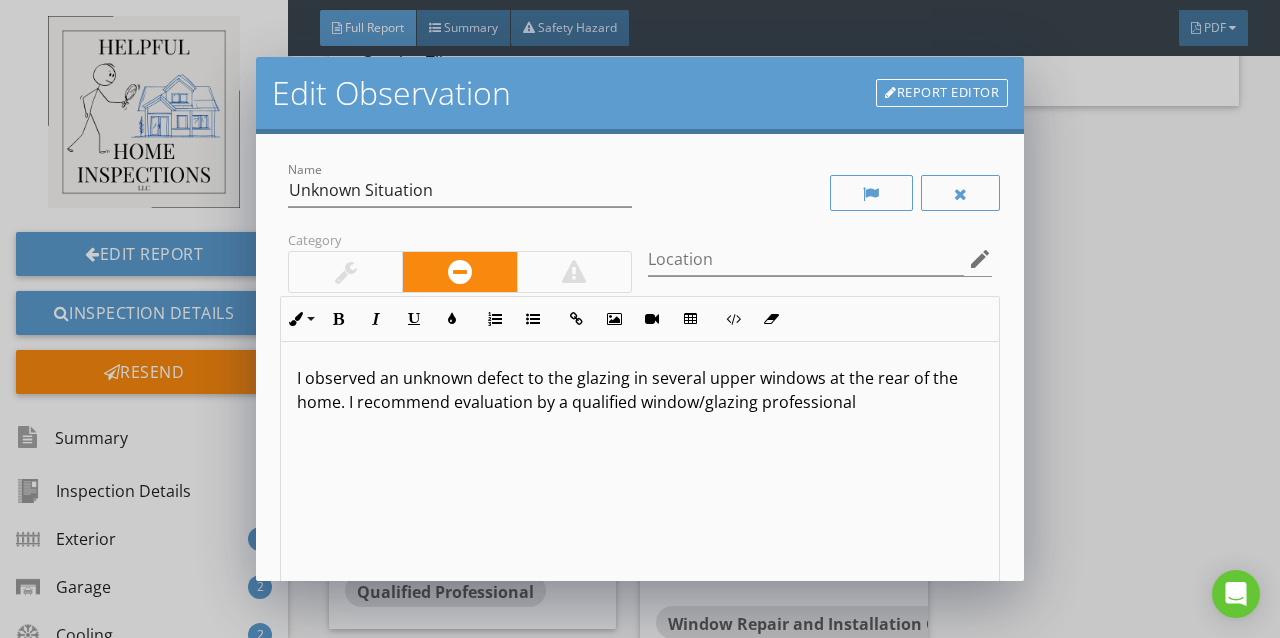 type 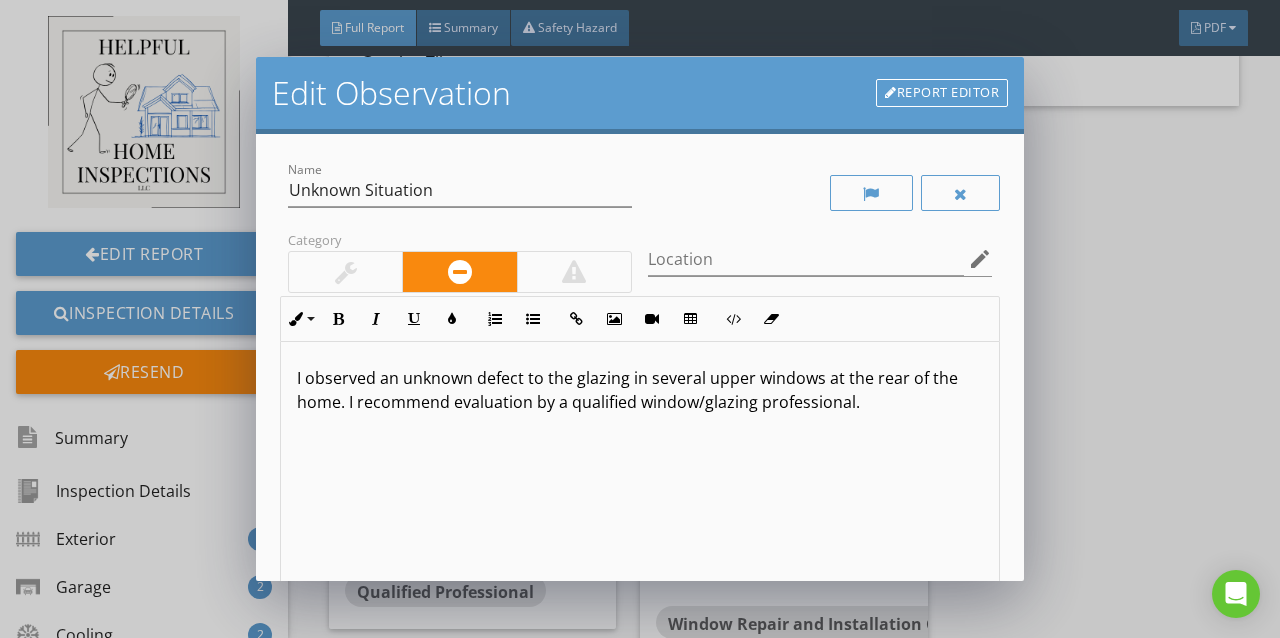 scroll, scrollTop: 0, scrollLeft: 0, axis: both 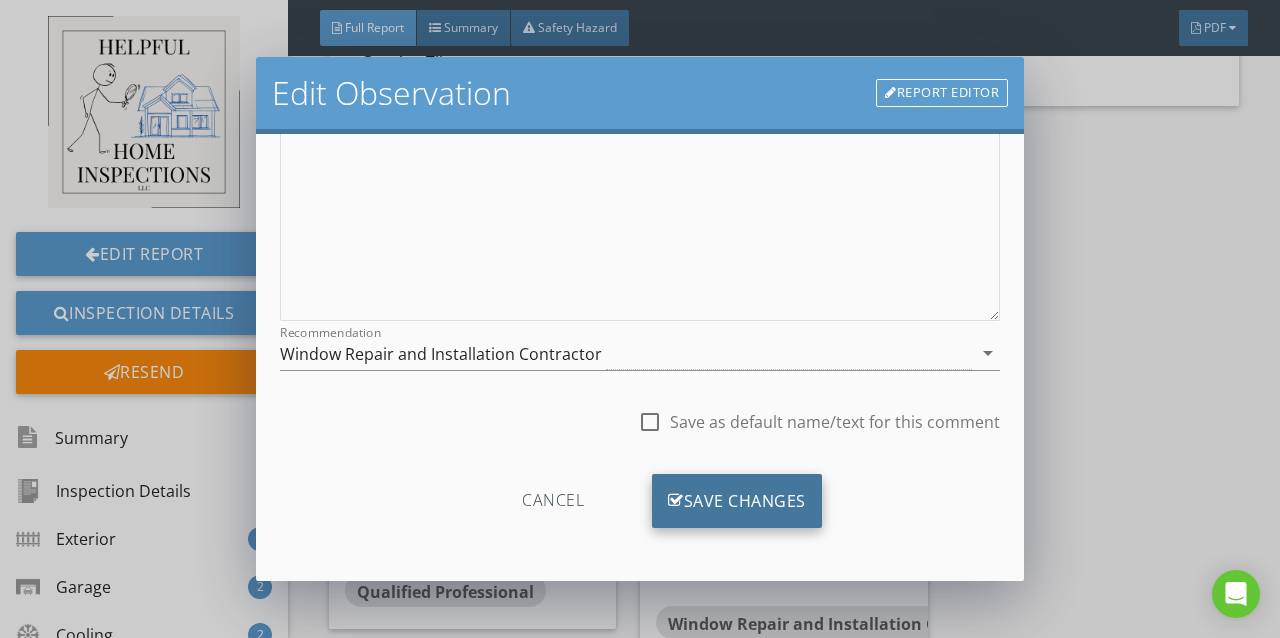click on "Save Changes" at bounding box center [737, 501] 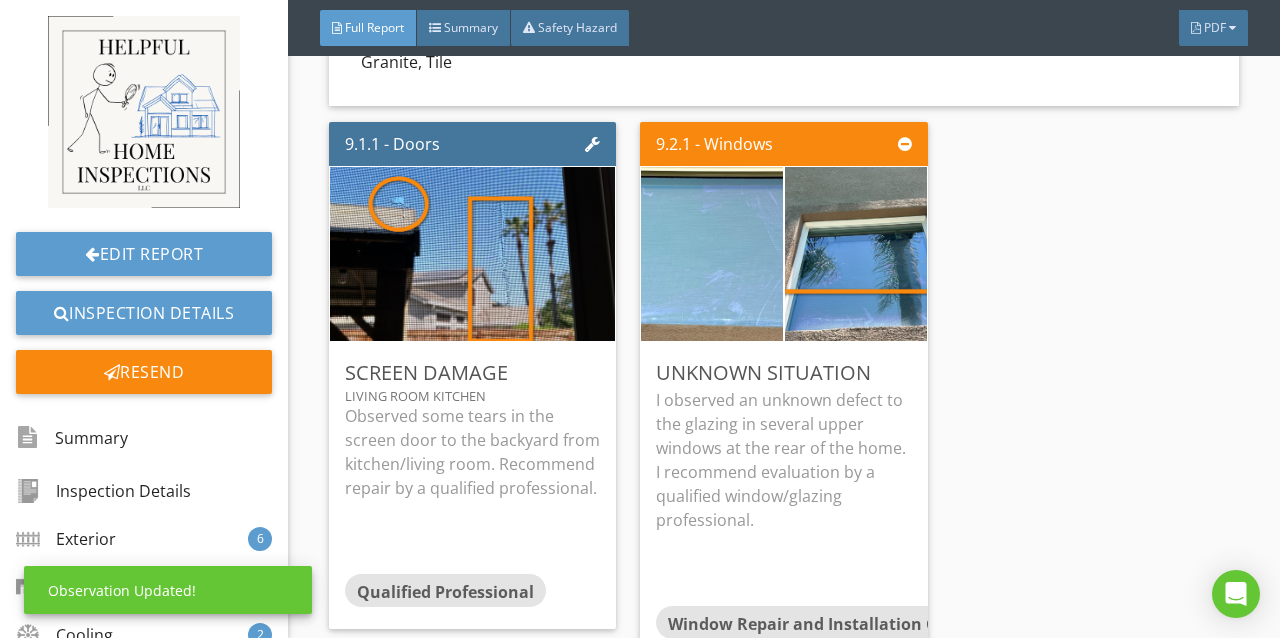scroll, scrollTop: 102, scrollLeft: 0, axis: vertical 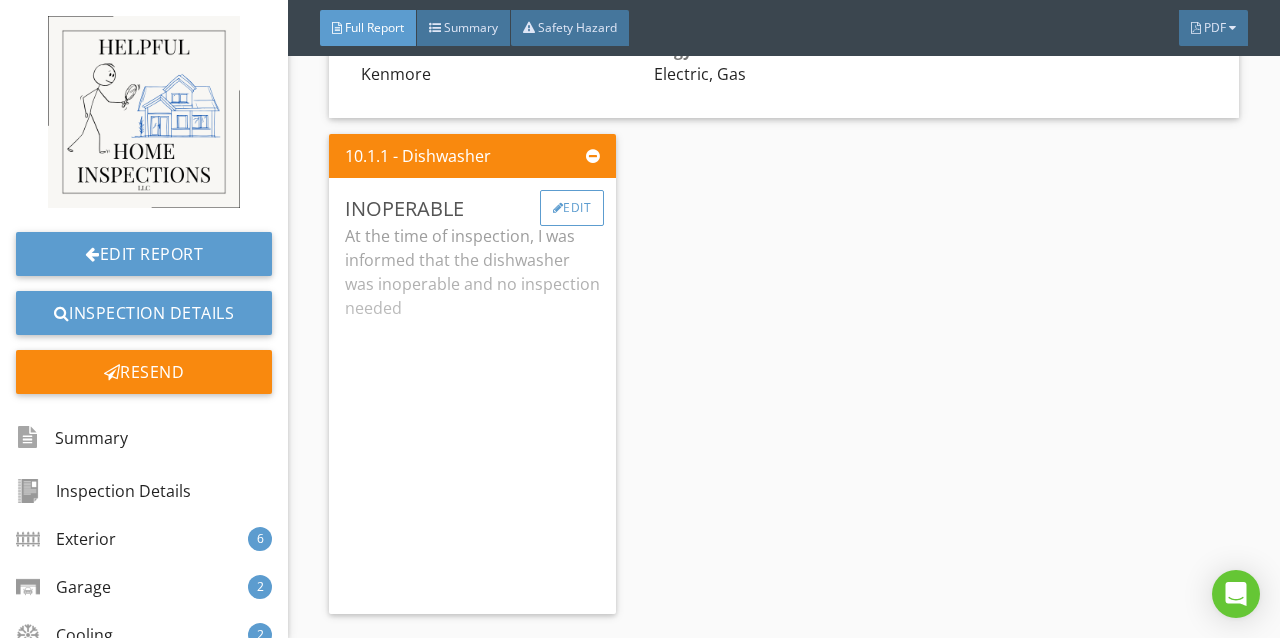click at bounding box center (558, 208) 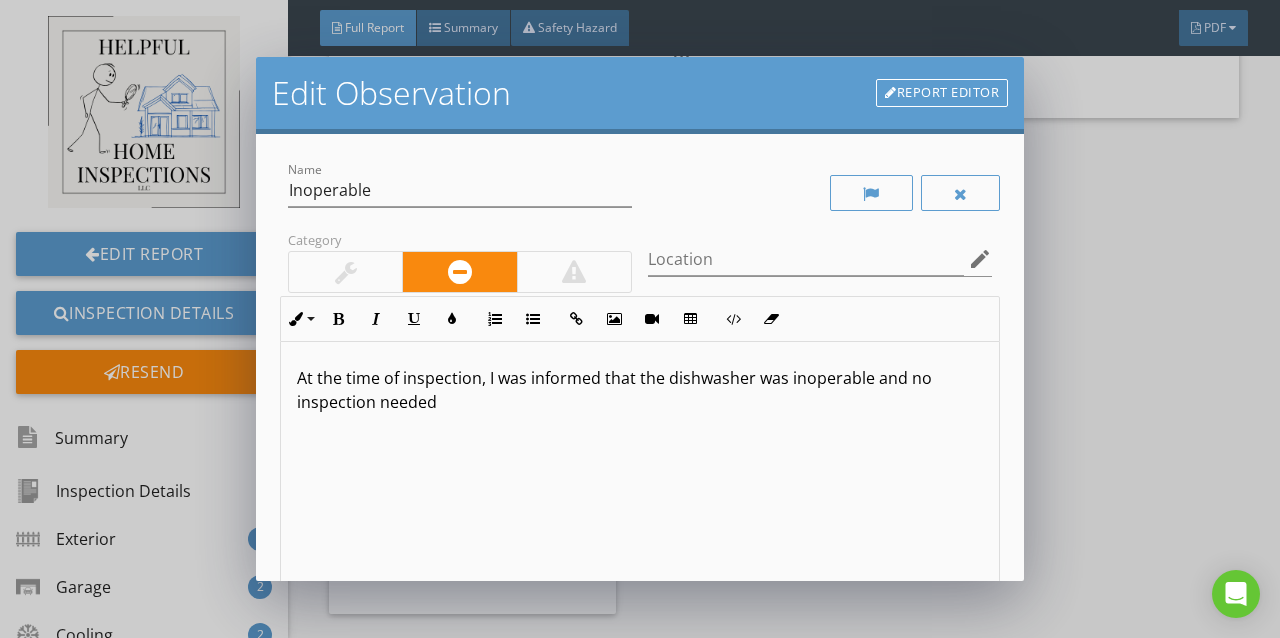 click on "At the time of inspection, I was informed that the dishwasher was inoperable and no inspection needed" at bounding box center (640, 390) 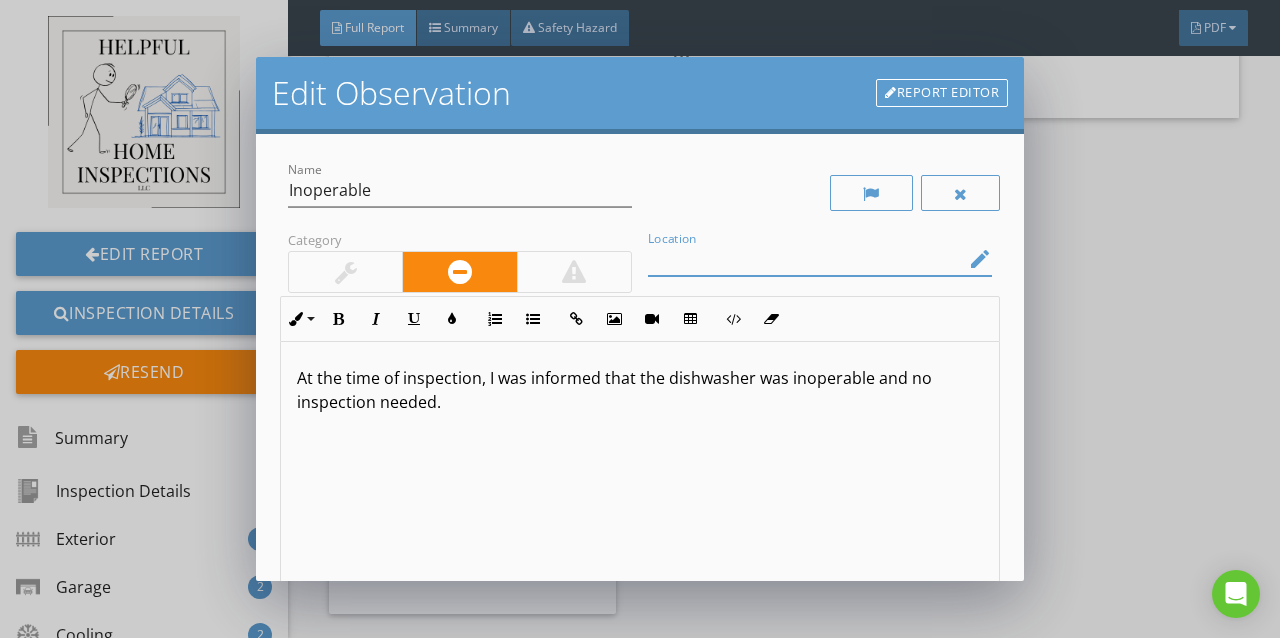 click at bounding box center [806, 259] 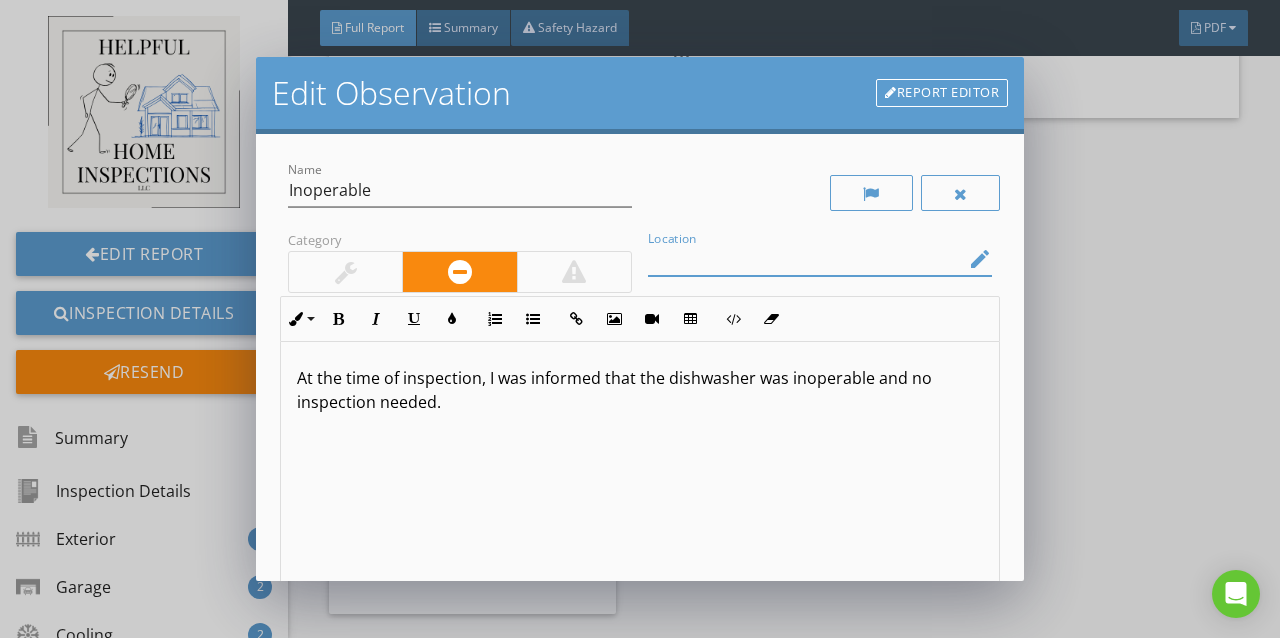 click on "edit" at bounding box center (980, 259) 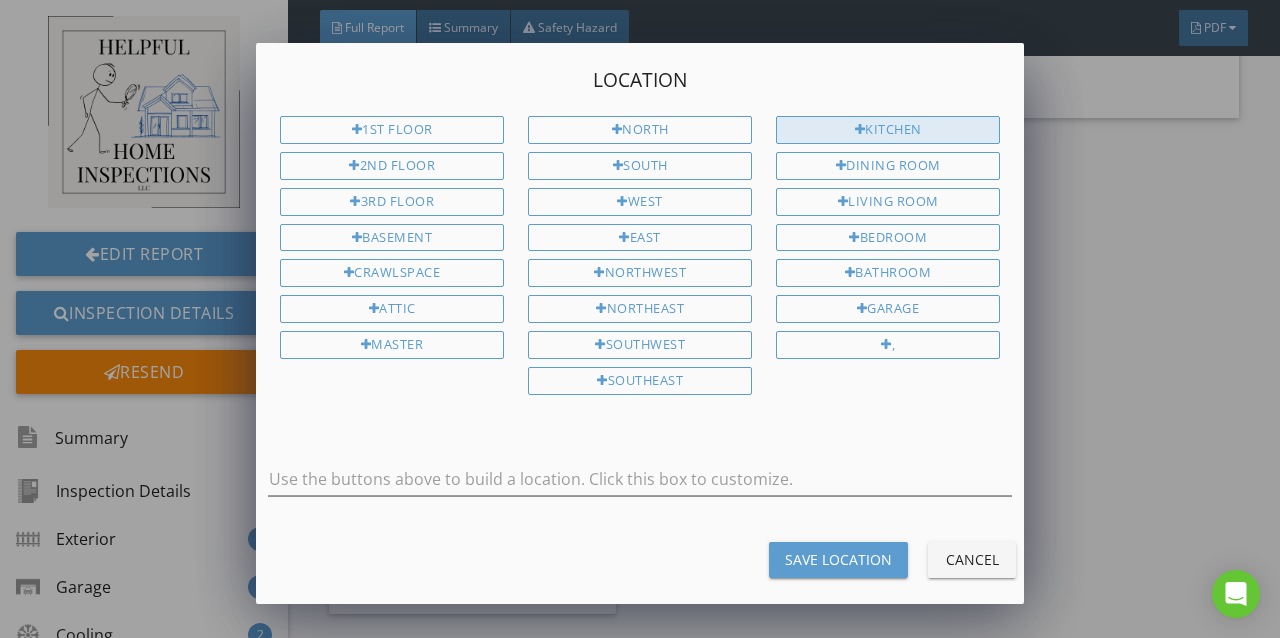 click at bounding box center [860, 130] 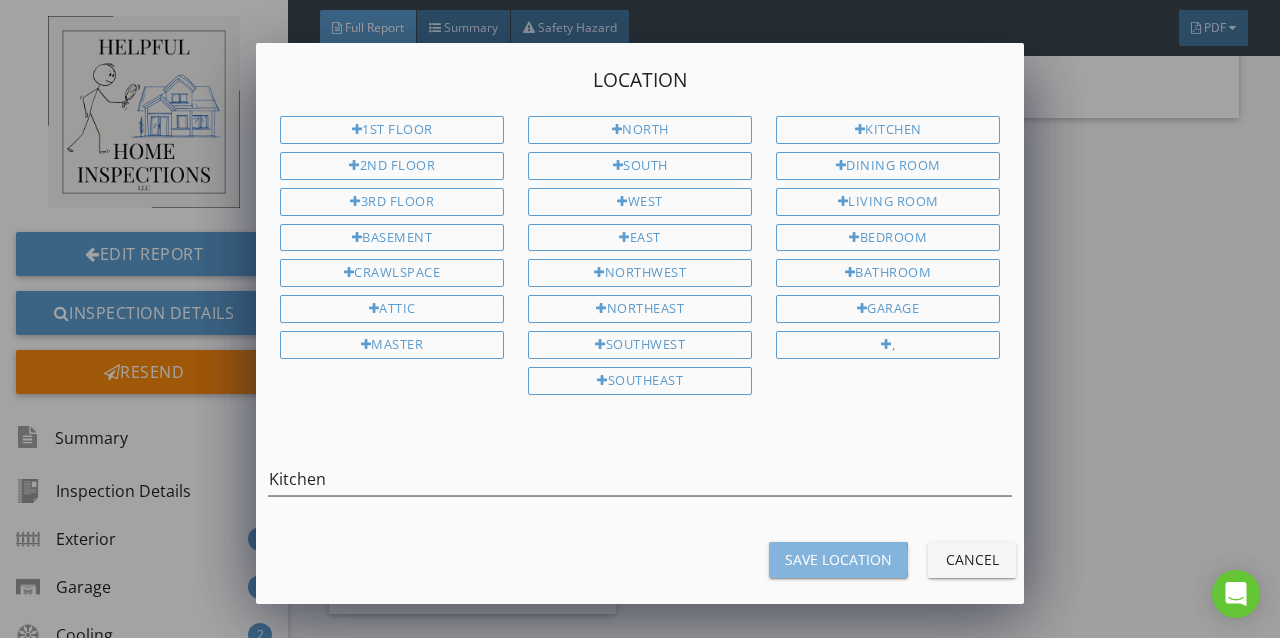 click on "Save Location" at bounding box center (838, 559) 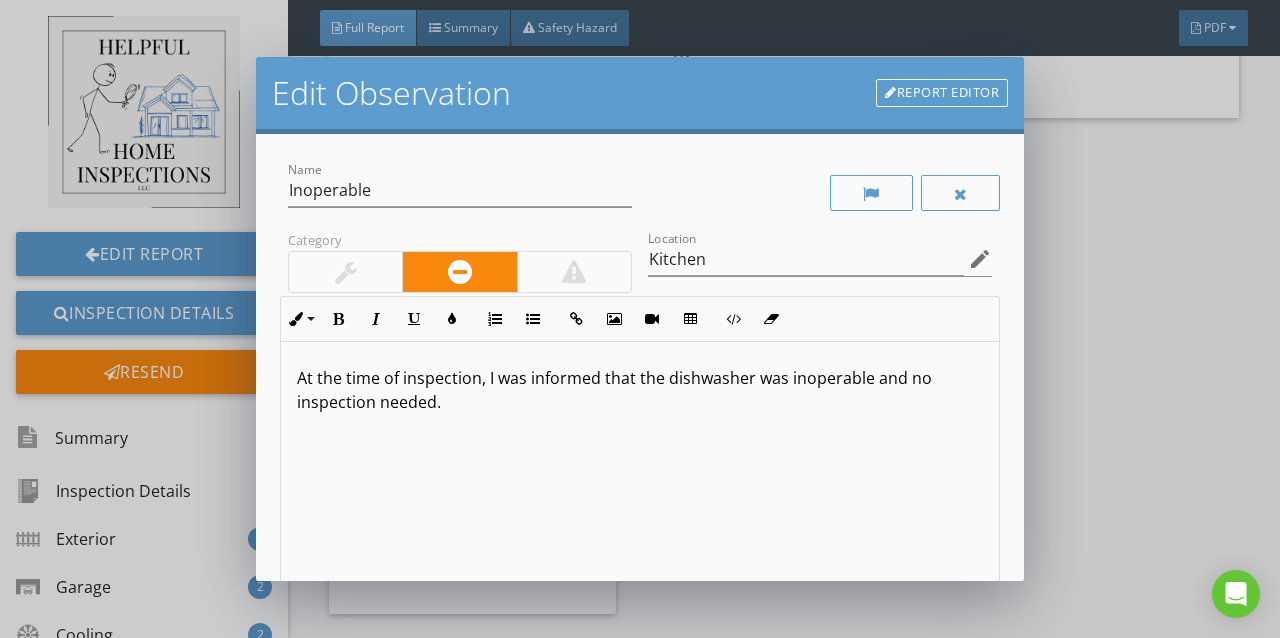 scroll, scrollTop: 0, scrollLeft: 0, axis: both 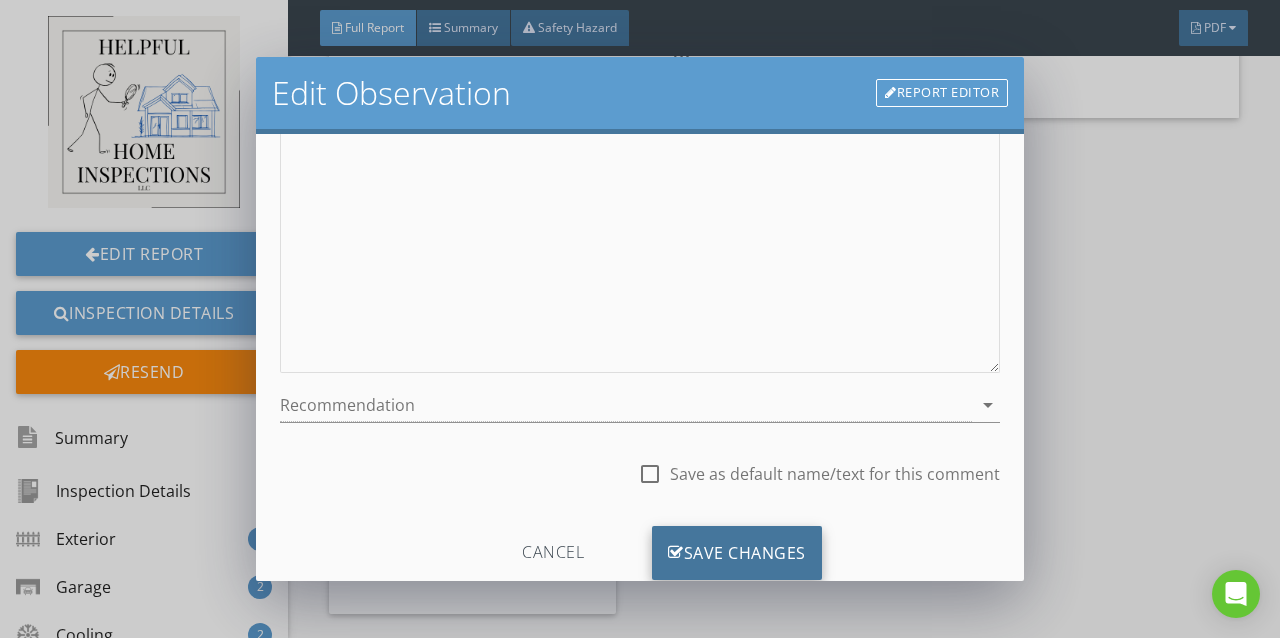 click on "Save Changes" at bounding box center [737, 553] 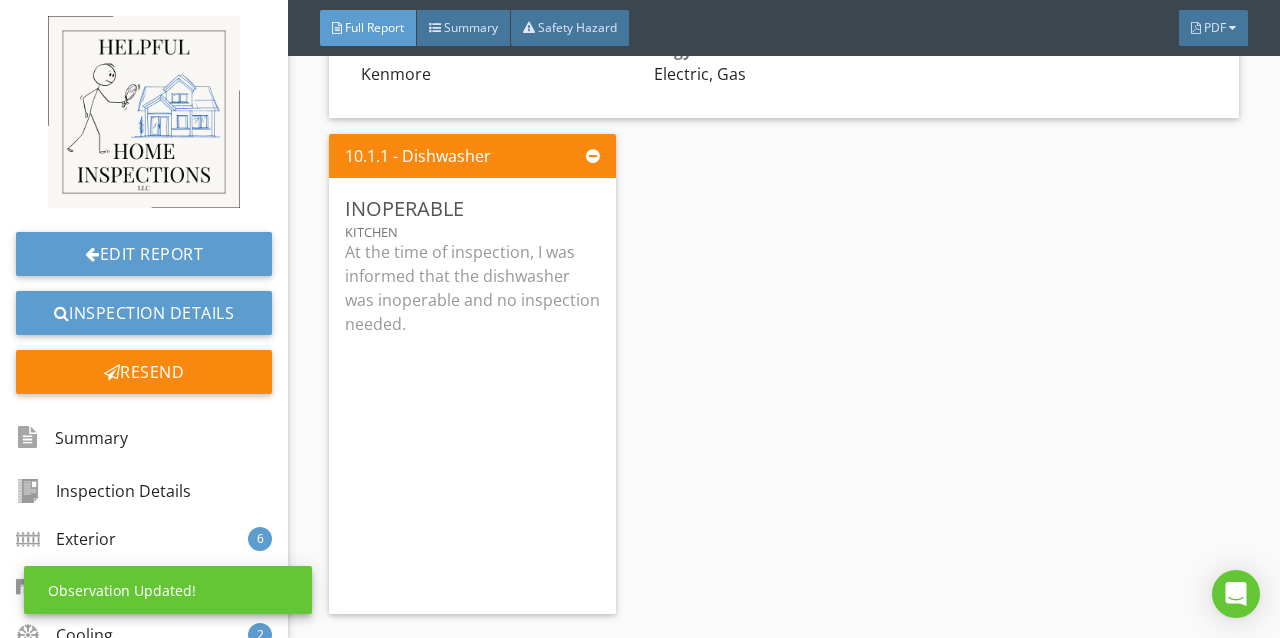 scroll, scrollTop: 102, scrollLeft: 0, axis: vertical 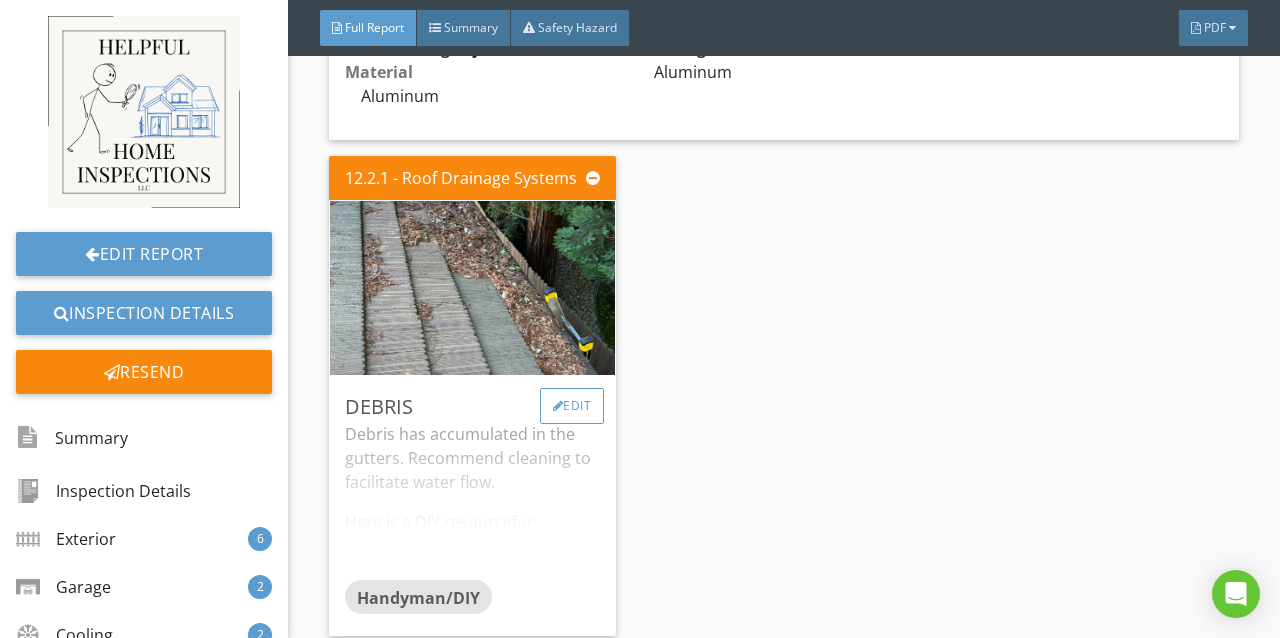click on "Edit" at bounding box center (572, 406) 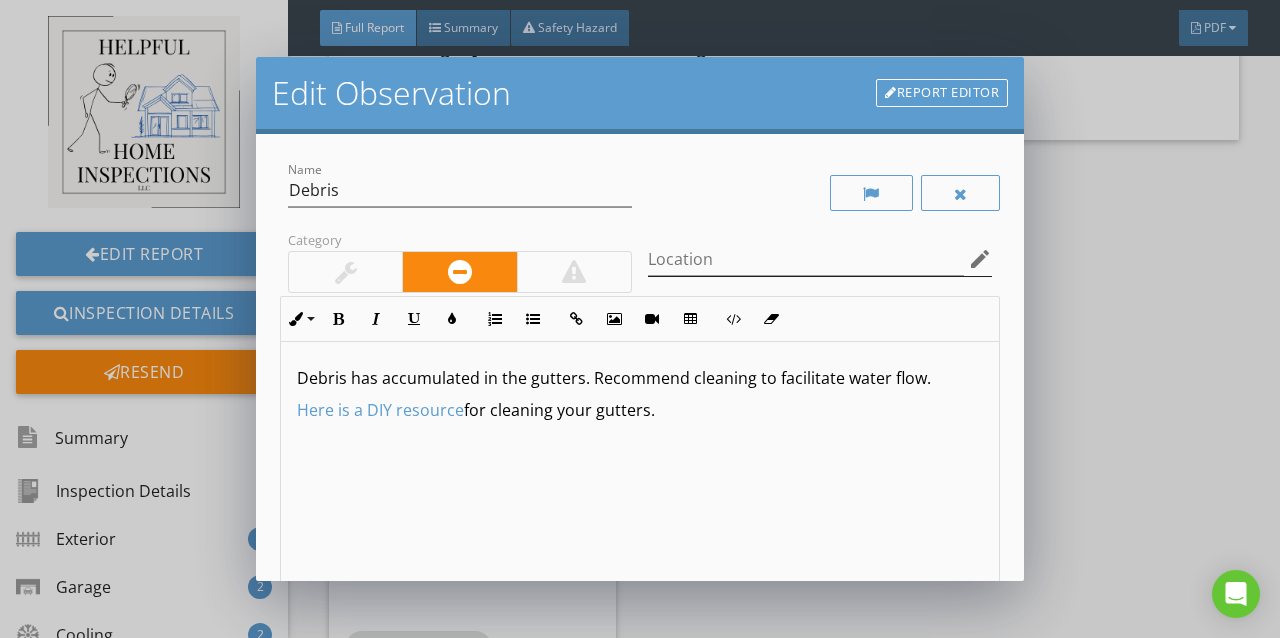 click on "edit" at bounding box center (980, 259) 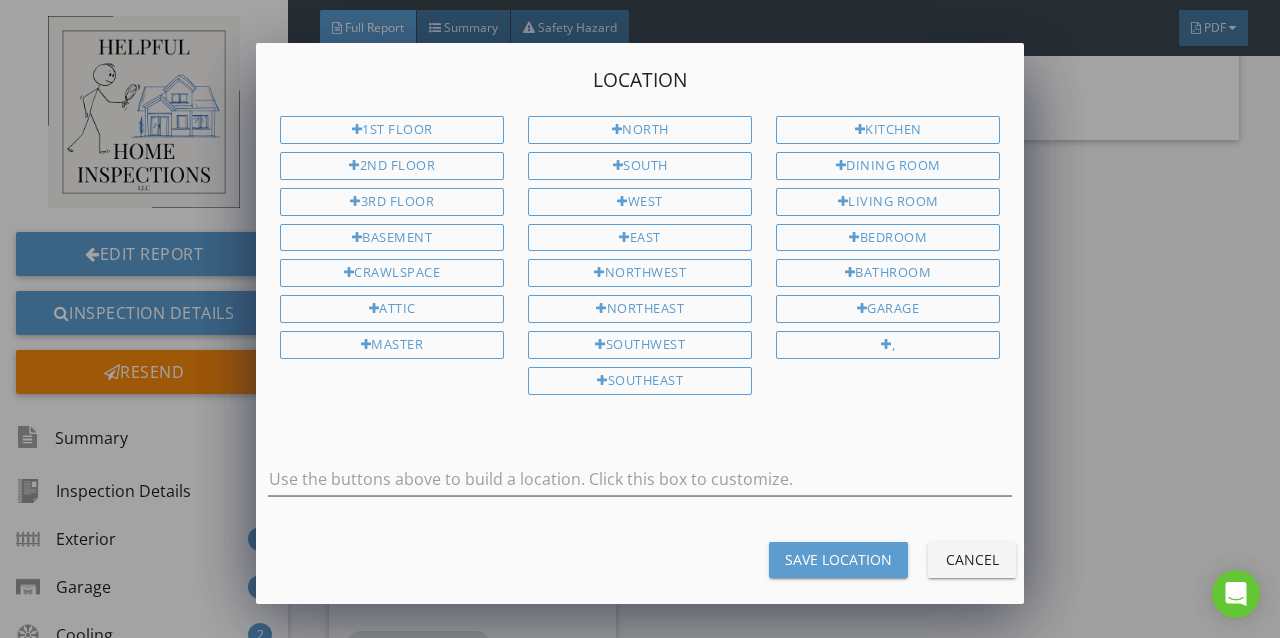 click on "Location
1st Floor
2nd Floor
3rd Floor
Basement
Crawlspace
Attic
Master
North
South
West
East
Northwest
Northeast
Southwest
Southeast
Kitchen
Dining Room
Living Room
Bedroom
Bathroom
Garage
,
Save Location     Cancel" at bounding box center [640, 319] 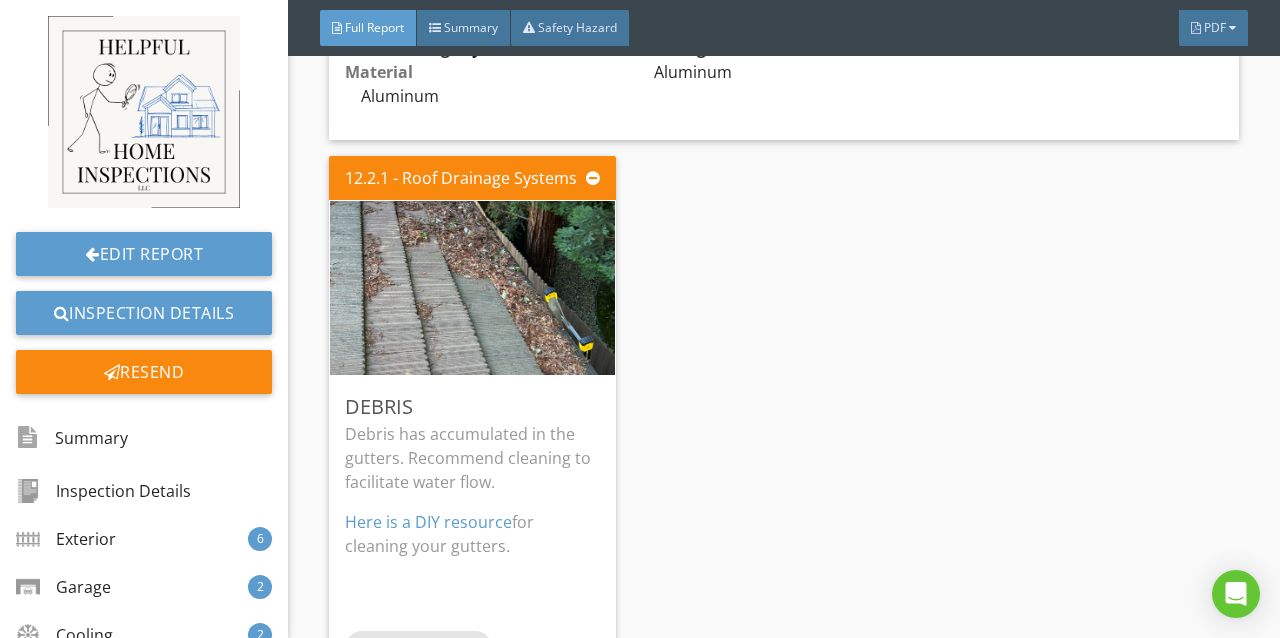 click at bounding box center (640, 319) 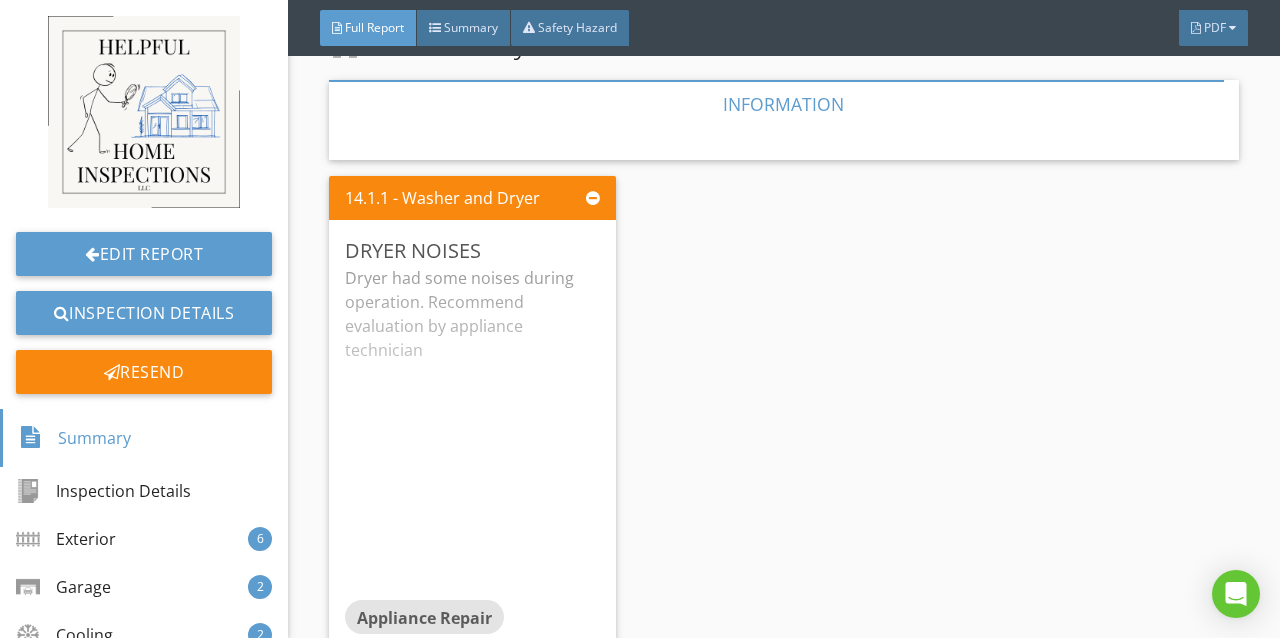 scroll, scrollTop: 16653, scrollLeft: 0, axis: vertical 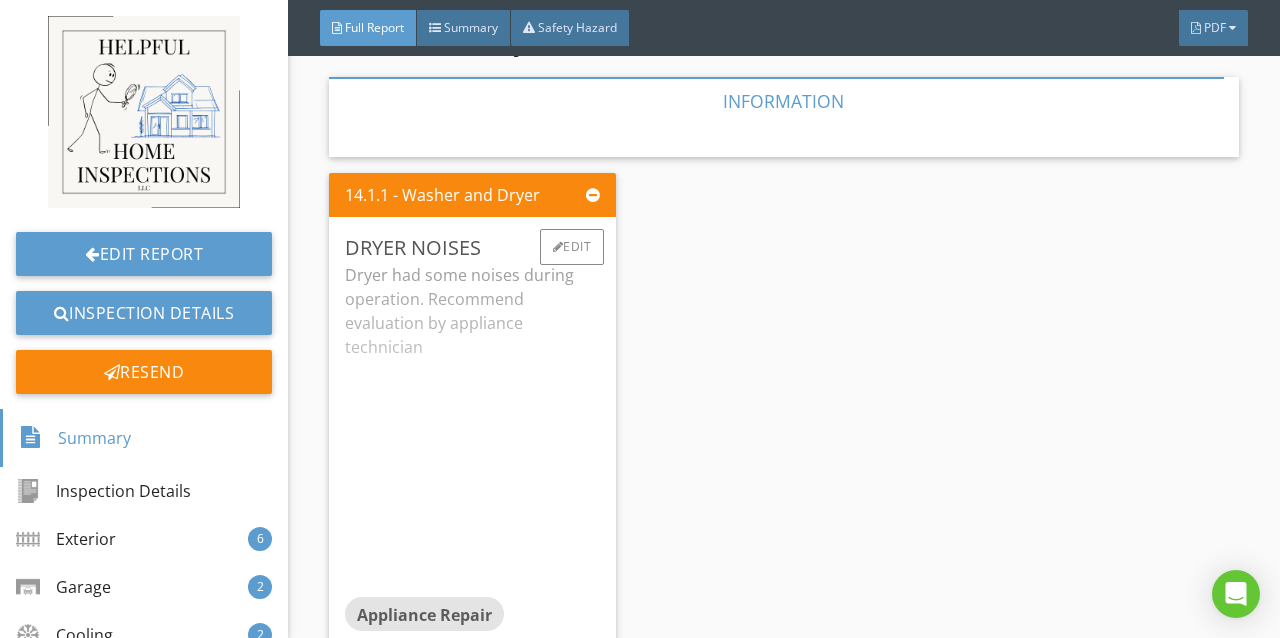 click on "Dryer had some noises during operation. Recommend evaluation by appliance technician" at bounding box center [472, 430] 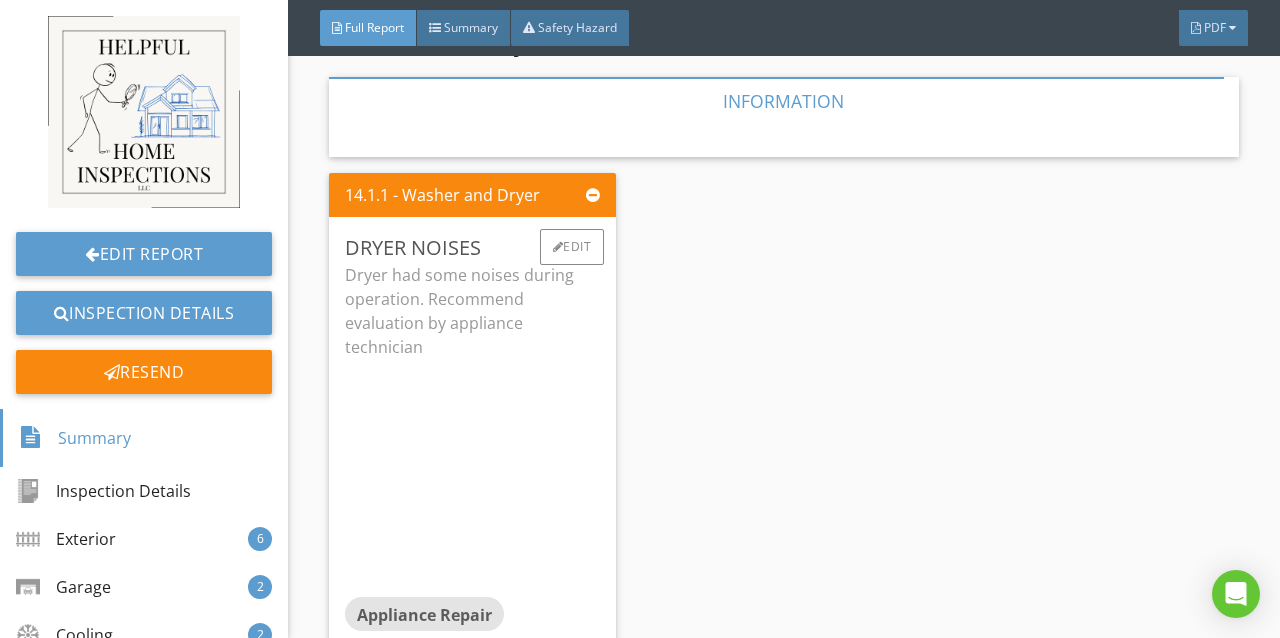 click on "Dryer had some noises during operation. Recommend evaluation by appliance technician" at bounding box center [472, 311] 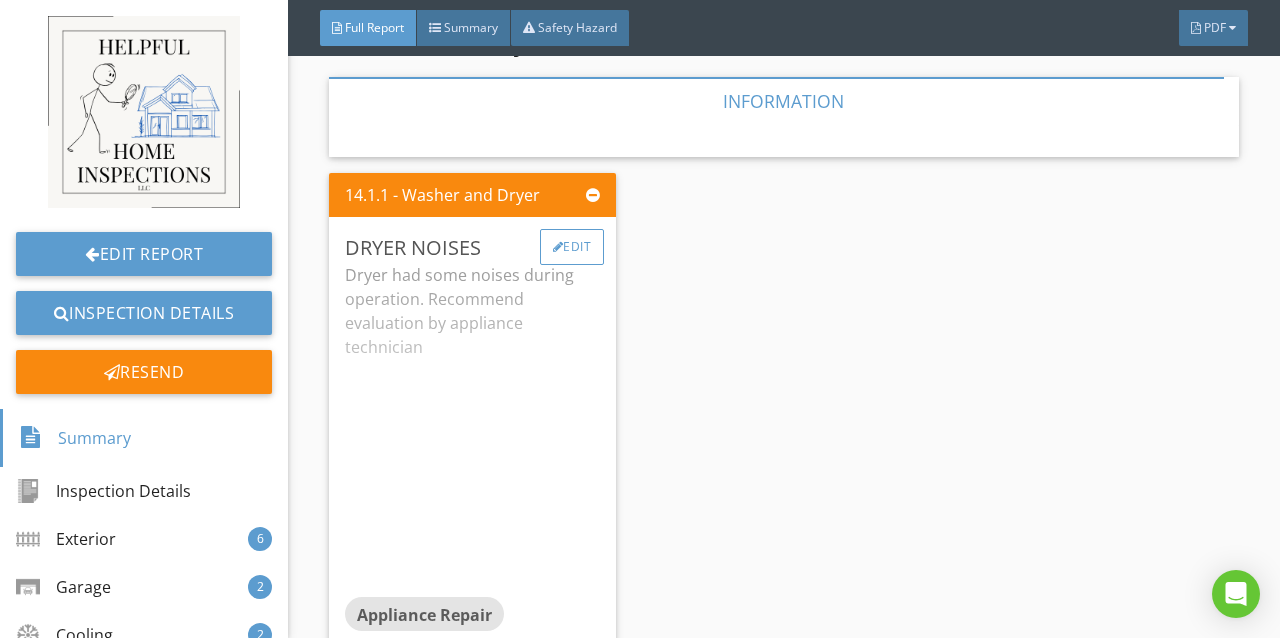 click on "Edit" at bounding box center (572, 247) 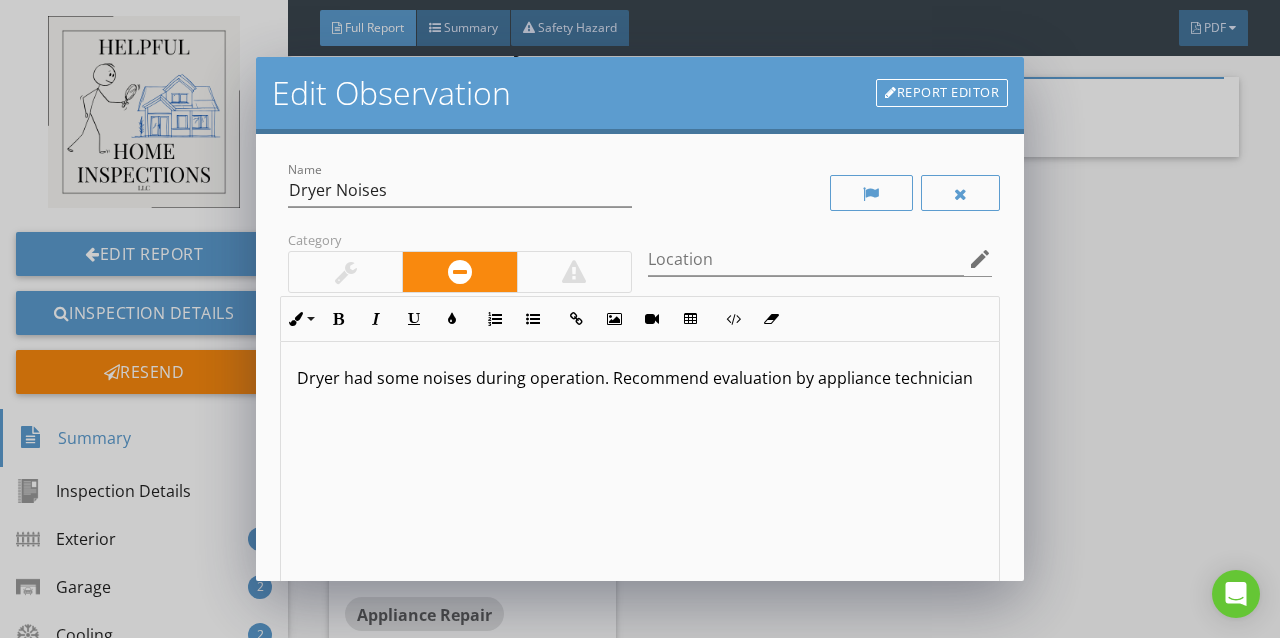 click on "Dryer had some noises during operation. Recommend evaluation by appliance technician" at bounding box center [640, 378] 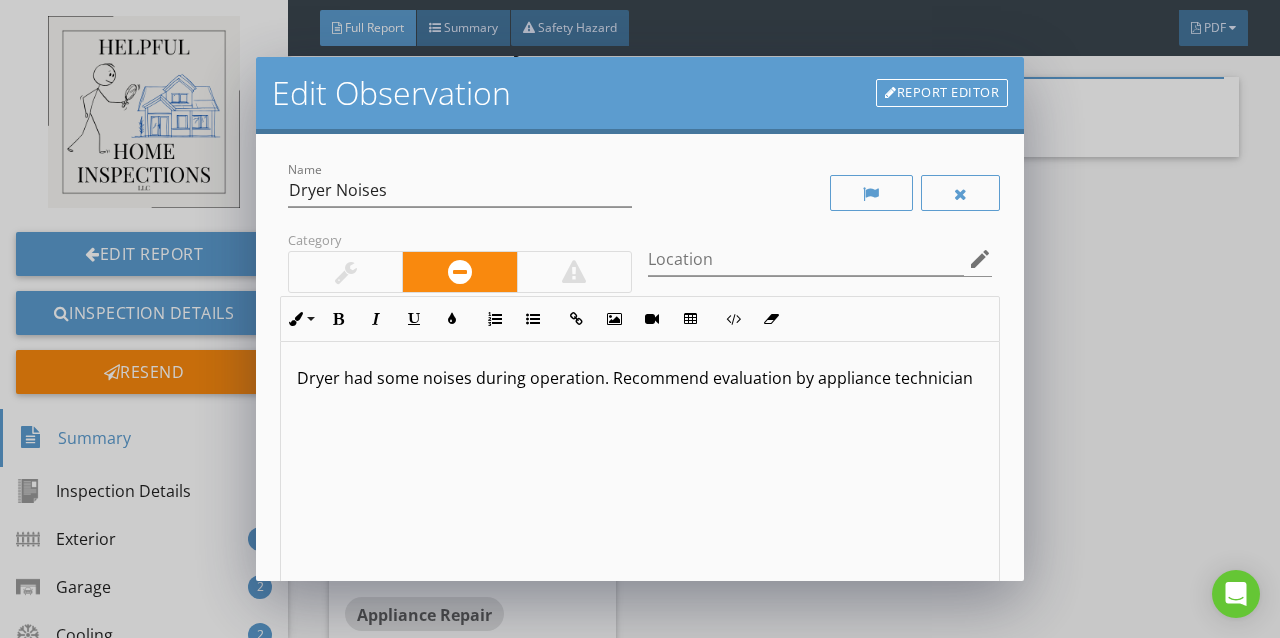 type 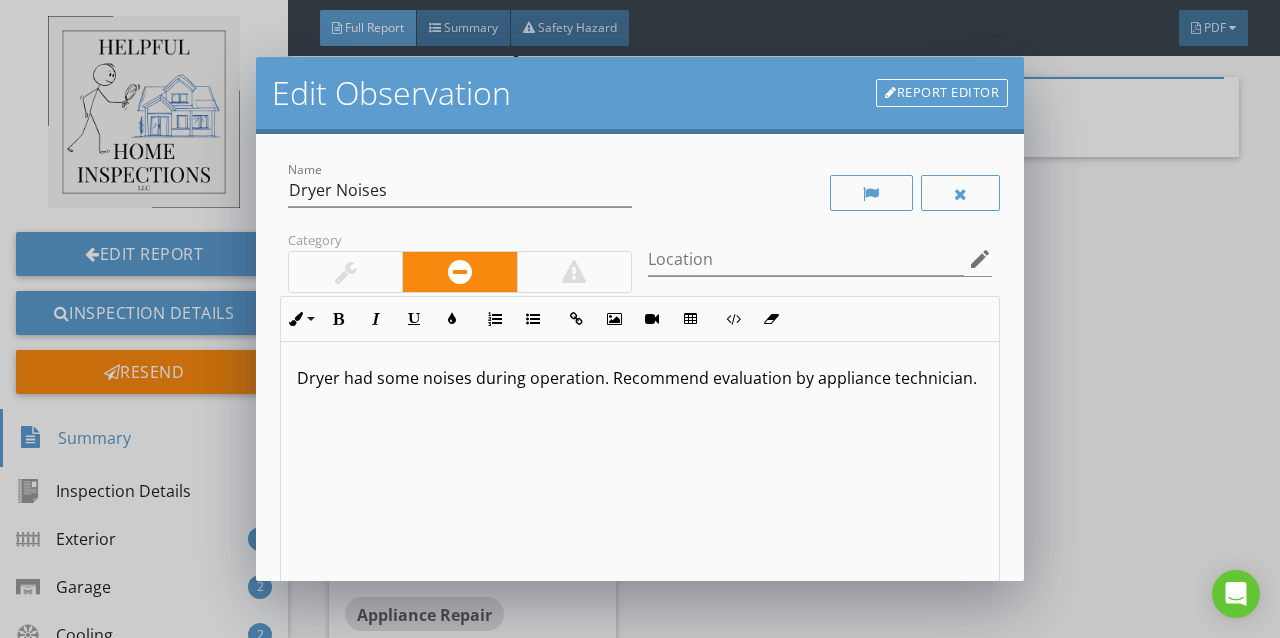 scroll, scrollTop: 0, scrollLeft: 0, axis: both 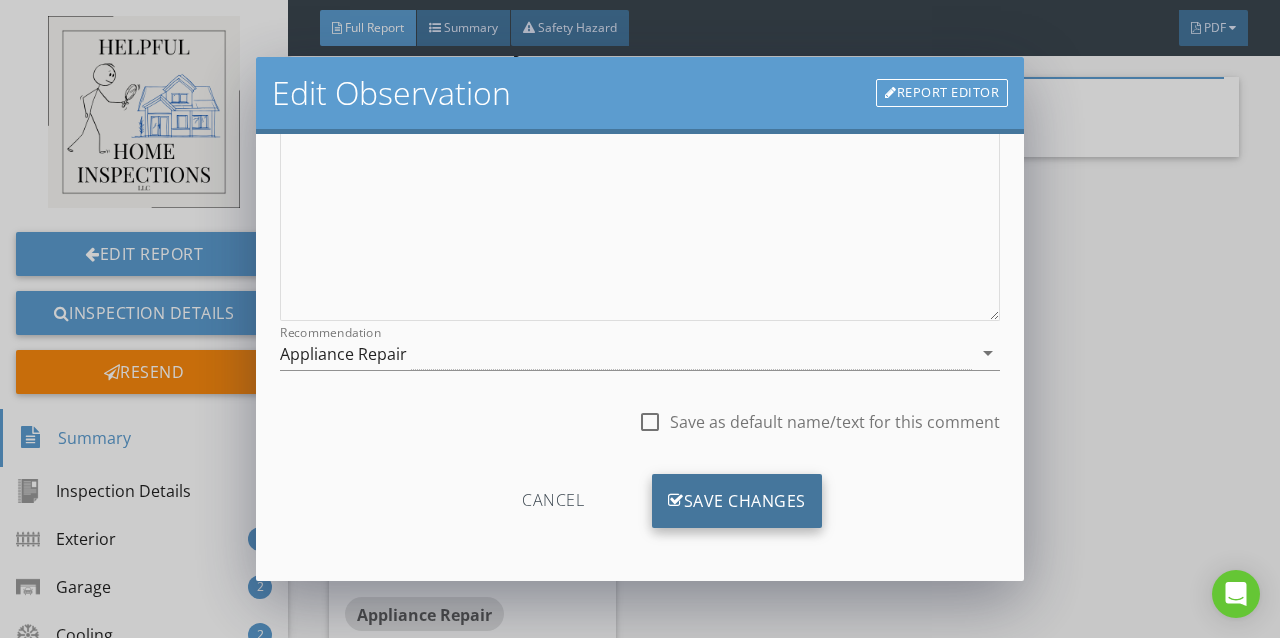click on "Save Changes" at bounding box center [737, 501] 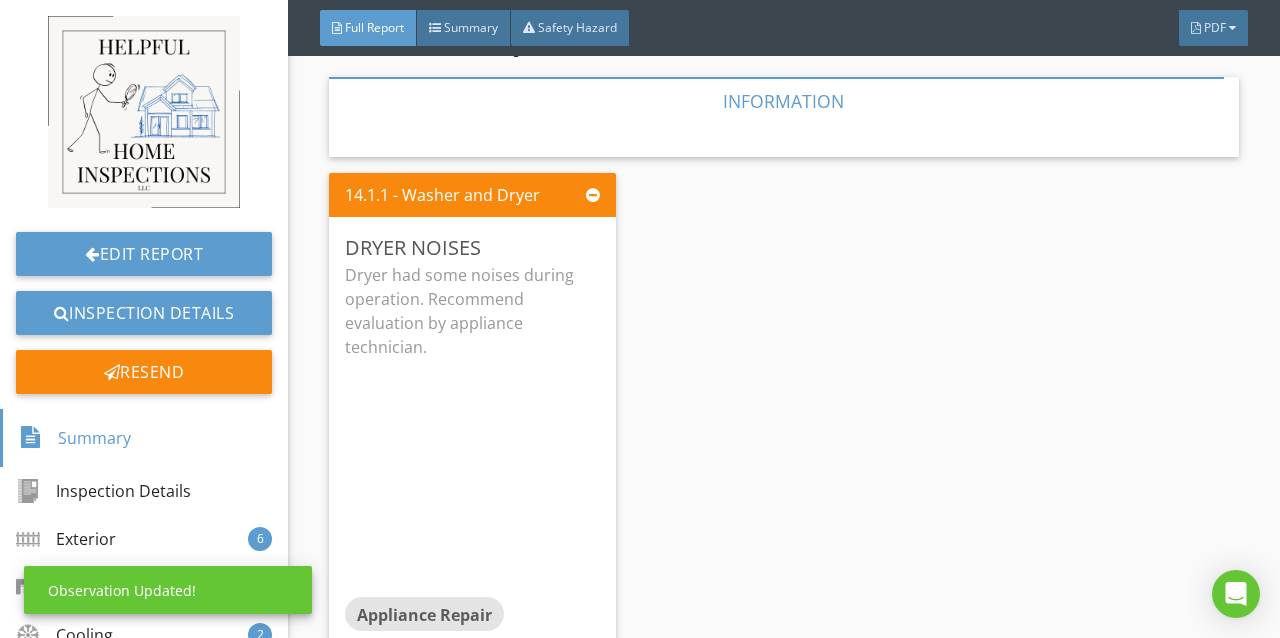 scroll, scrollTop: 102, scrollLeft: 0, axis: vertical 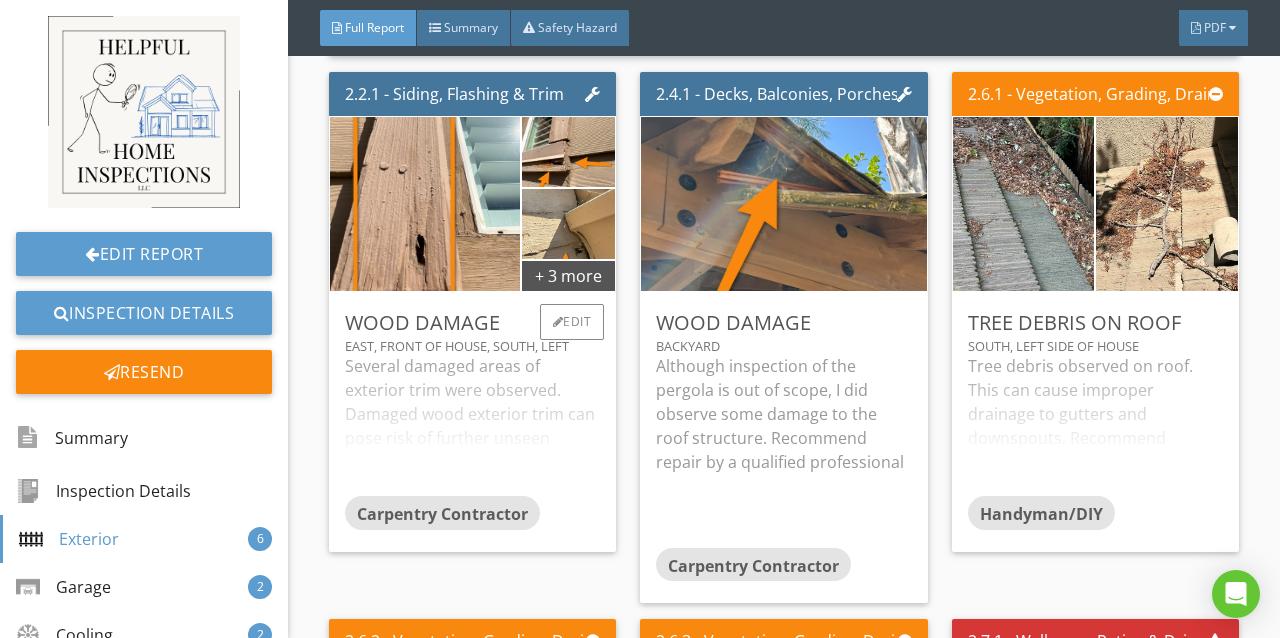 click on "Several damaged areas of exterior trim were observed. Damaged wood exterior trim can pose risk of further unseen damage. Recommend review and repair by a qualified contractor." at bounding box center [472, 425] 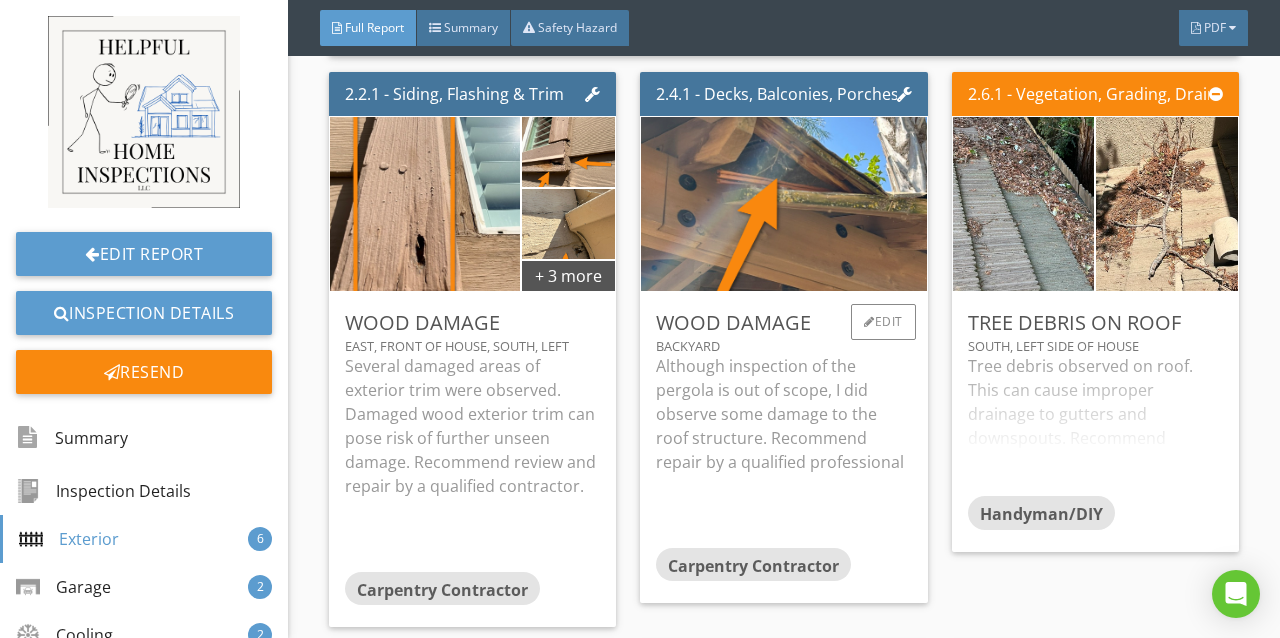 click on "Although inspection of the pergola is out of scope, I did observe some damage to the roof structure. Recommend repair by a qualified professional" at bounding box center [783, 414] 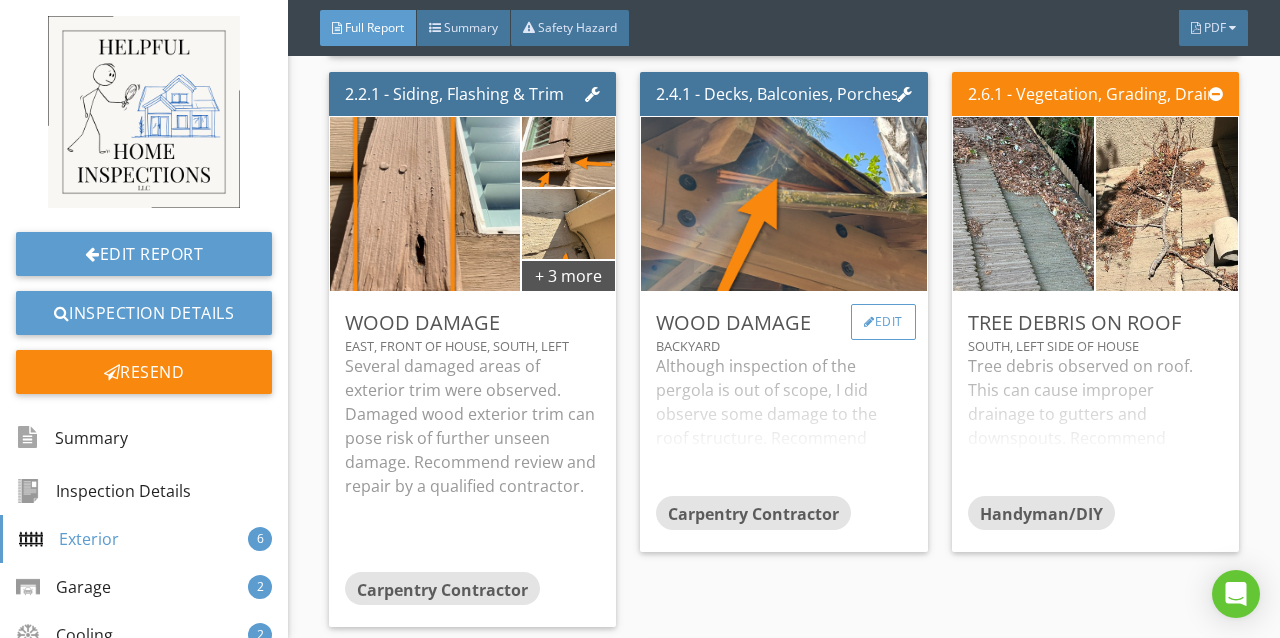 click on "Edit" at bounding box center (883, 322) 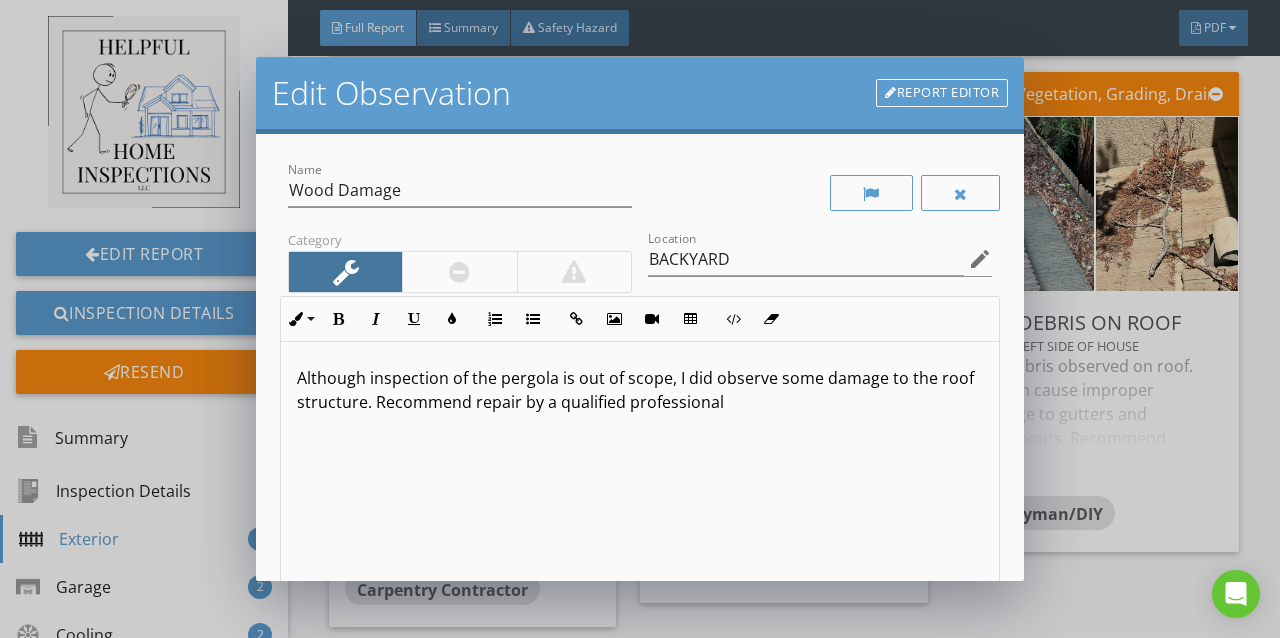 click on "Although inspection of the pergola is out of scope, I did observe some damage to the roof structure. Recommend repair by a qualified professional" at bounding box center (640, 390) 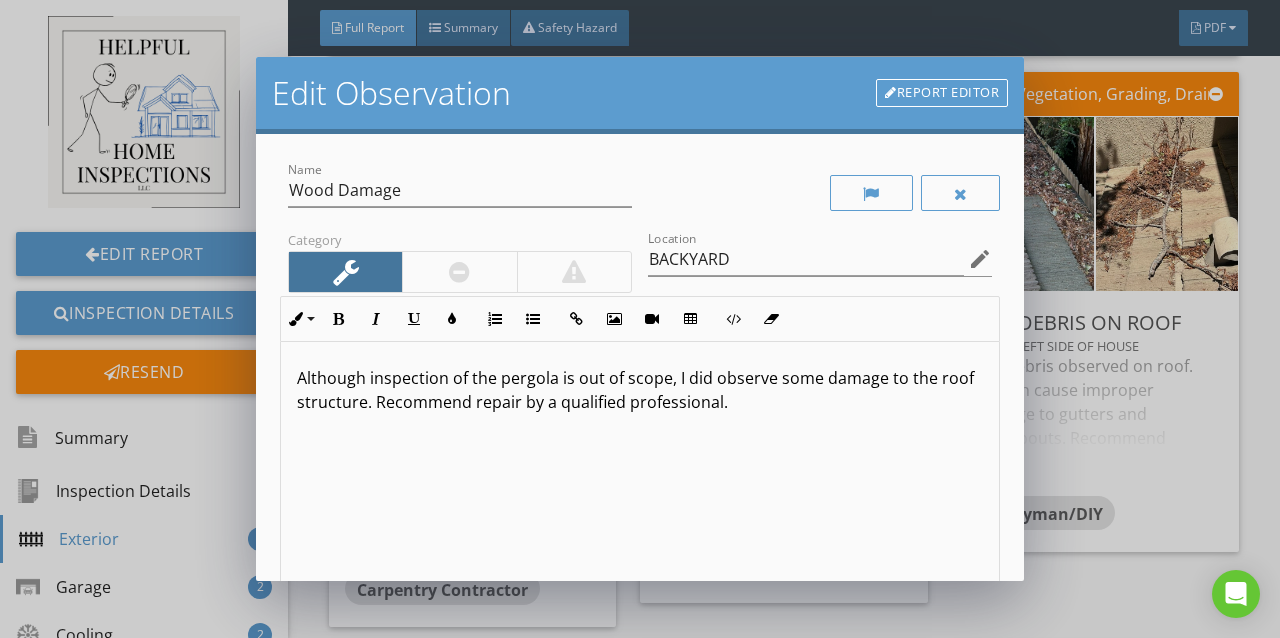 scroll, scrollTop: 0, scrollLeft: 0, axis: both 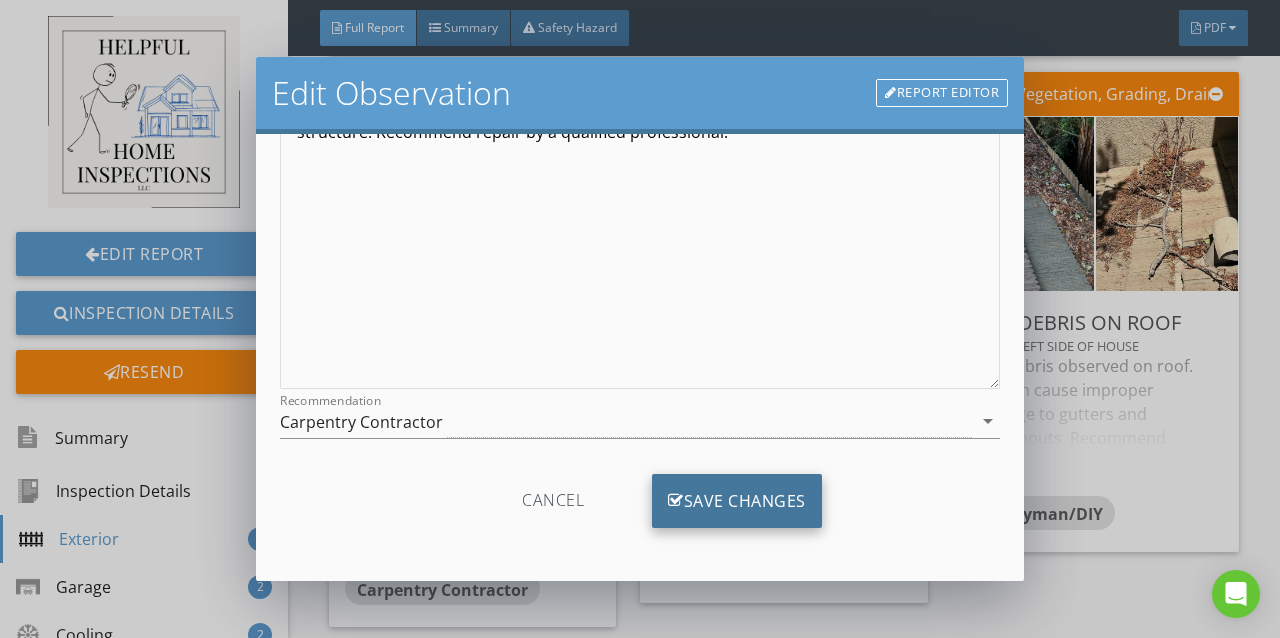 click on "Save Changes" at bounding box center [737, 501] 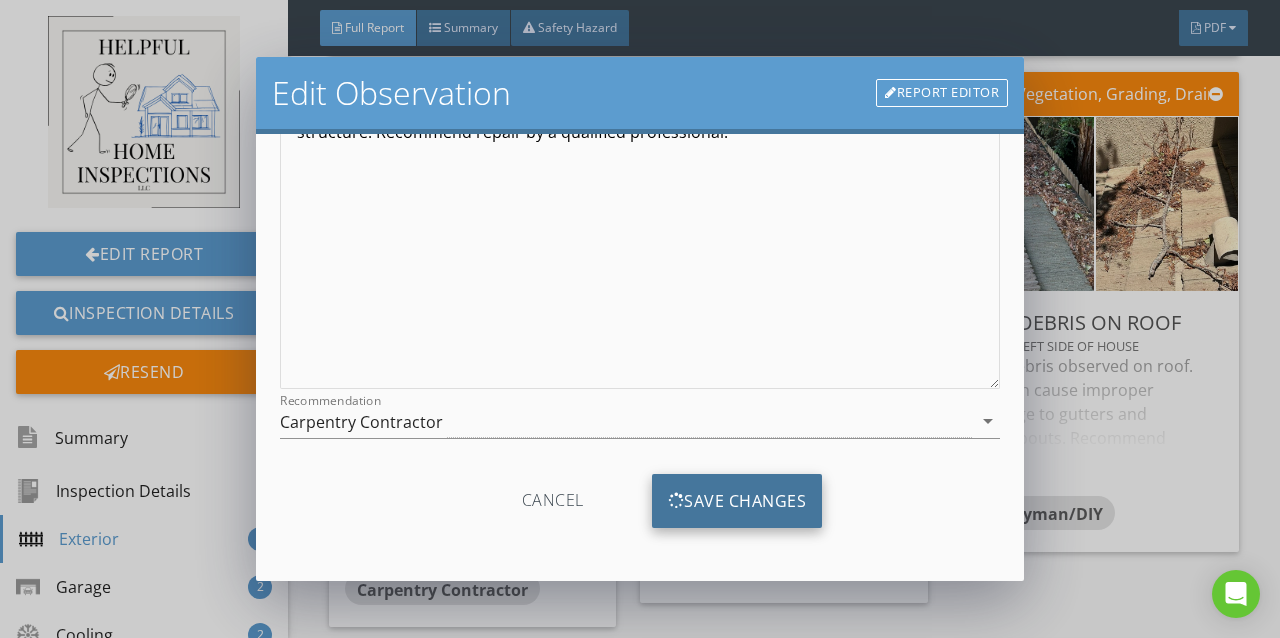 scroll, scrollTop: 34, scrollLeft: 0, axis: vertical 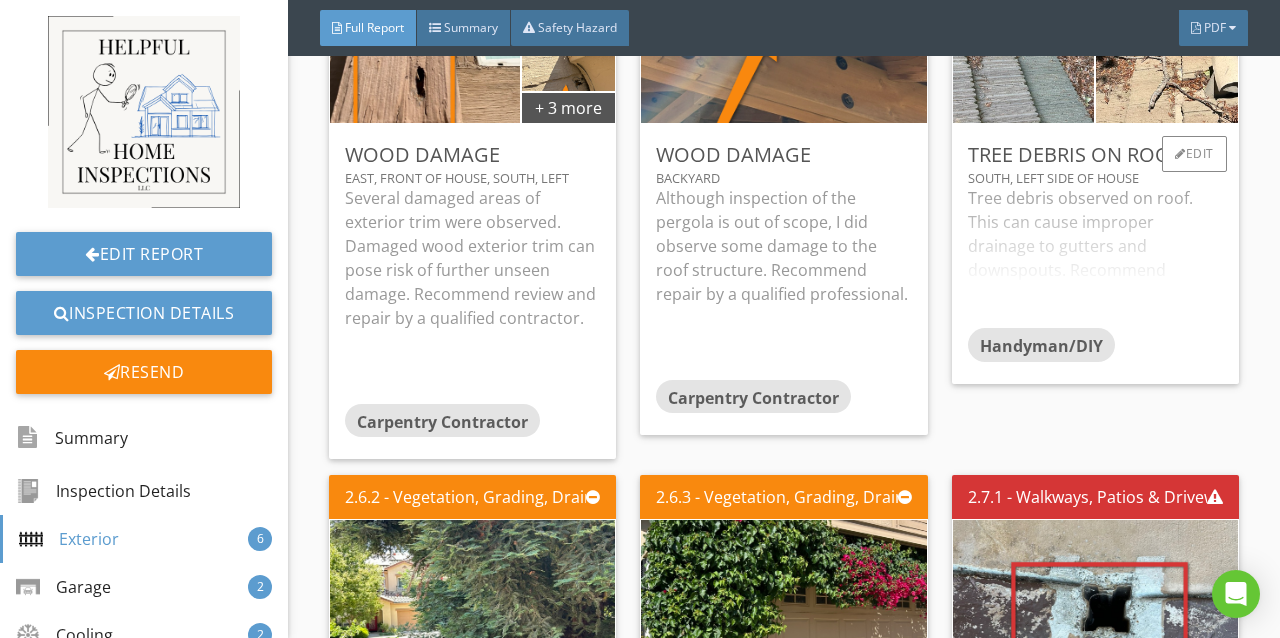 click on "Tree debris observed on roof. This can cause improper drainage to gutters and downspouts. Recommend clearing debris." at bounding box center (1095, 257) 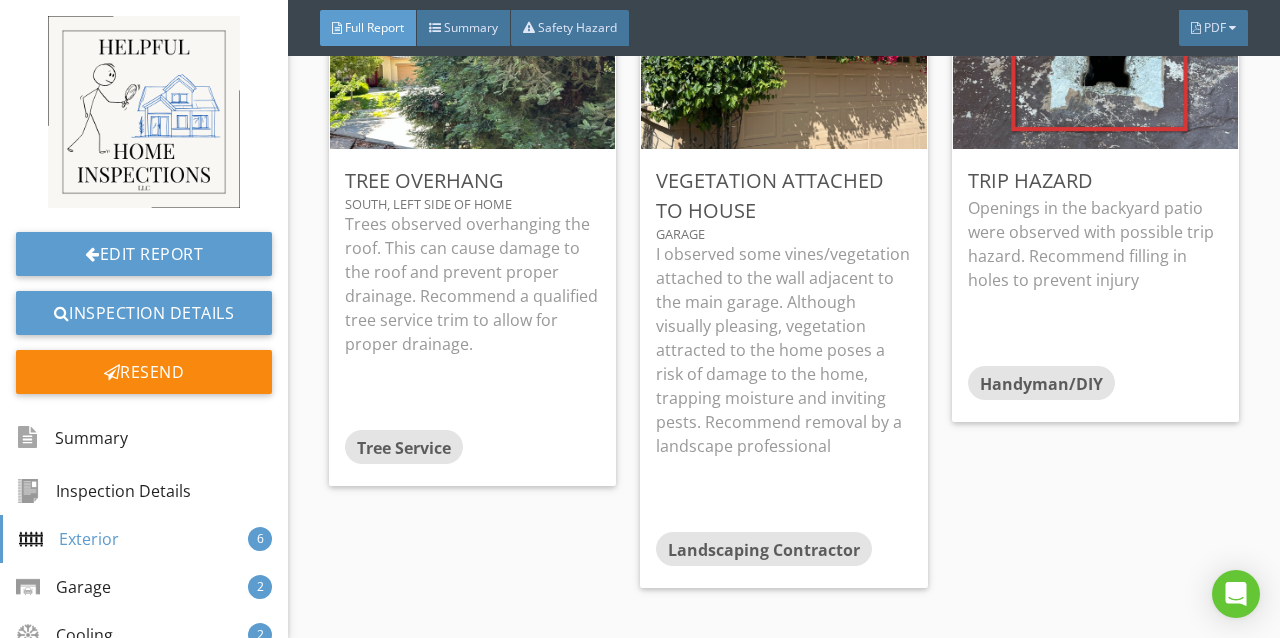 scroll, scrollTop: 2090, scrollLeft: 0, axis: vertical 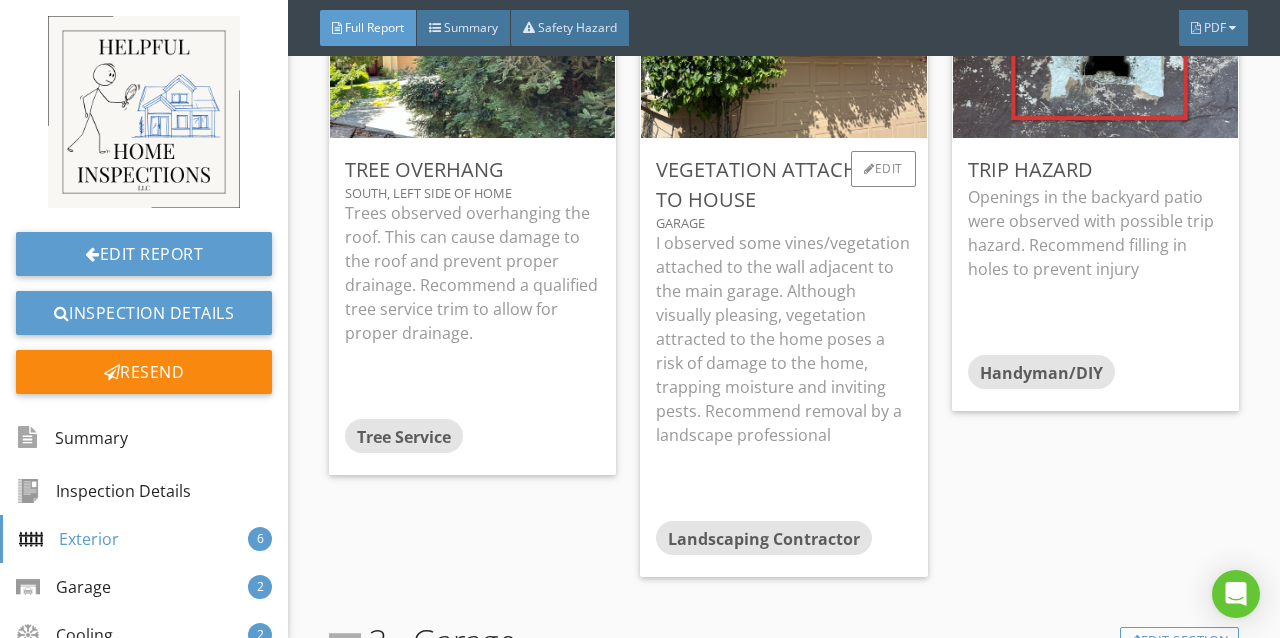 click on "I observed some vines/vegetation attached to the wall adjacent to the main garage. Although visually pleasing, vegetation attracted to the home poses a risk of damage to the home, trapping moisture and inviting pests. Recommend removal by a landscape professional" at bounding box center (783, 339) 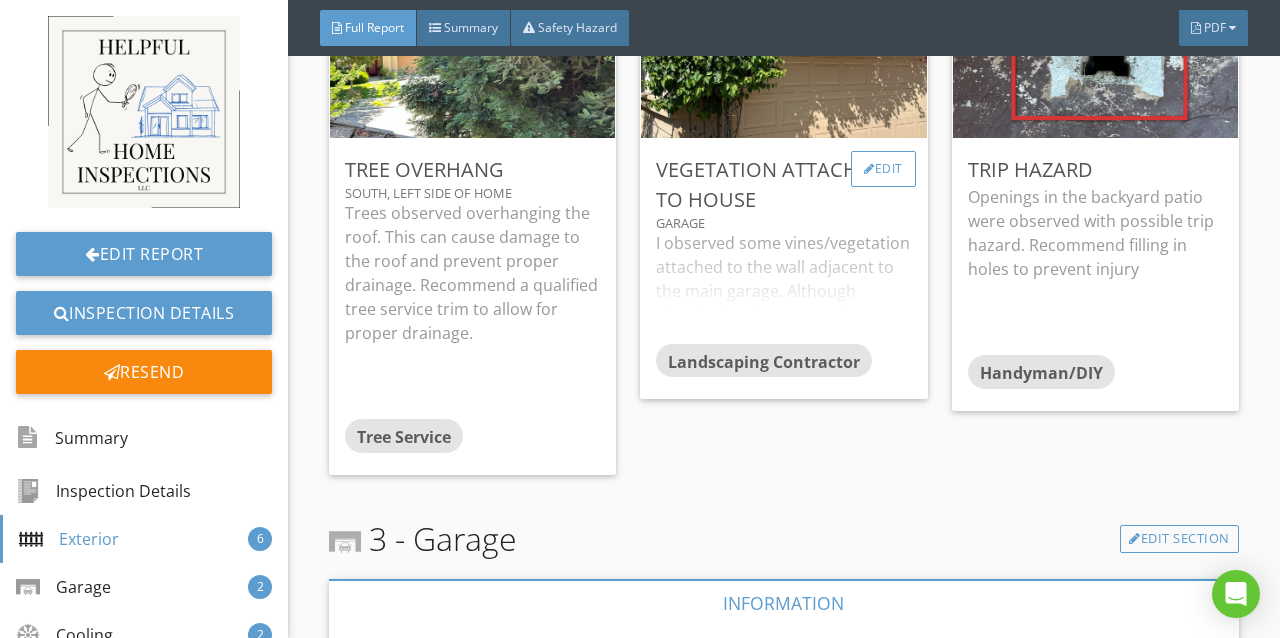 click on "Edit" at bounding box center (883, 169) 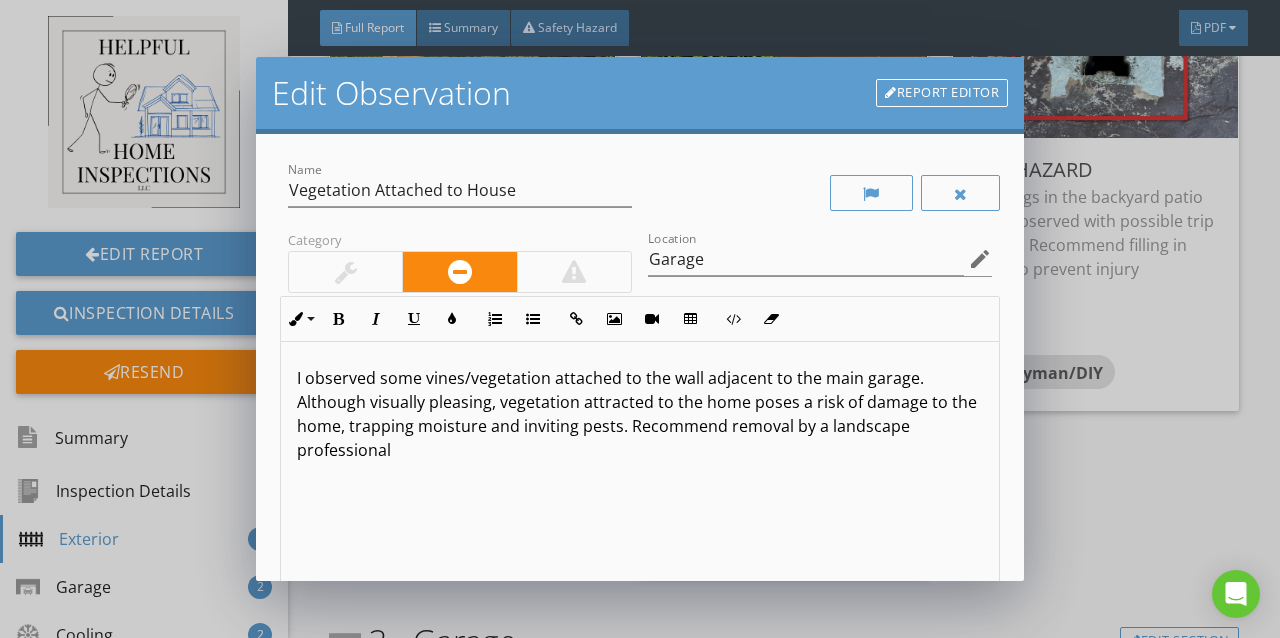 click on "I observed some vines/vegetation attached to the wall adjacent to the main garage. Although visually pleasing, vegetation attracted to the home poses a risk of damage to the home, trapping moisture and inviting pests. Recommend removal by a landscape professional" at bounding box center (640, 414) 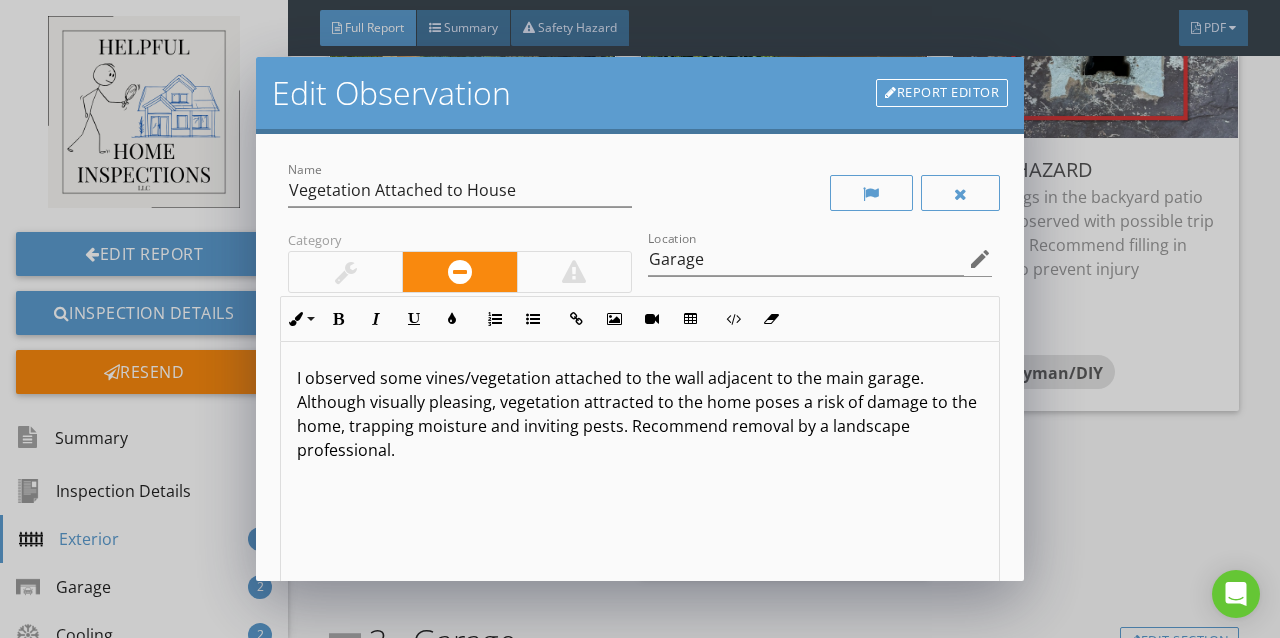 scroll, scrollTop: 0, scrollLeft: 0, axis: both 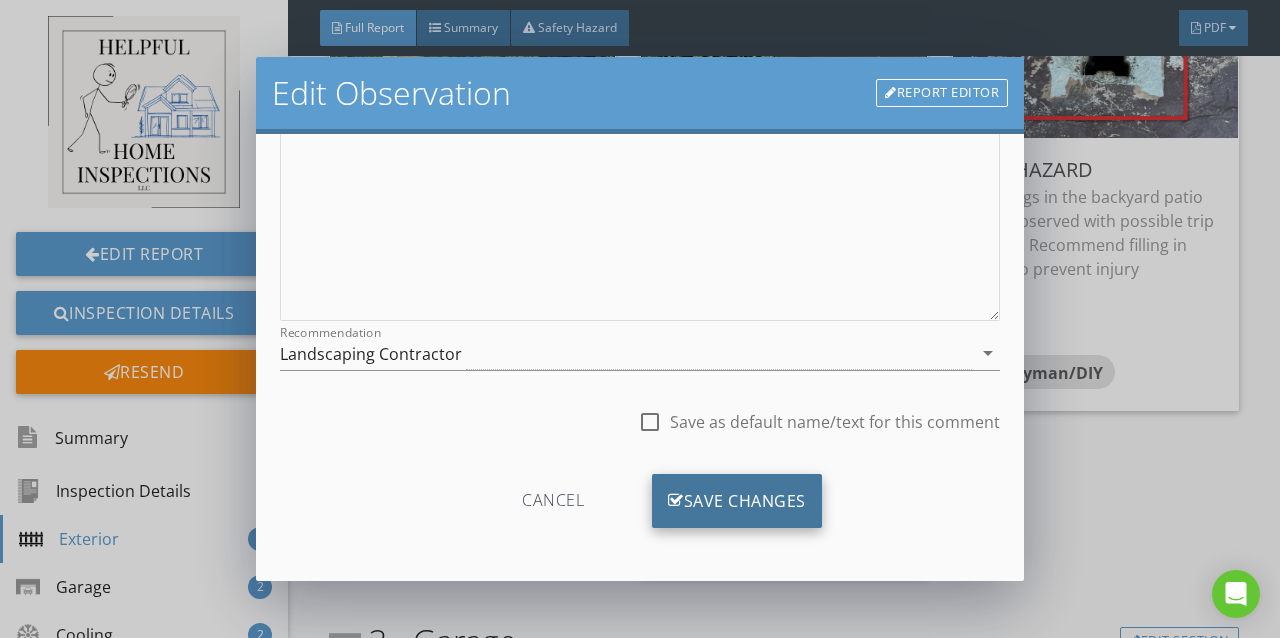 click on "Save Changes" at bounding box center (737, 501) 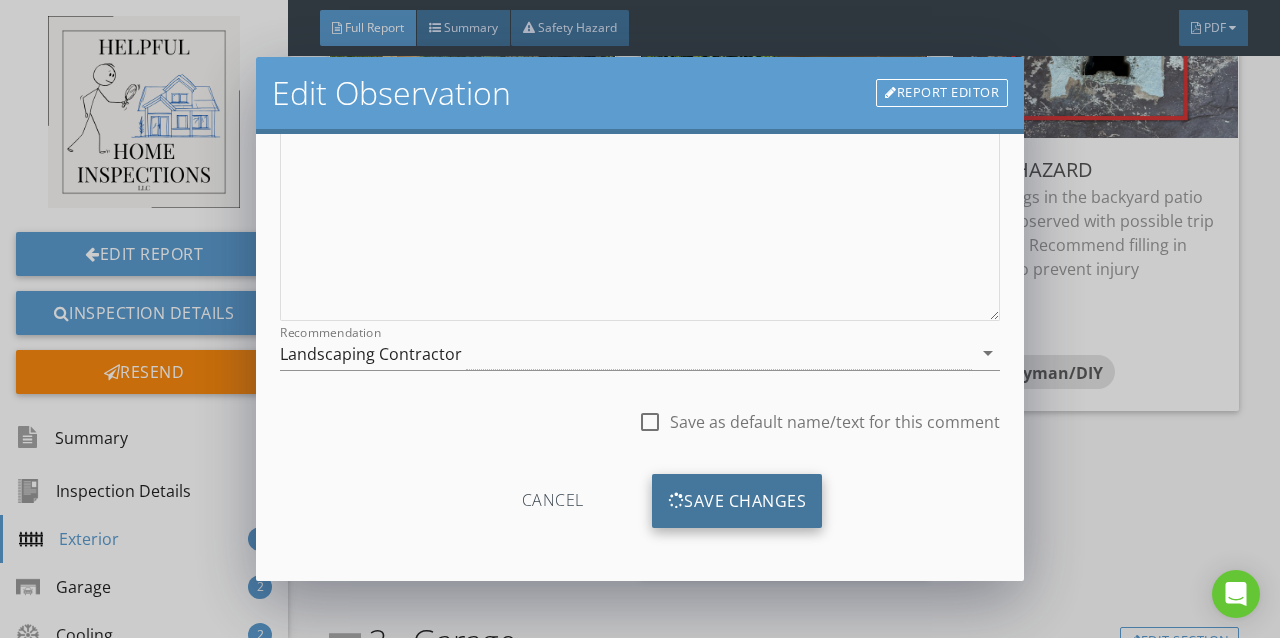 scroll, scrollTop: 102, scrollLeft: 0, axis: vertical 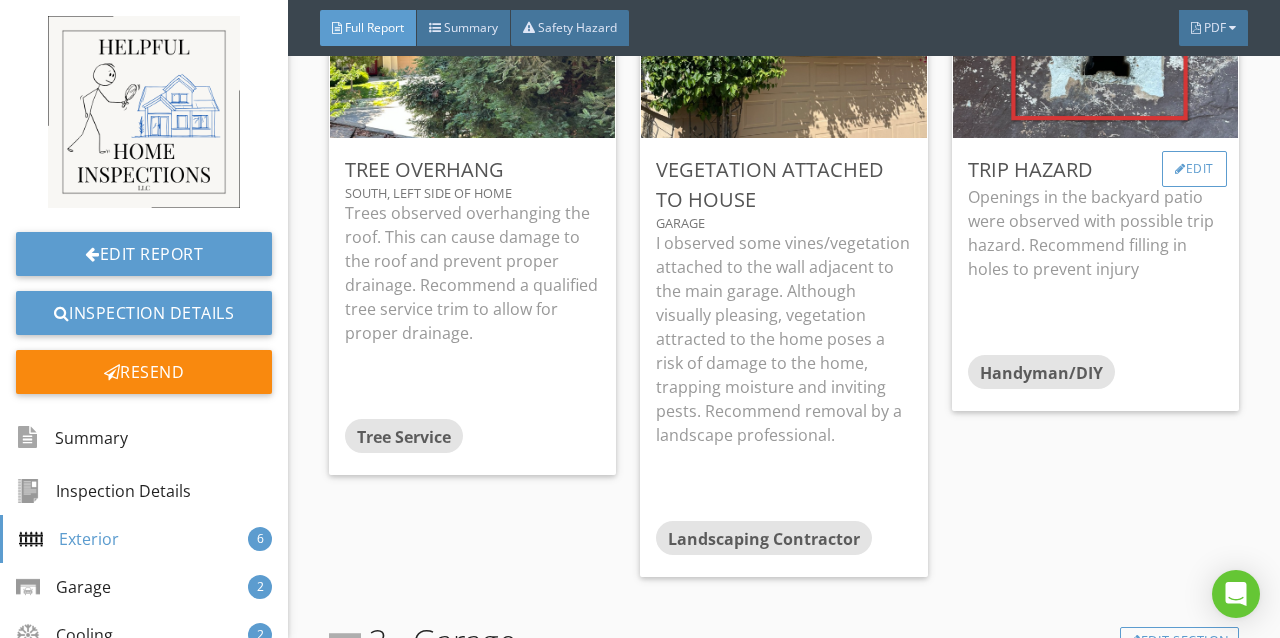 click at bounding box center [1180, 169] 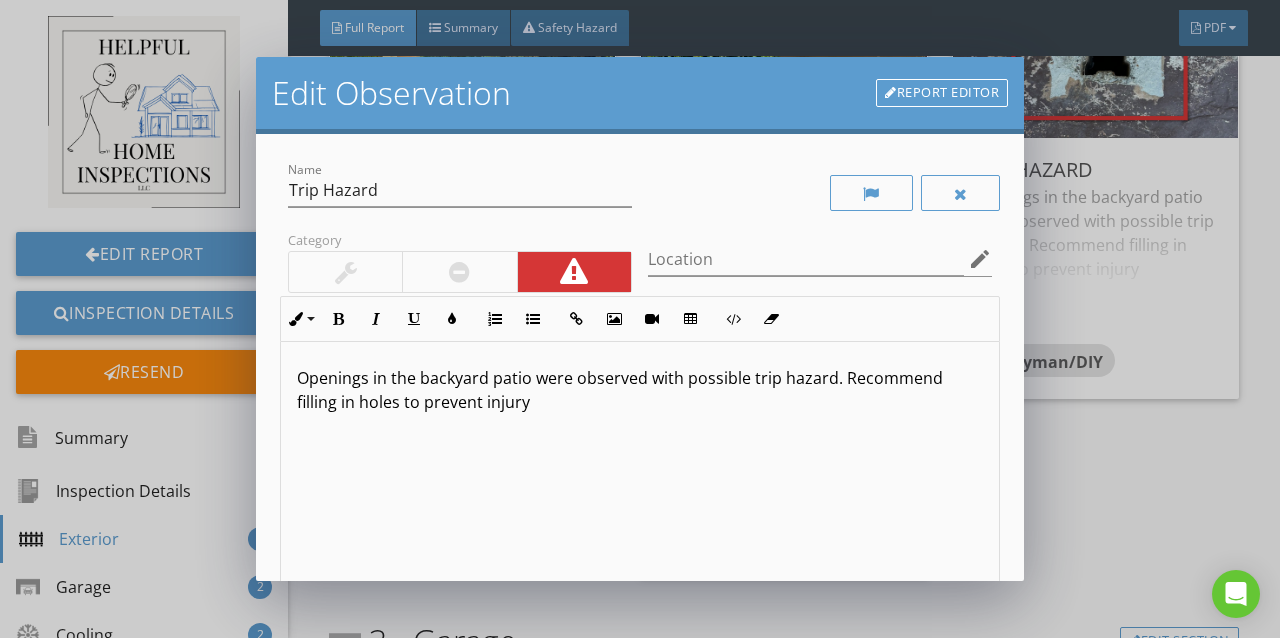click on "Openings in the backyard patio were observed with possible trip hazard. Recommend filling in holes to prevent injury" at bounding box center [640, 390] 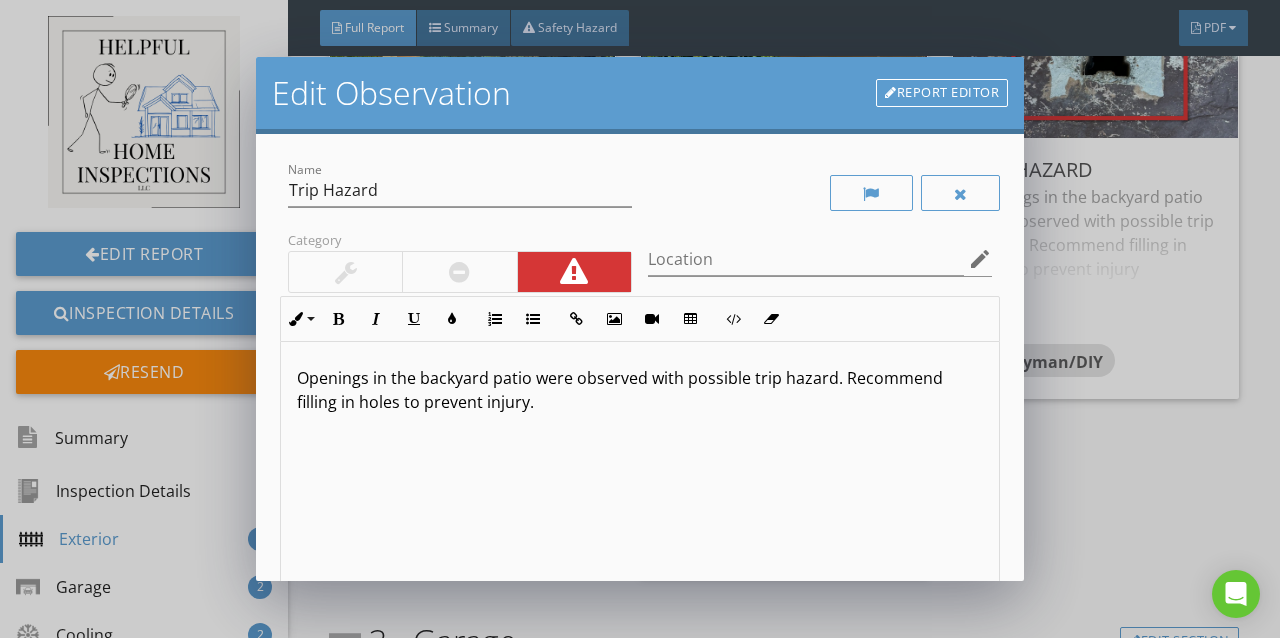 scroll, scrollTop: 0, scrollLeft: 0, axis: both 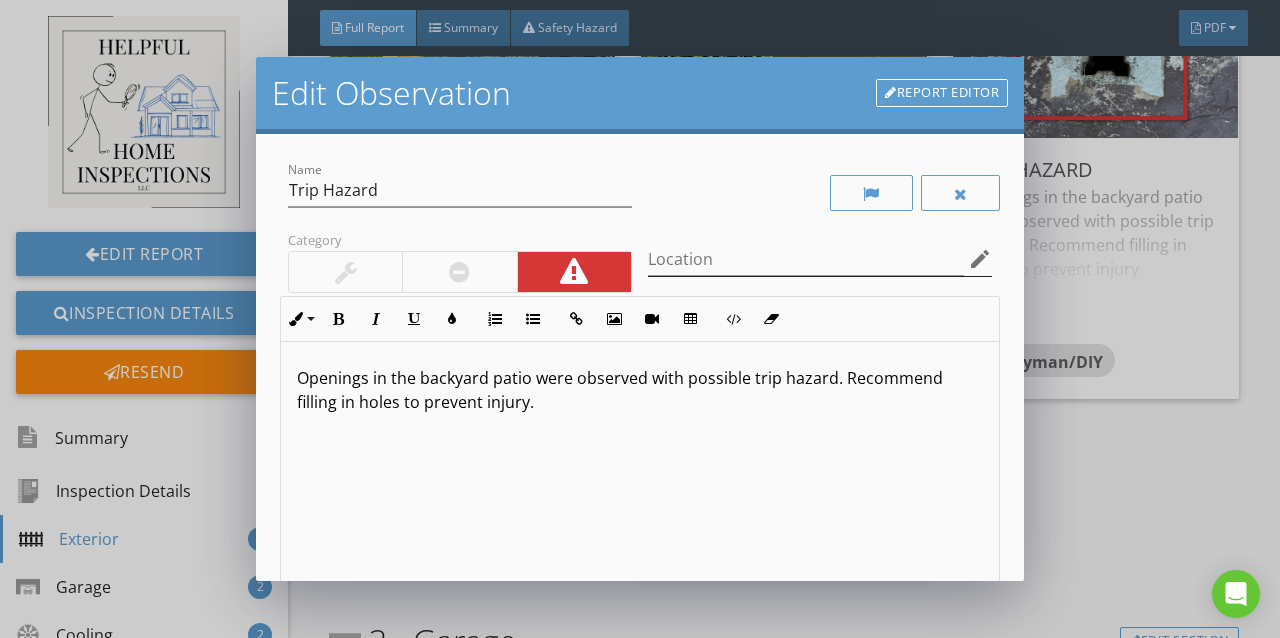 click on "edit" at bounding box center (980, 259) 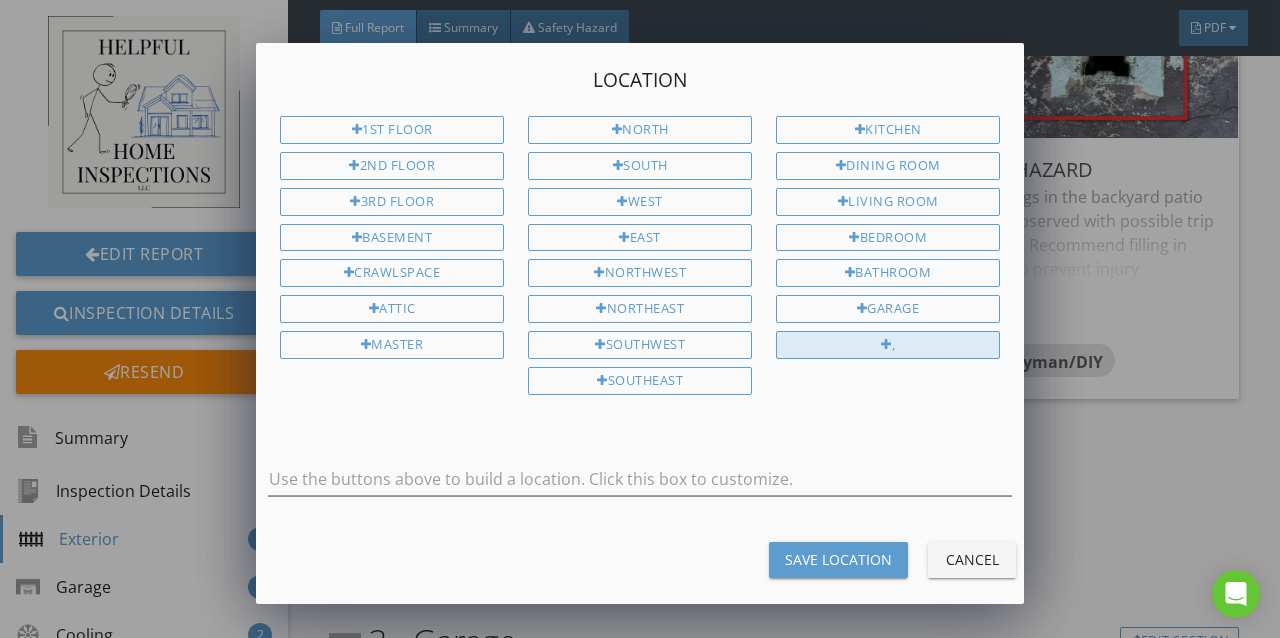 click on "," at bounding box center [888, 345] 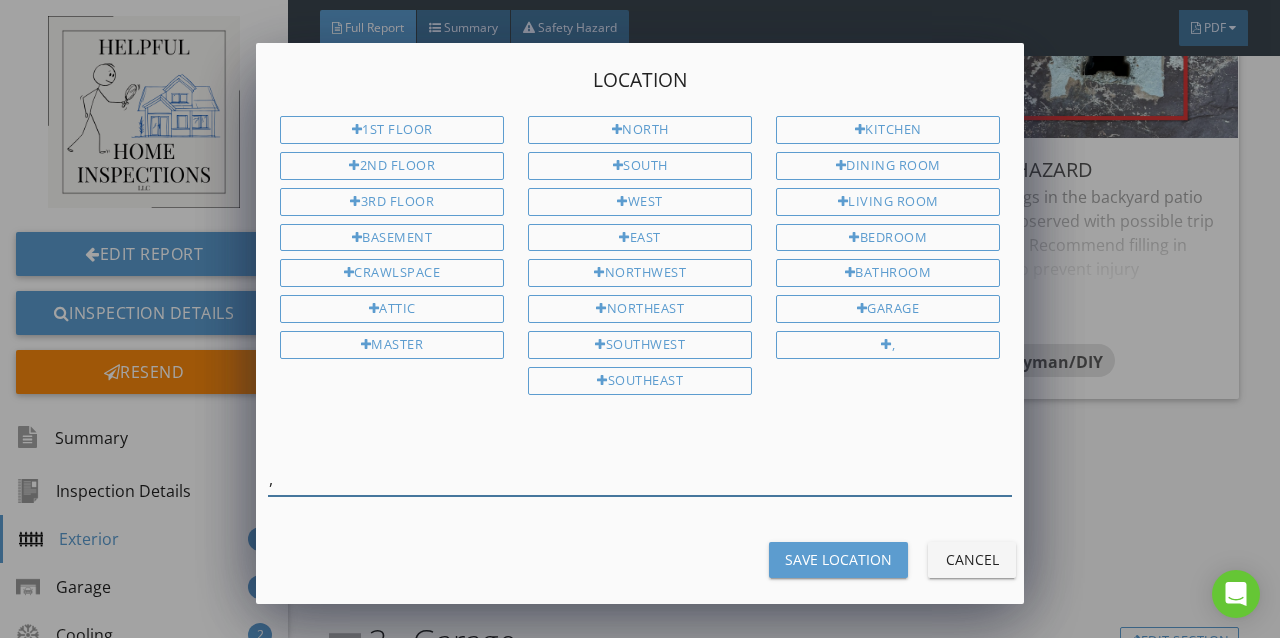 click on "," at bounding box center [640, 479] 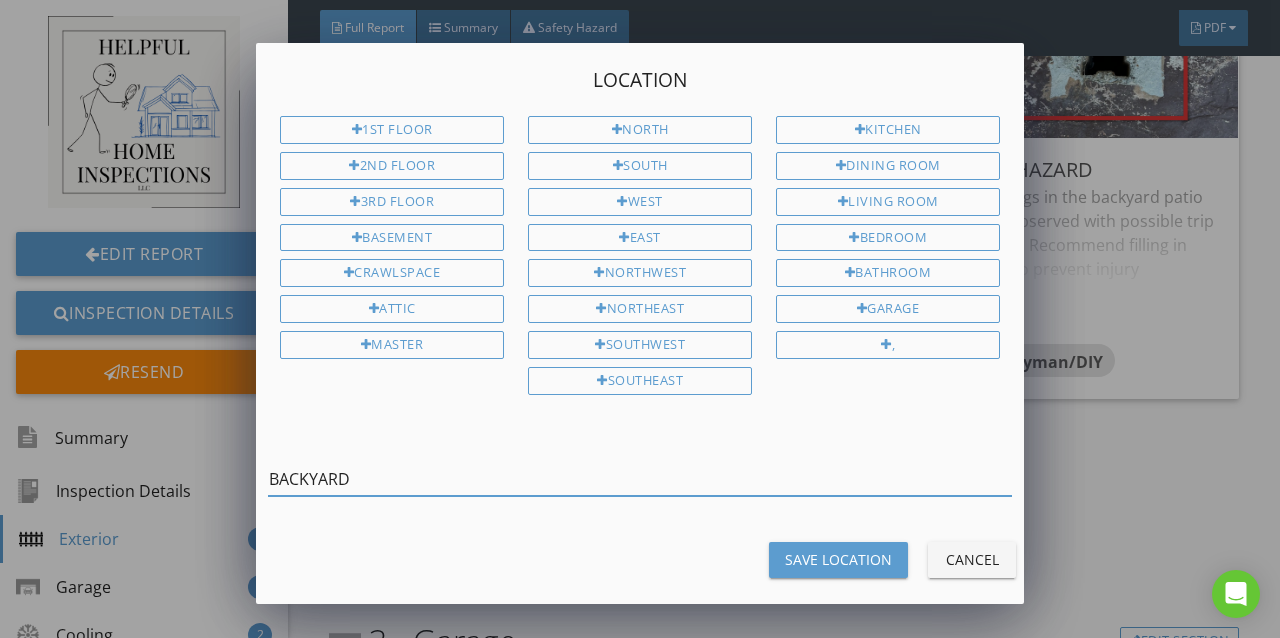 type on "BACKYARD" 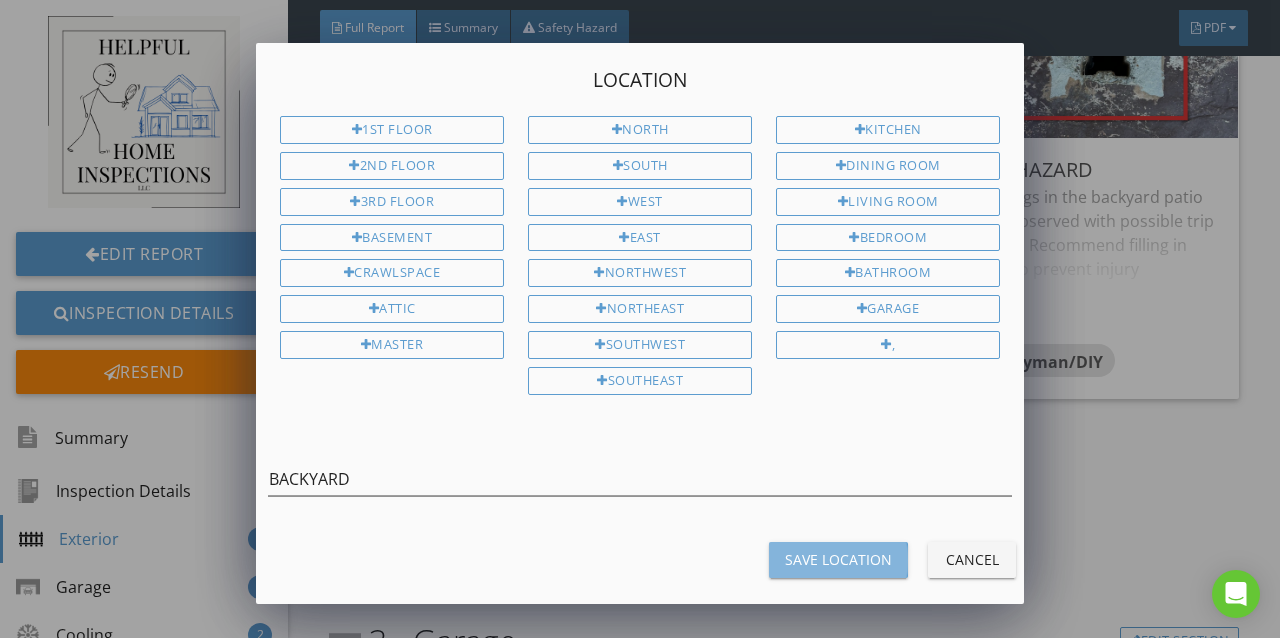 click on "Save Location" at bounding box center (838, 559) 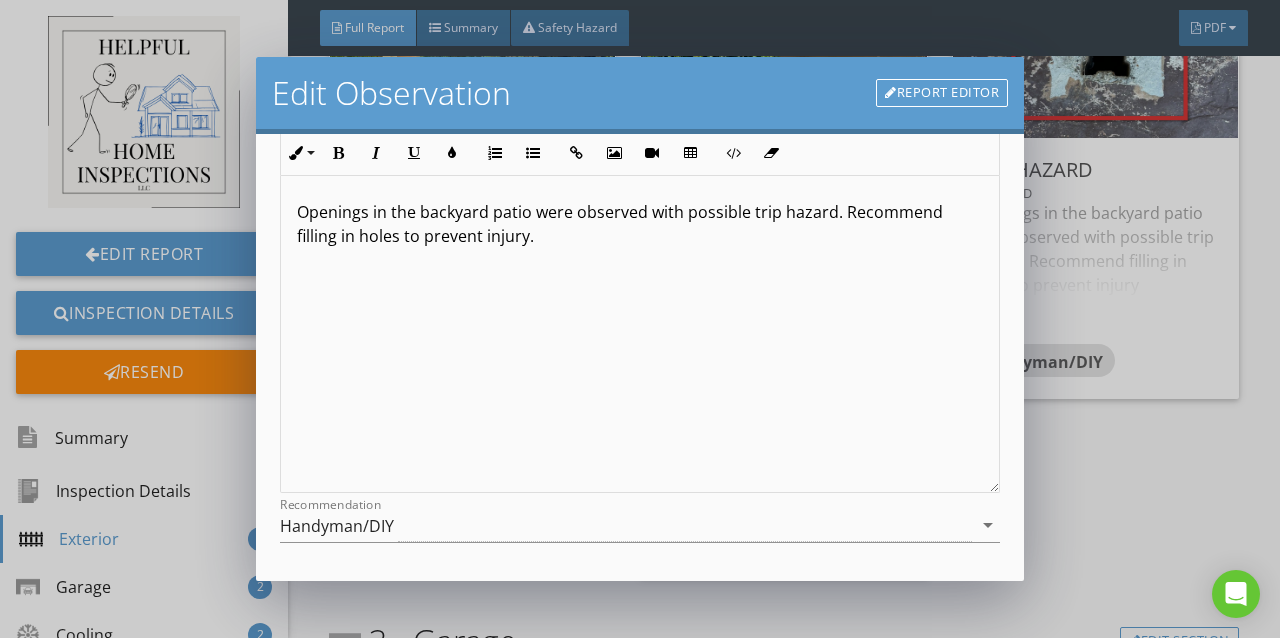 scroll, scrollTop: 338, scrollLeft: 0, axis: vertical 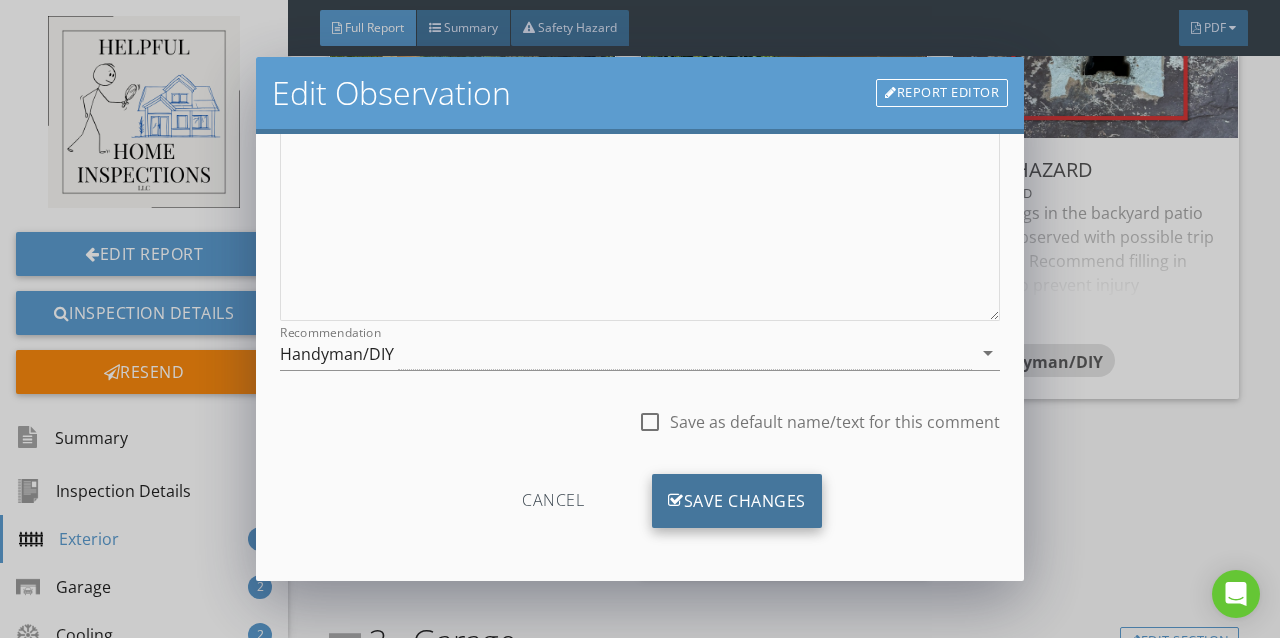 click on "Save Changes" at bounding box center (737, 501) 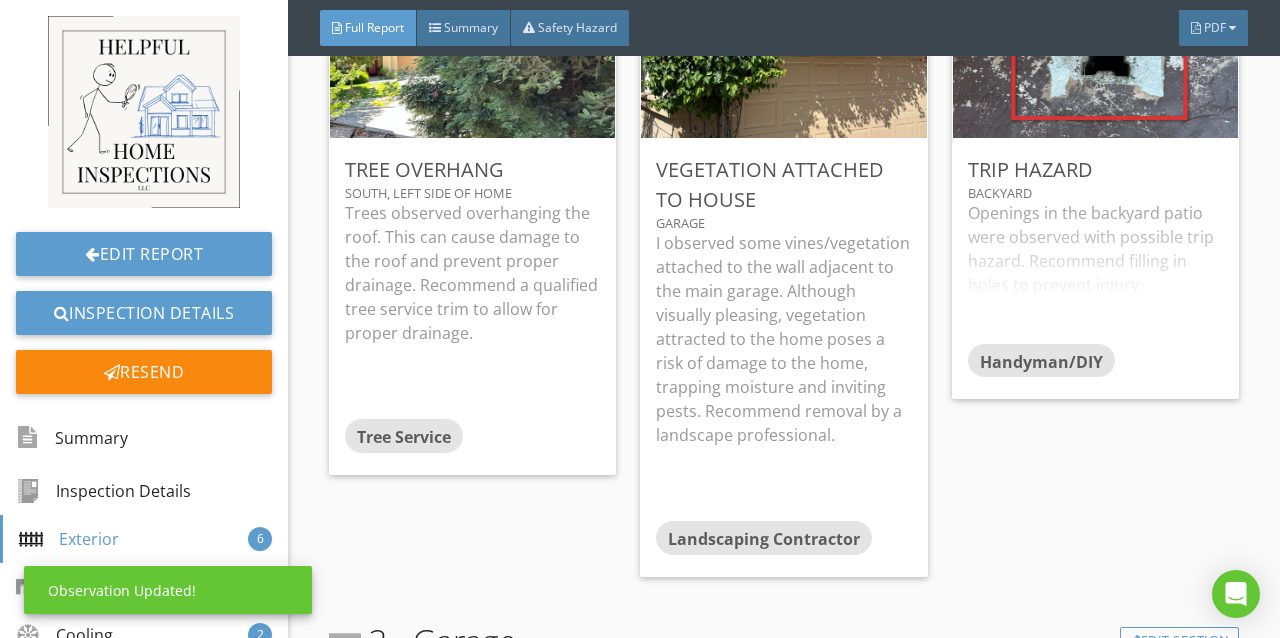 scroll, scrollTop: 102, scrollLeft: 0, axis: vertical 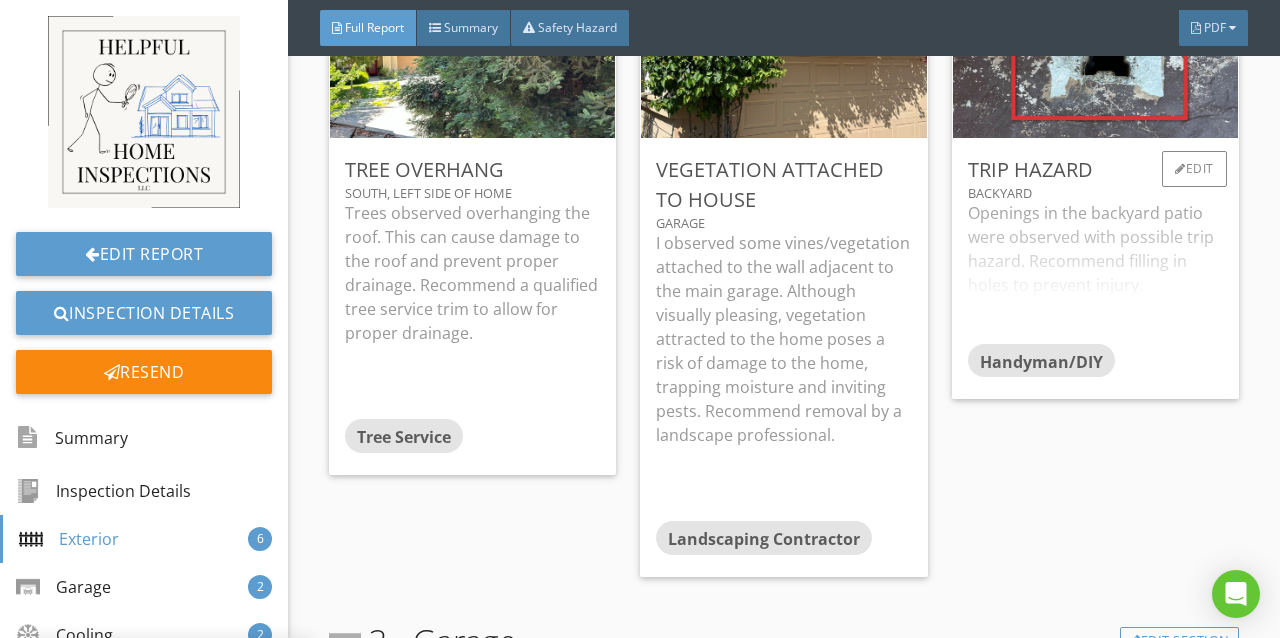 click on "Trip Hazard
BACKYARD     Openings in the backyard patio were observed with possible trip hazard. Recommend filling in holes to prevent injury.   Handyman/DIY
Edit" at bounding box center (1095, 269) 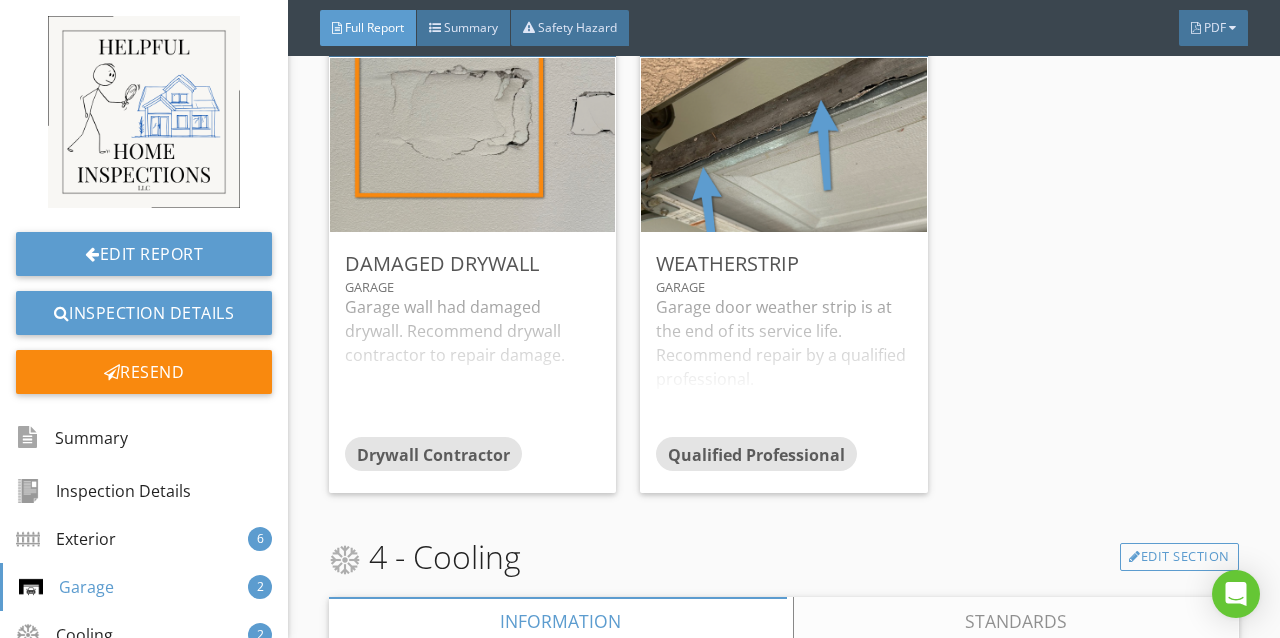 scroll, scrollTop: 2935, scrollLeft: 0, axis: vertical 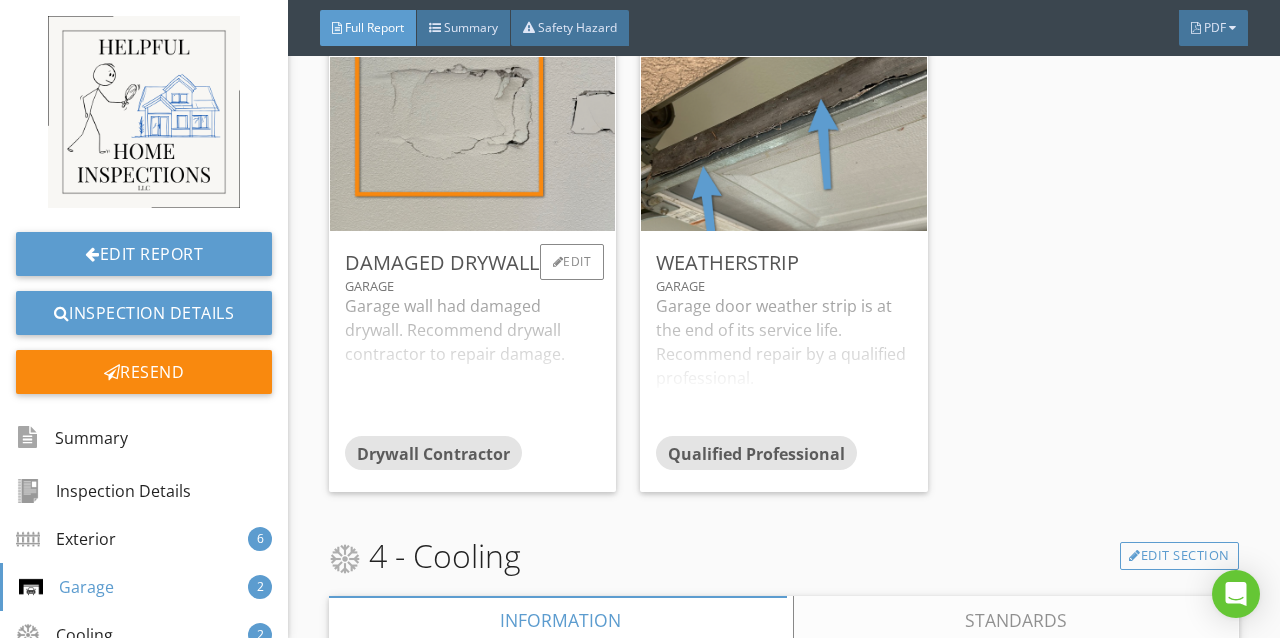 click on "Garage wall had damaged drywall. Recommend drywall contractor to repair damage." at bounding box center [472, 365] 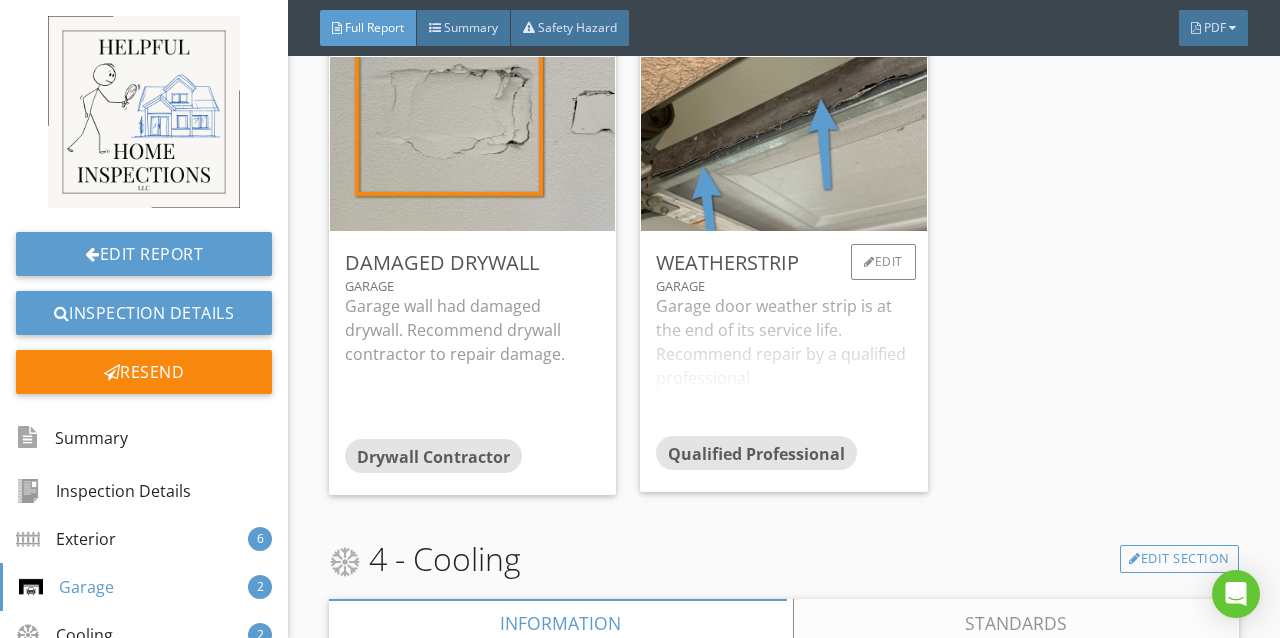 click on "Garage door weather strip is at the end of its service life. Recommend repair by a qualified professional." at bounding box center (783, 365) 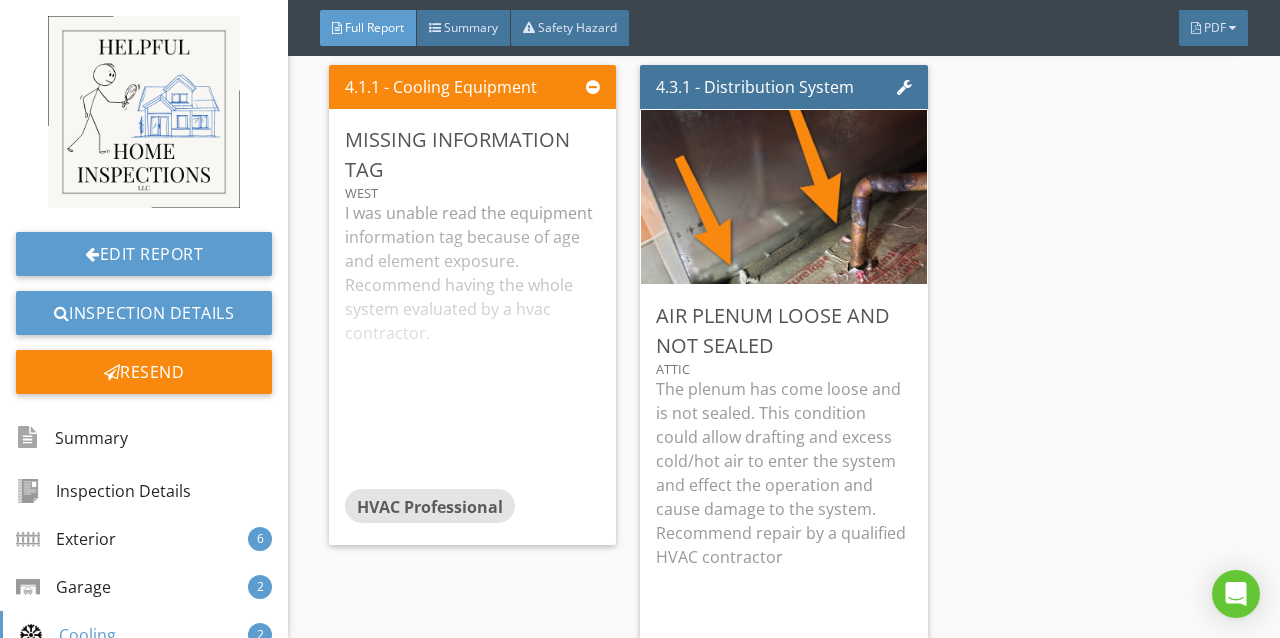 scroll, scrollTop: 4523, scrollLeft: 0, axis: vertical 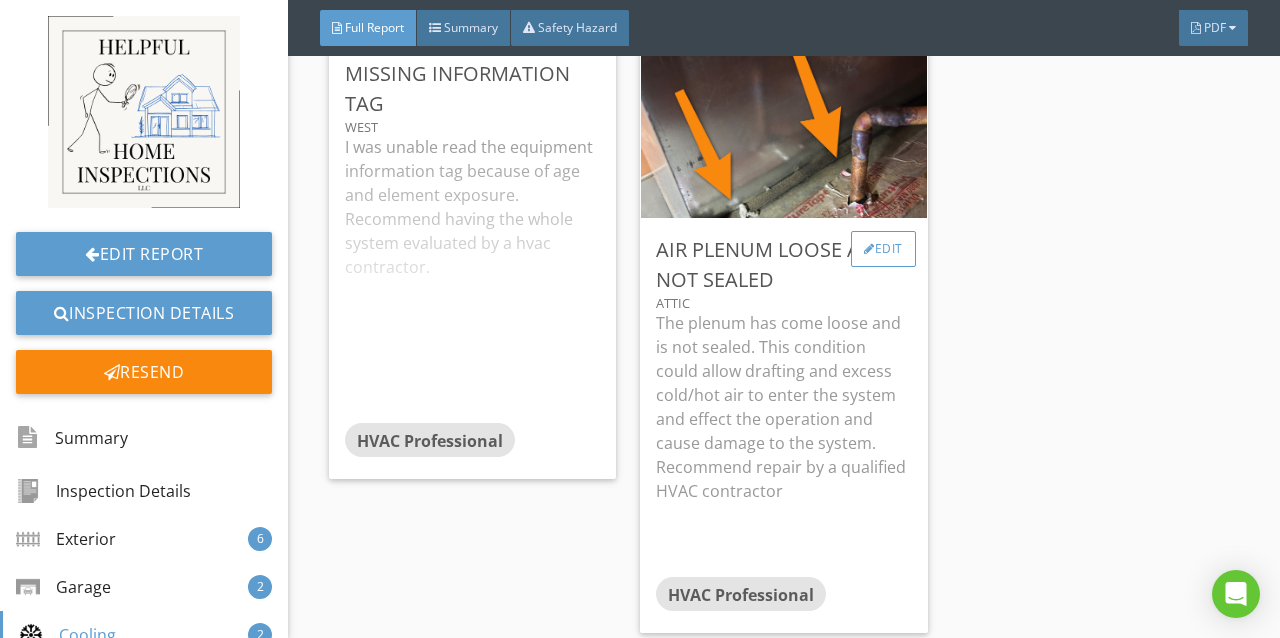 click on "Edit" at bounding box center (883, 249) 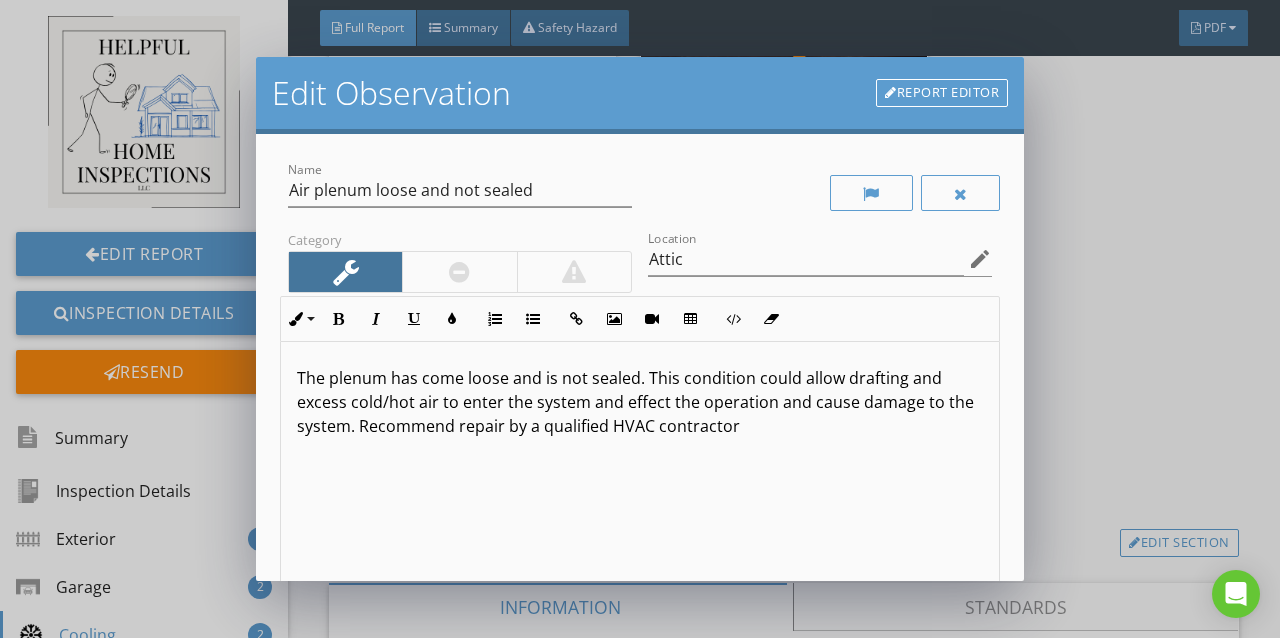 click on "The plenum has come loose and is not sealed. This condition could allow drafting and excess cold/hot air to enter the system and effect the operation and cause damage to the system. Recommend repair by a qualified HVAC contractor" at bounding box center [640, 402] 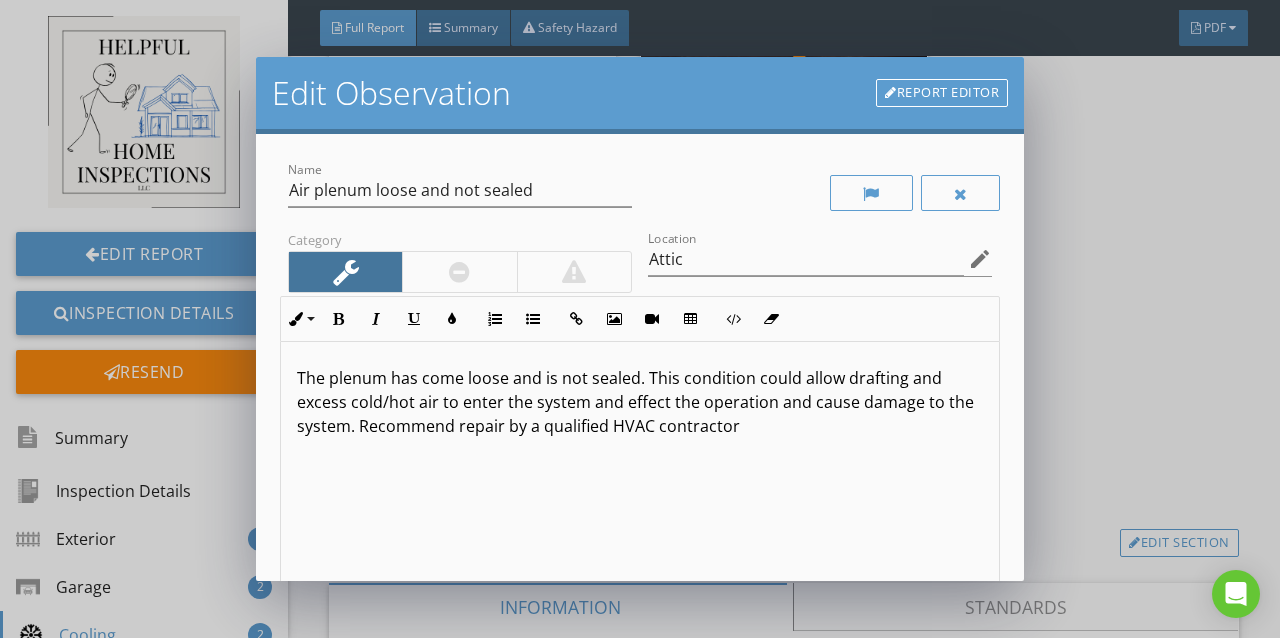 type 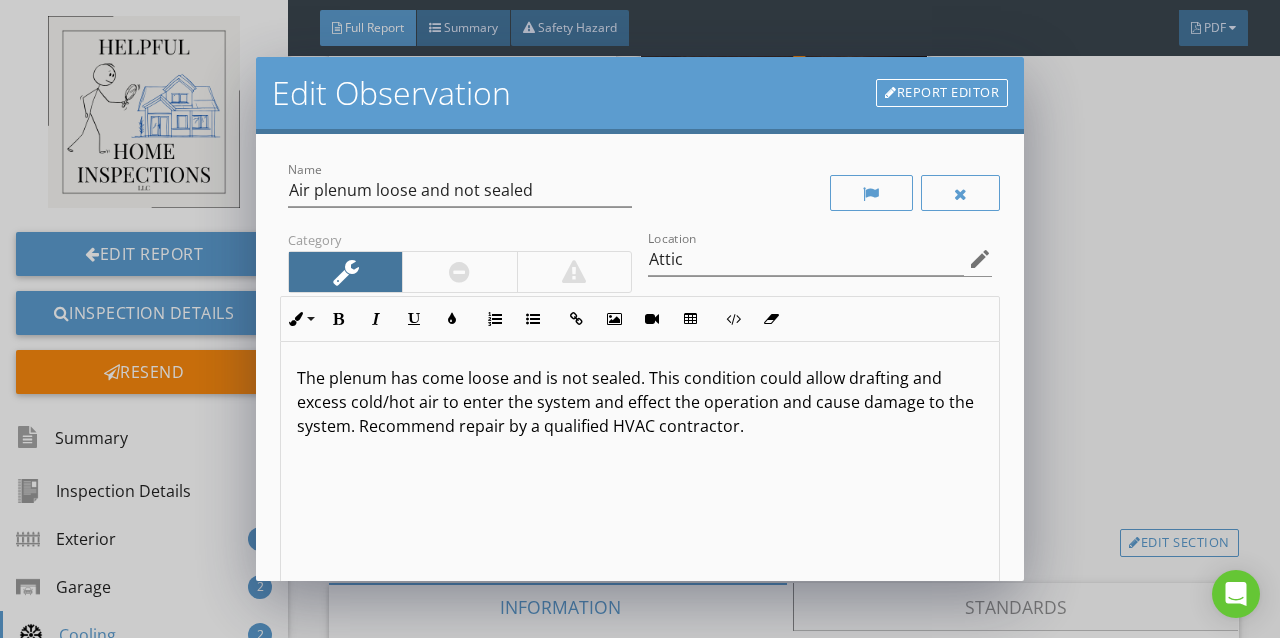 scroll, scrollTop: 0, scrollLeft: 0, axis: both 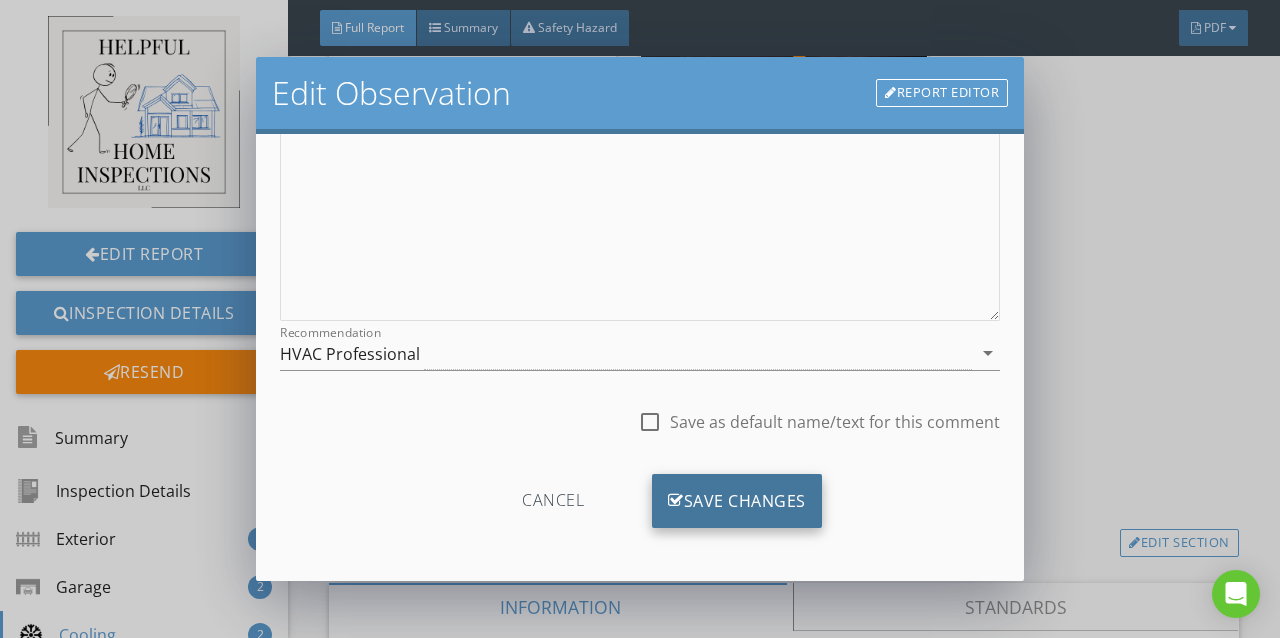 click on "Save Changes" at bounding box center [737, 501] 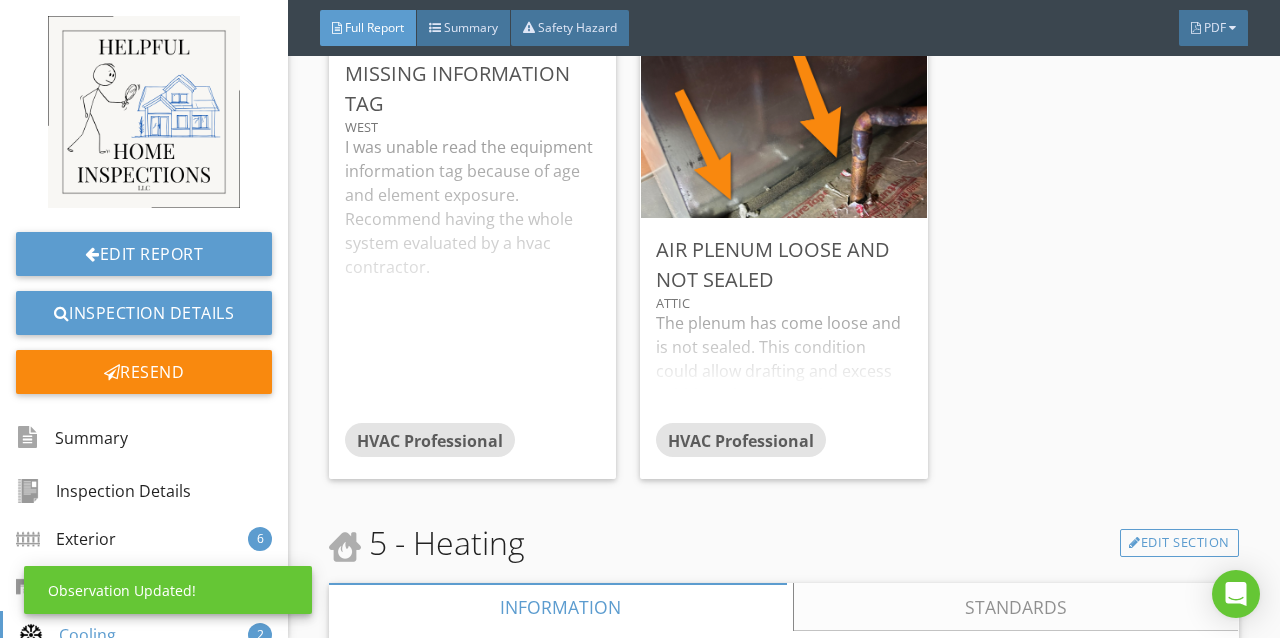 scroll, scrollTop: 102, scrollLeft: 0, axis: vertical 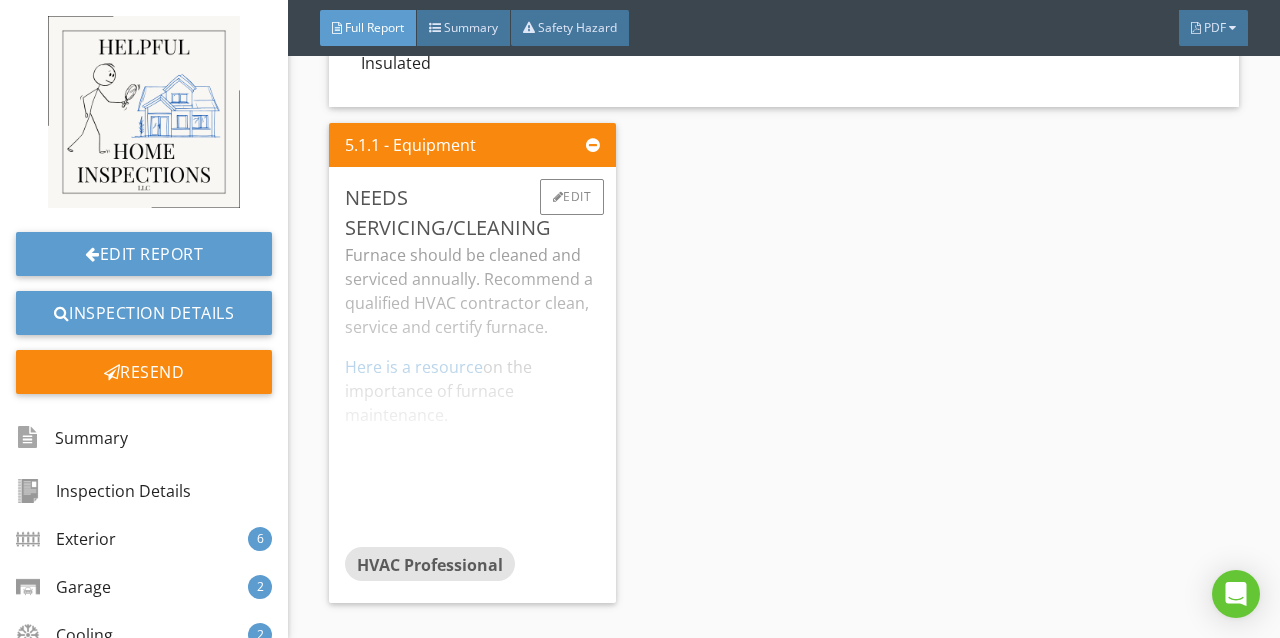 click on "Furnace should be cleaned and serviced annually. Recommend a qualified HVAC contractor clean, service and certify furnace.
Here is a resource  on the importance of furnace maintenance." at bounding box center (472, 395) 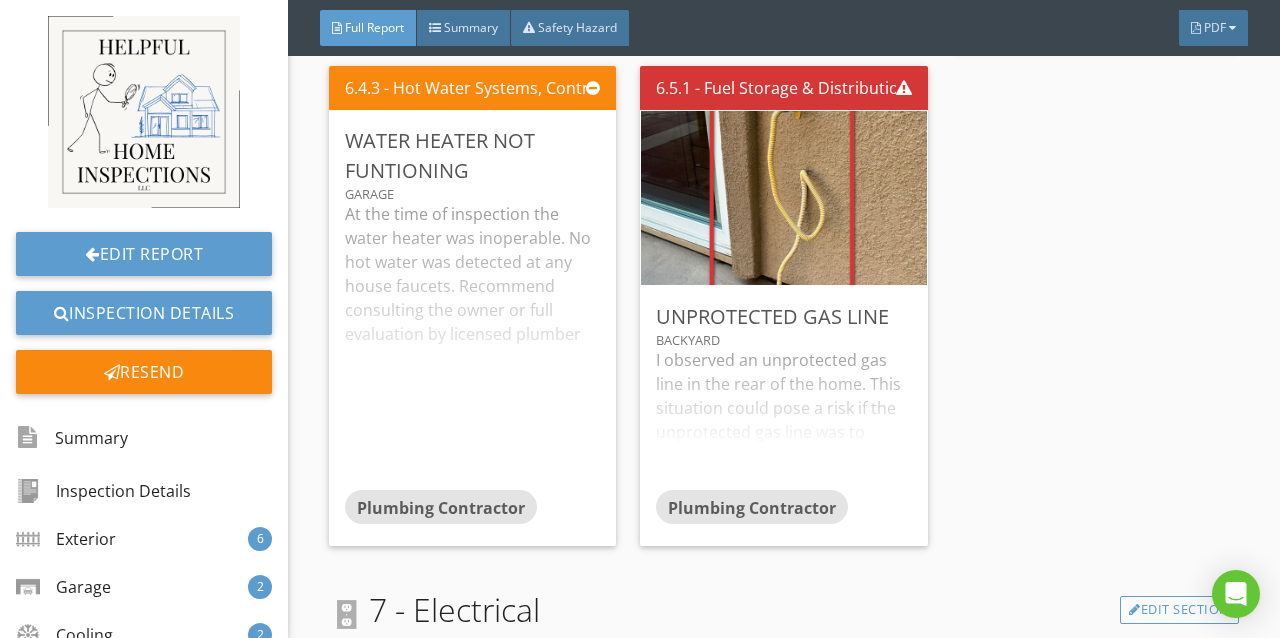scroll, scrollTop: 8588, scrollLeft: 0, axis: vertical 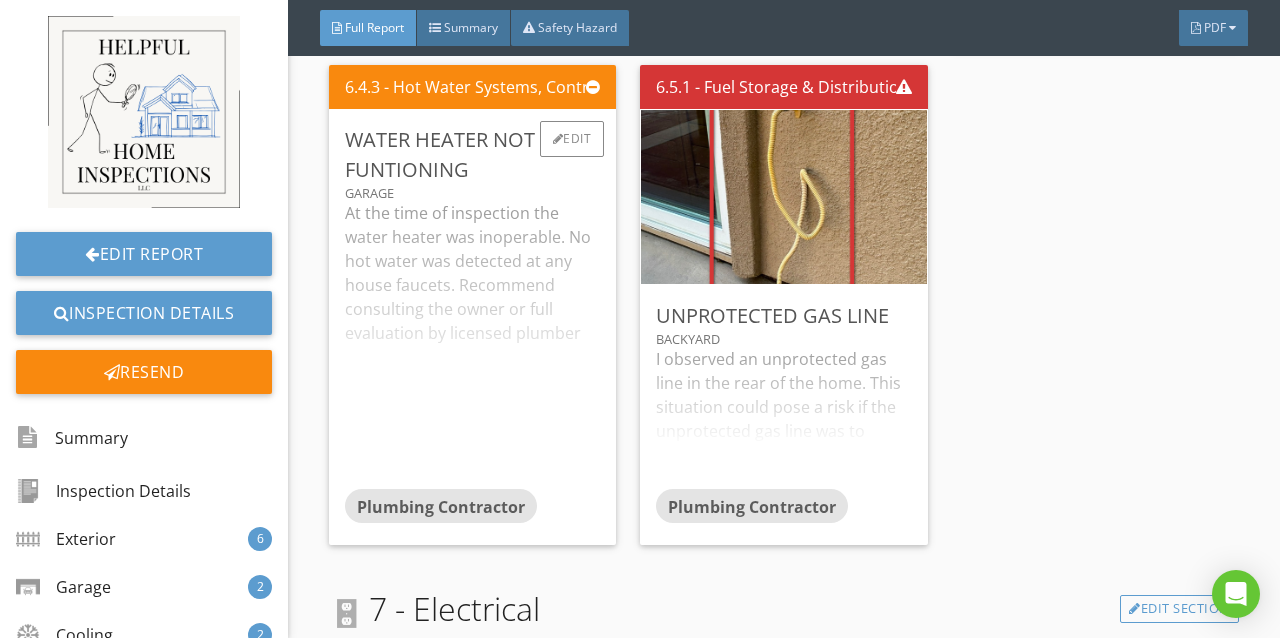 click on "At the time of inspection the water heater was inoperable. No hot water was detected at any house faucets. Recommend consulting the owner or full evaluation by licensed plumber" at bounding box center (472, 345) 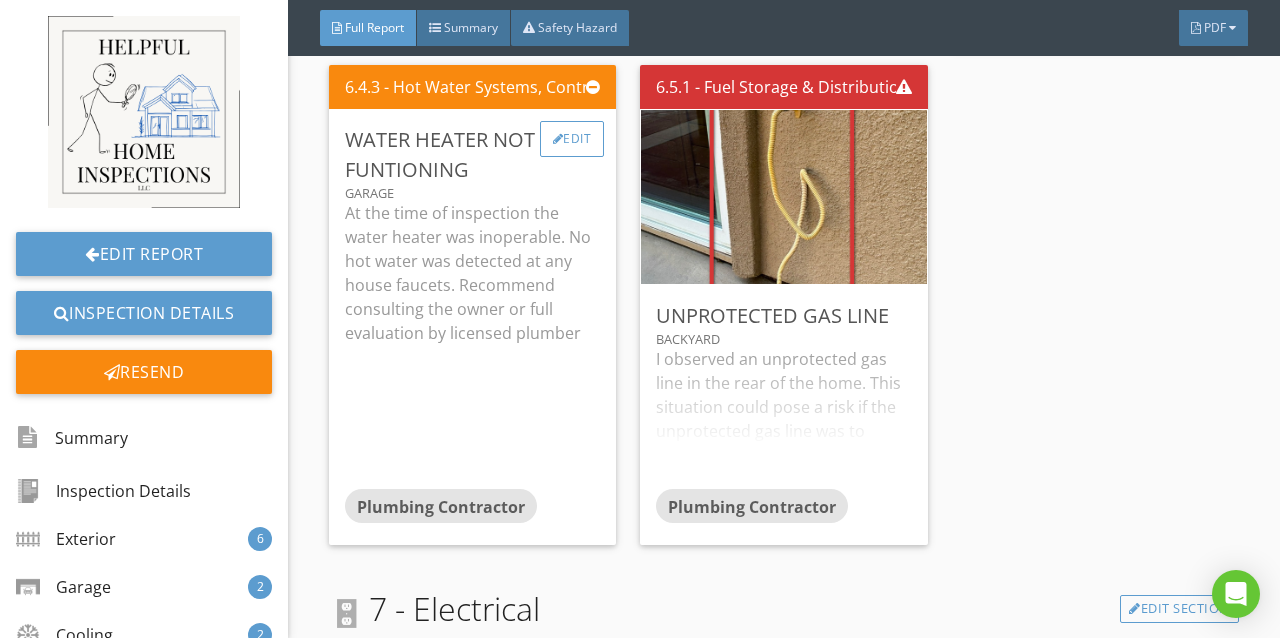 click on "Edit" at bounding box center [572, 139] 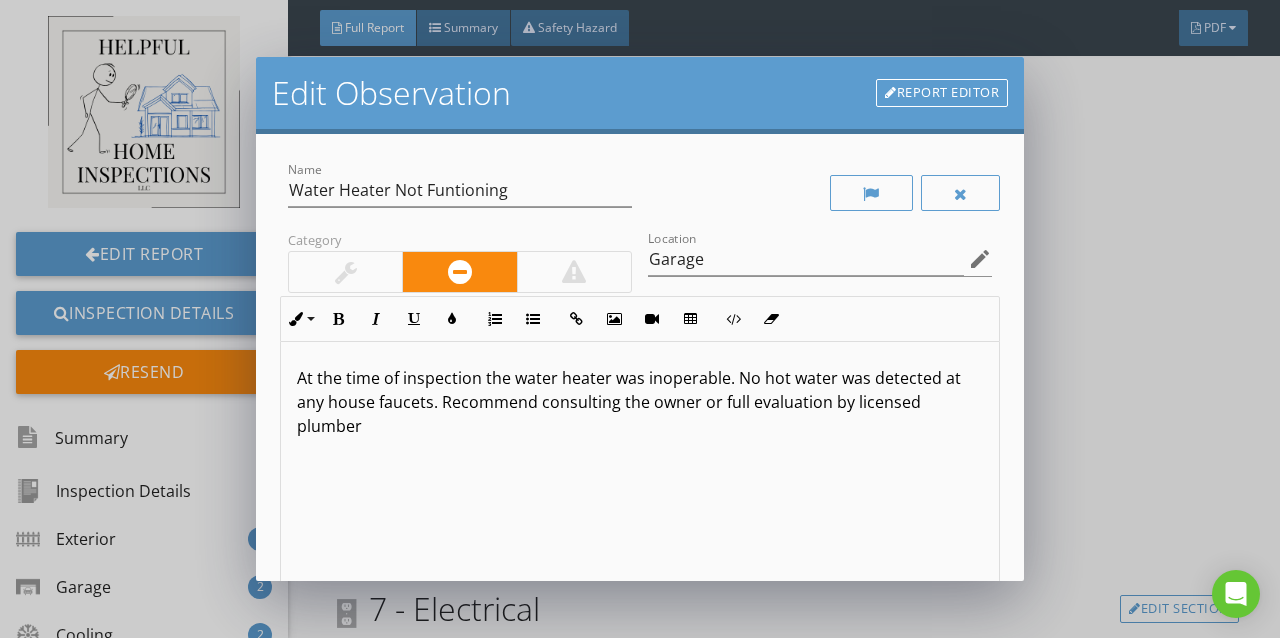 click on "At the time of inspection the water heater was inoperable. No hot water was detected at any house faucets. Recommend consulting the owner or full evaluation by licensed plumber" at bounding box center [640, 402] 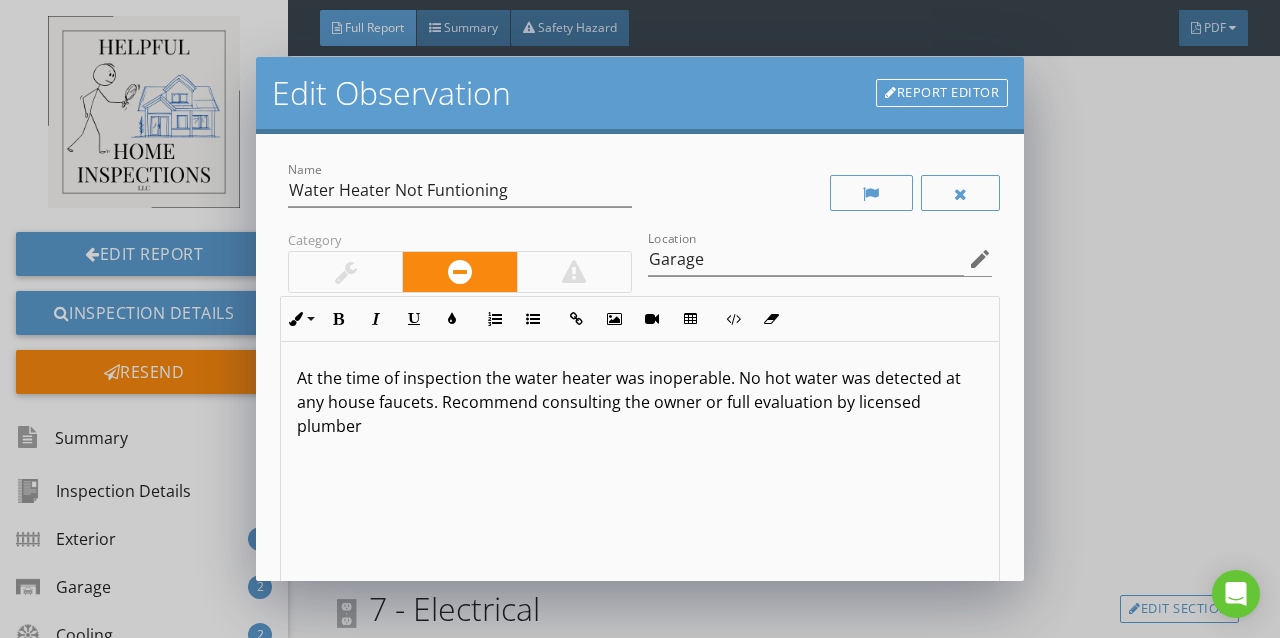 type 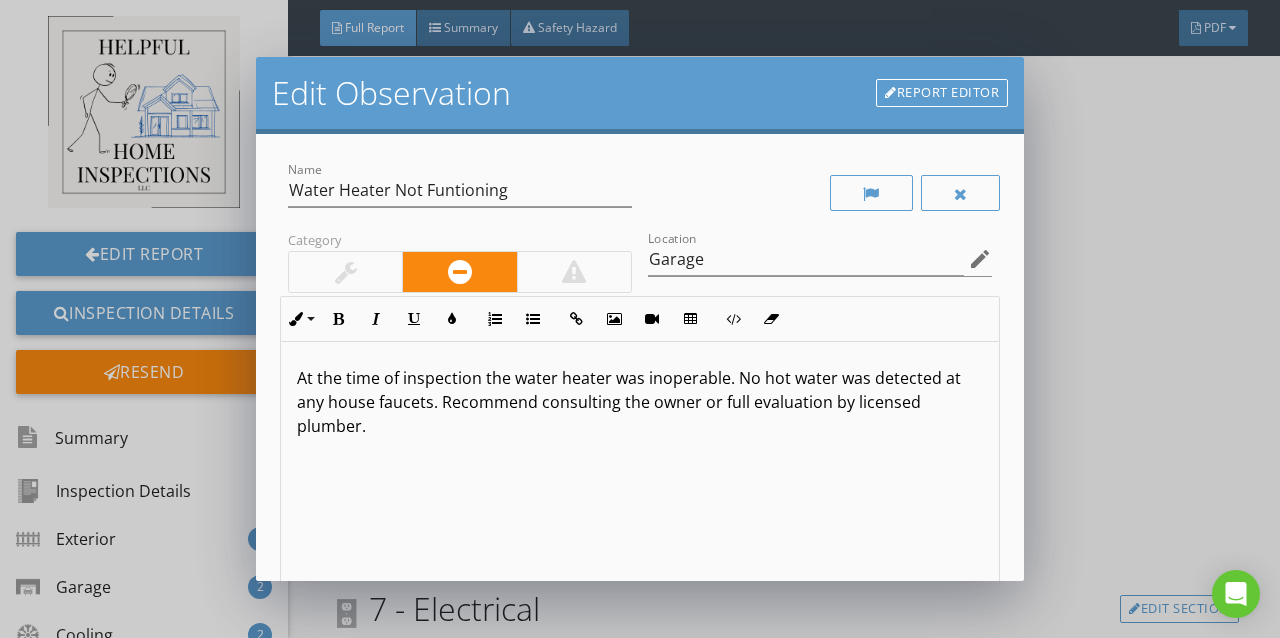 scroll, scrollTop: 0, scrollLeft: 0, axis: both 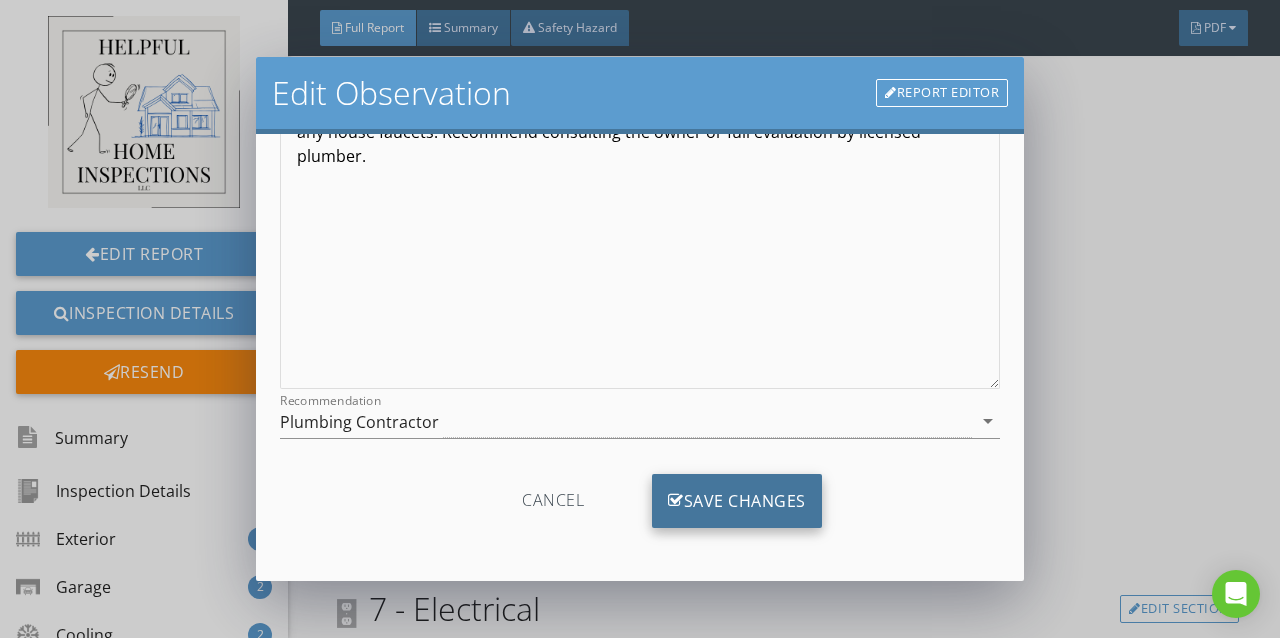 click on "Save Changes" at bounding box center (737, 501) 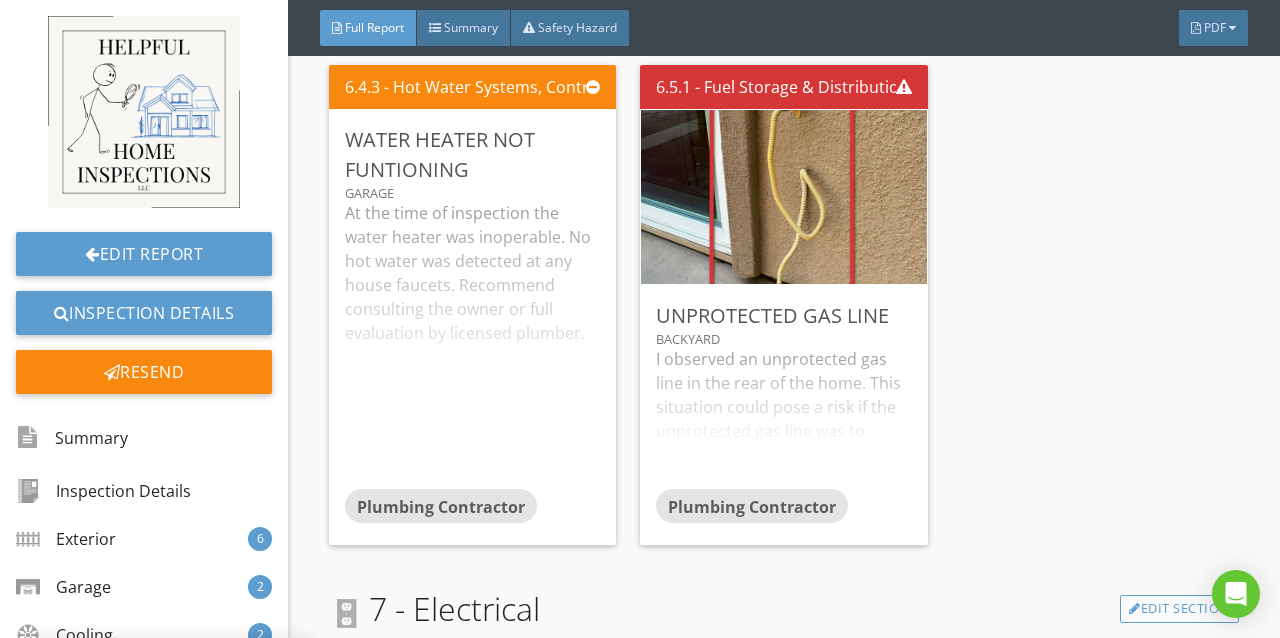 scroll, scrollTop: 34, scrollLeft: 0, axis: vertical 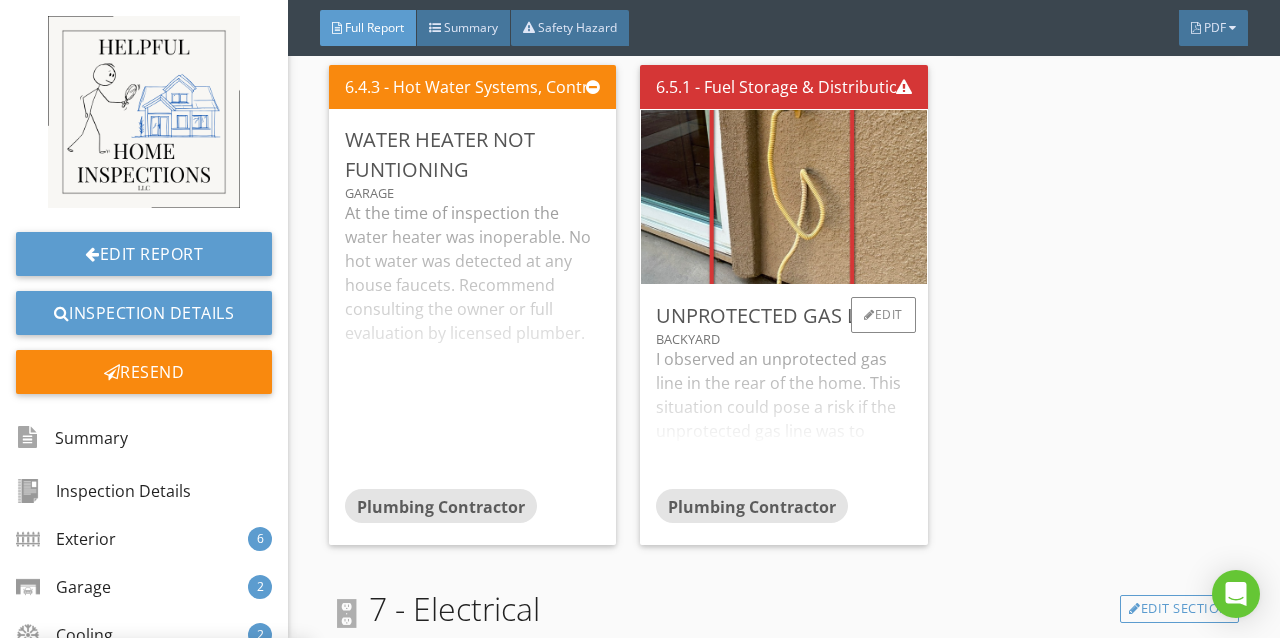 click on "I observed an unprotected gas line in the rear of the home. This situation could pose a risk if the unprotected gas line was to break. Recommend evaluation and repair by a licensed plumber" at bounding box center [783, 418] 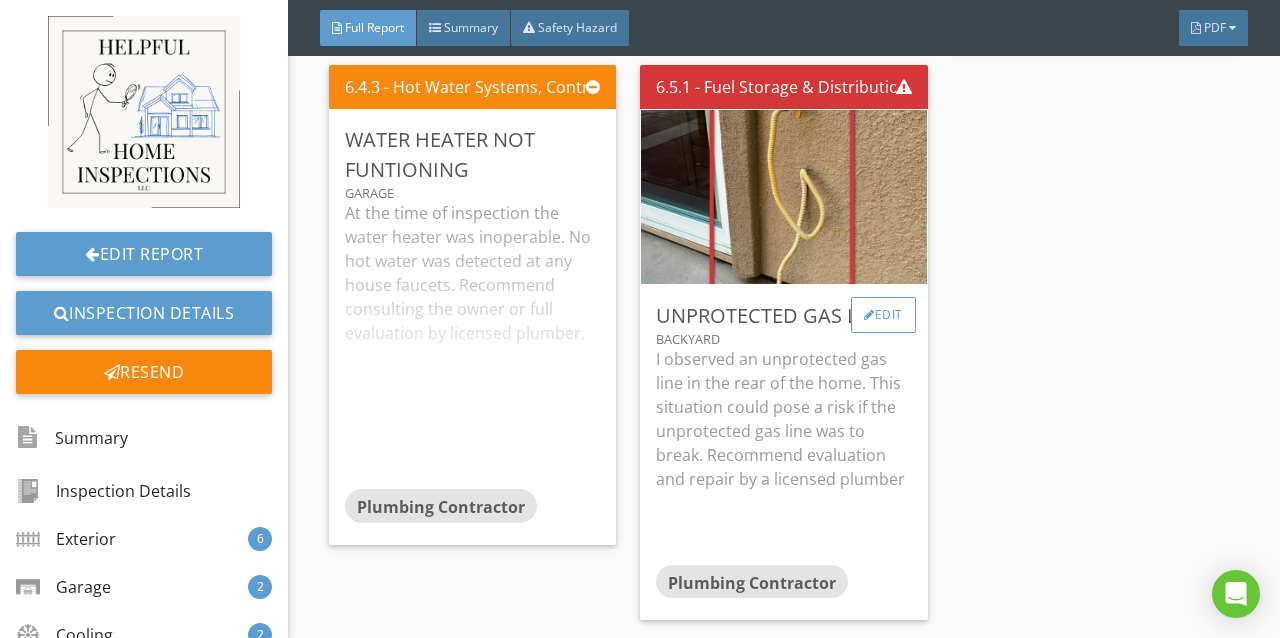 click on "Edit" at bounding box center (883, 315) 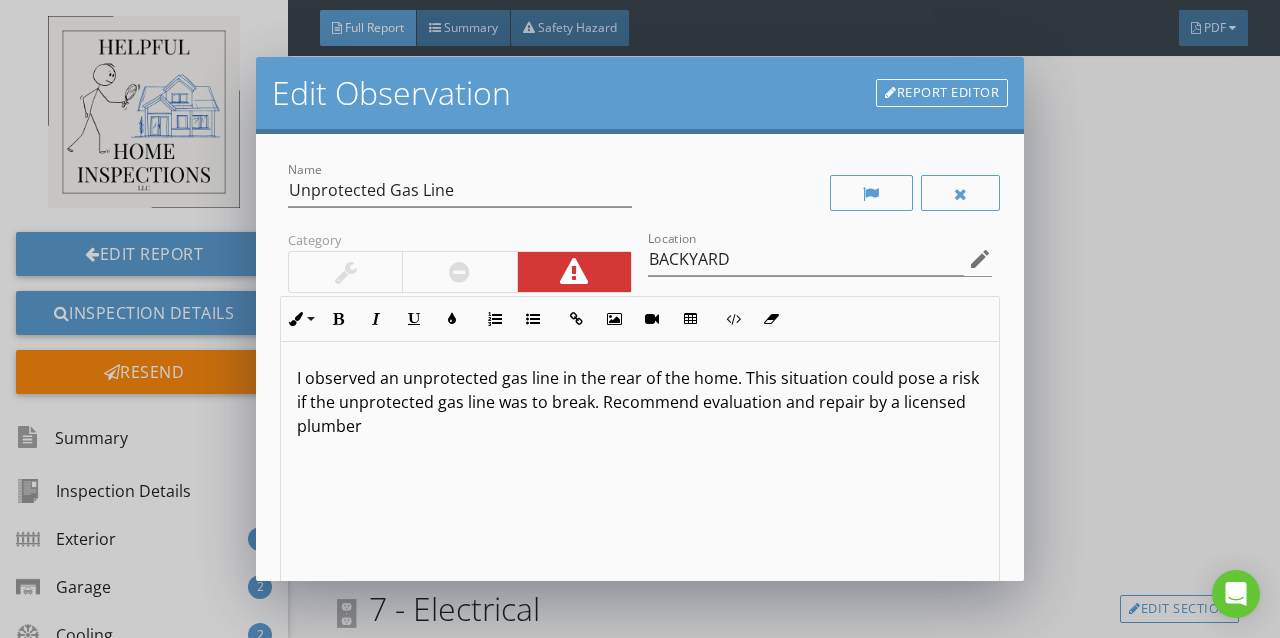 click on "I observed an unprotected gas line in the rear of the home. This situation could pose a risk if the unprotected gas line was to break. Recommend evaluation and repair by a licensed plumber" at bounding box center (640, 402) 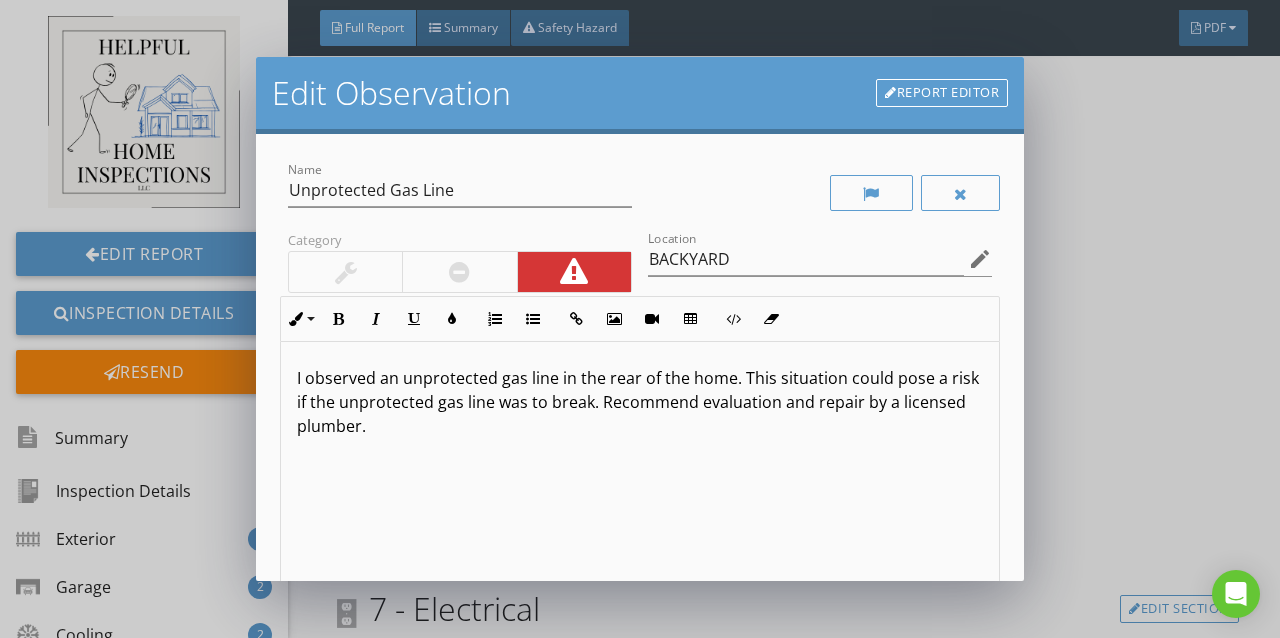 scroll, scrollTop: 0, scrollLeft: 0, axis: both 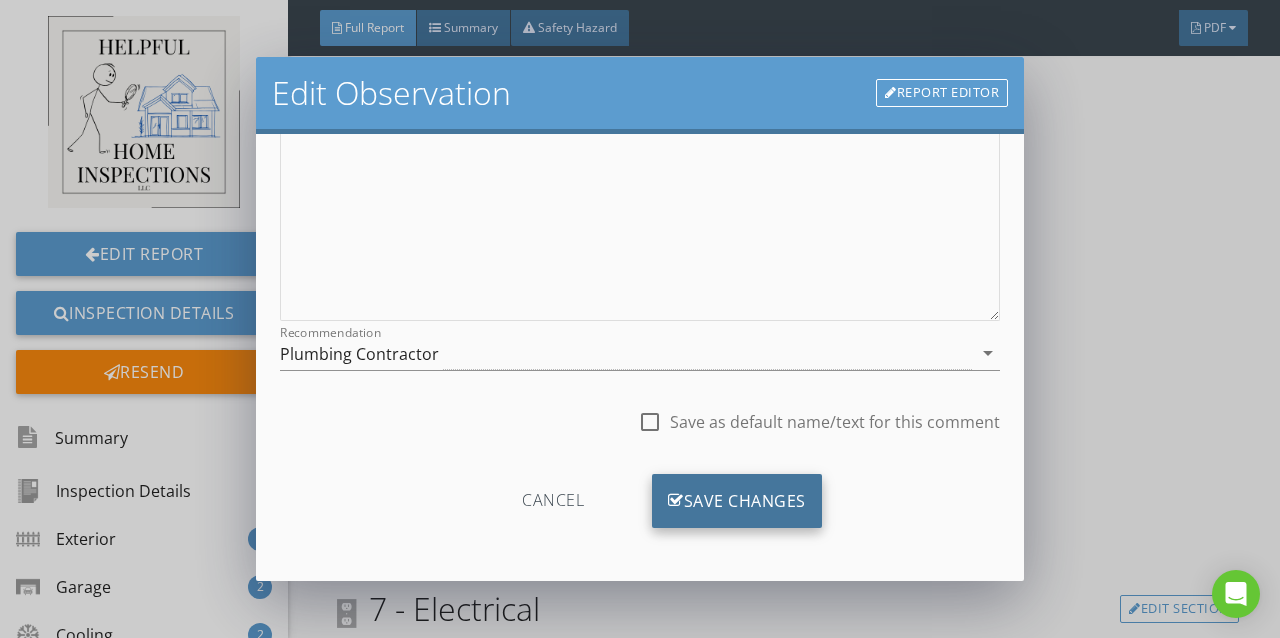 click on "Save Changes" at bounding box center (737, 501) 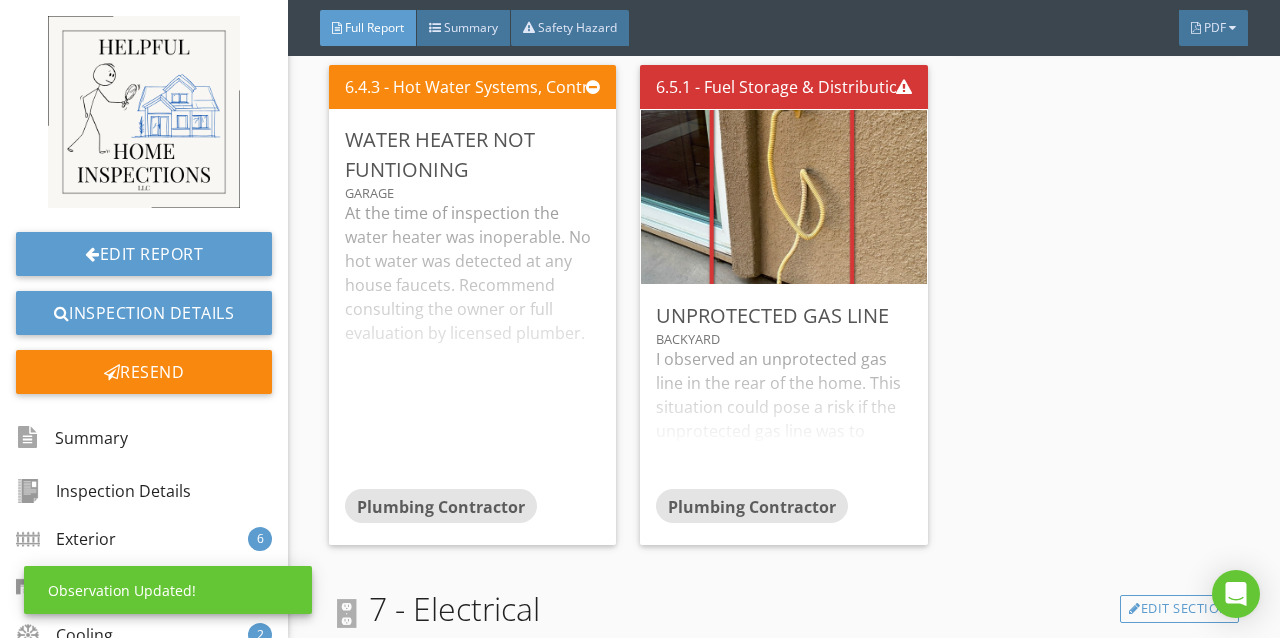 scroll, scrollTop: 102, scrollLeft: 0, axis: vertical 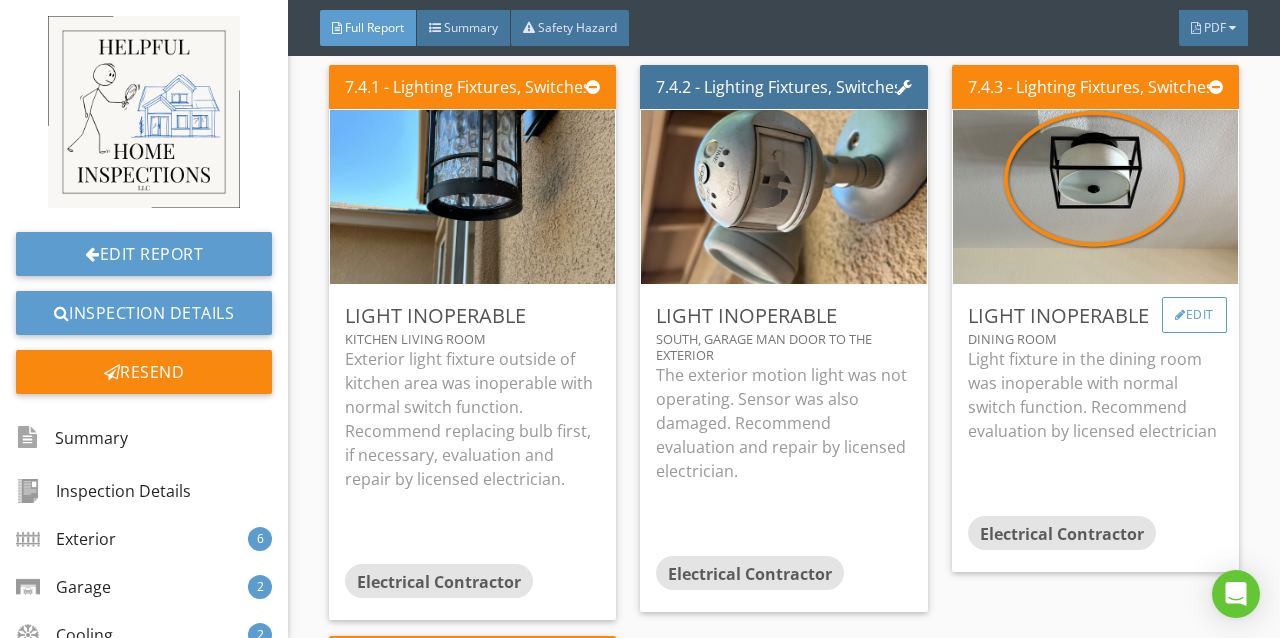 click on "Edit" at bounding box center [1194, 315] 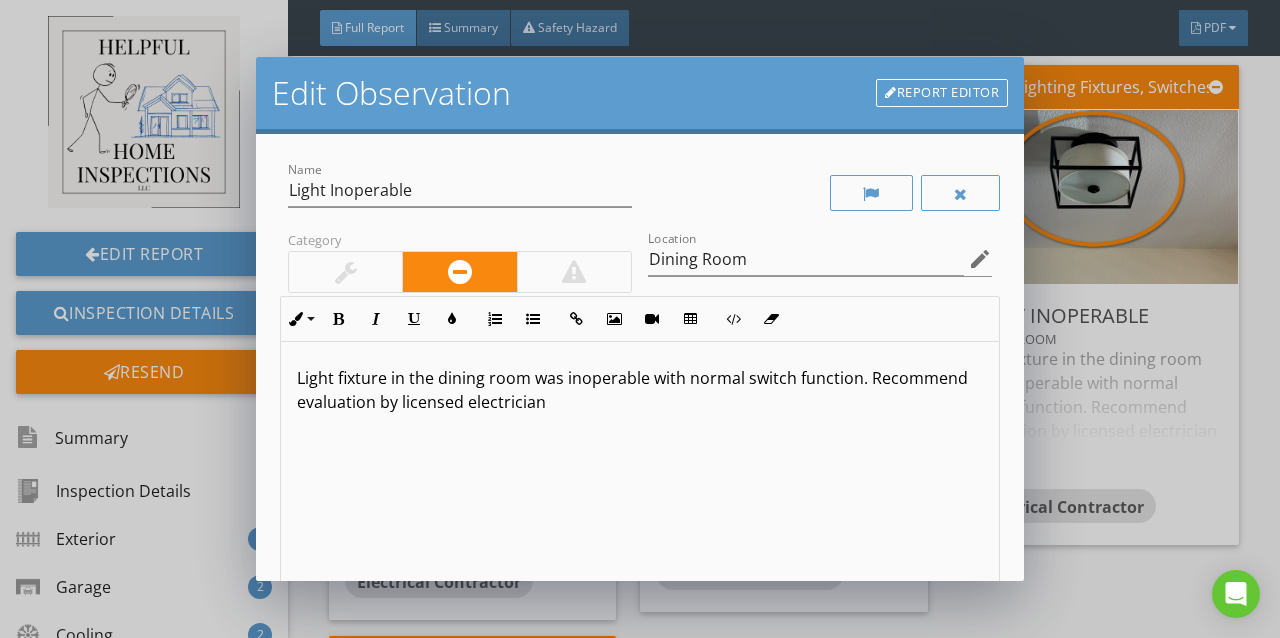 click on "Light fixture in the dining room was inoperable with normal switch function. Recommend evaluation by licensed electrician" at bounding box center (640, 390) 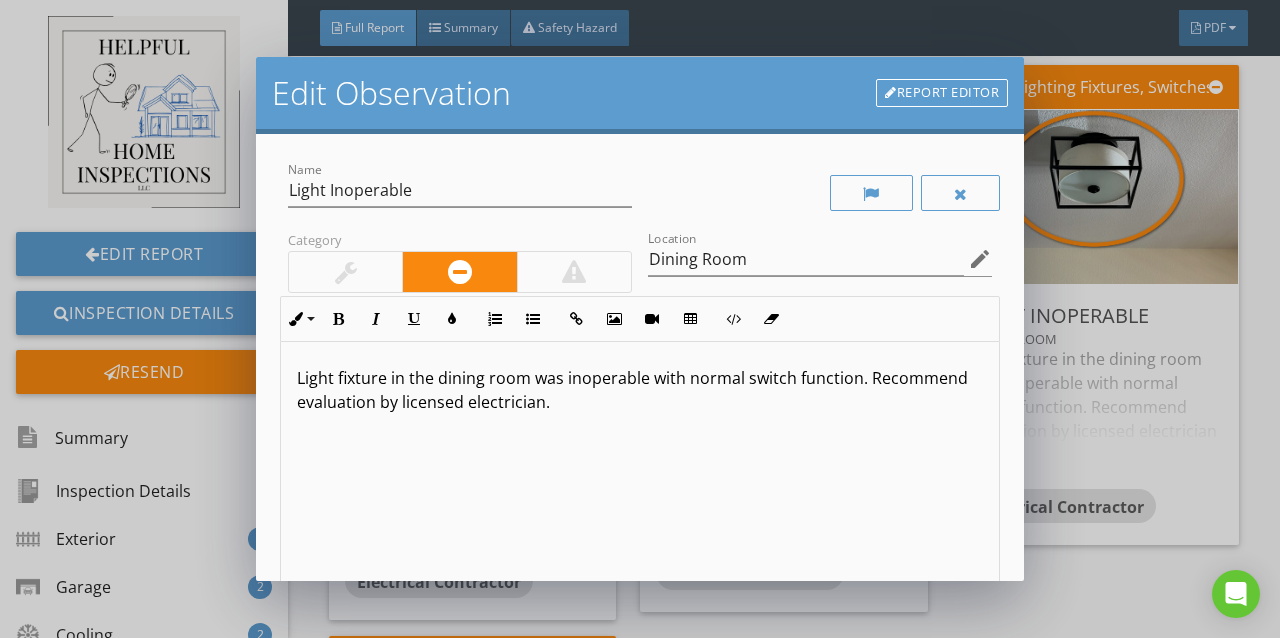 type on "<p>Light fixture in the dining room was inoperable with normal switch function. Recommend evaluation by licensed electrician.</p>" 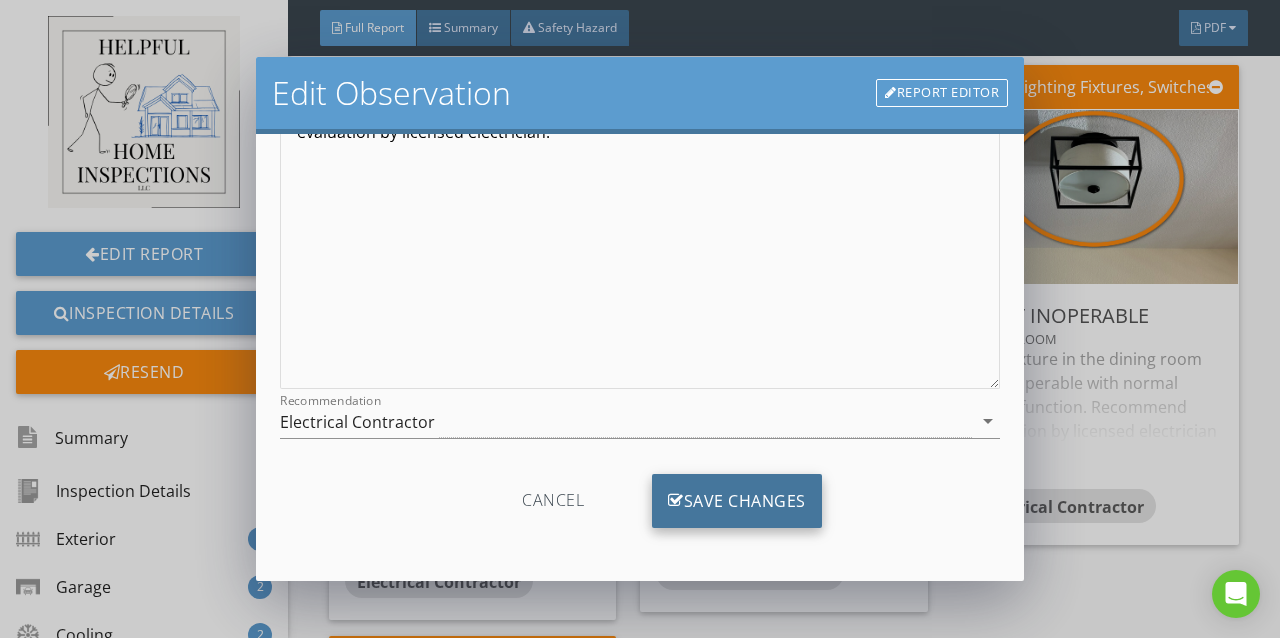 click on "Save Changes" at bounding box center (737, 501) 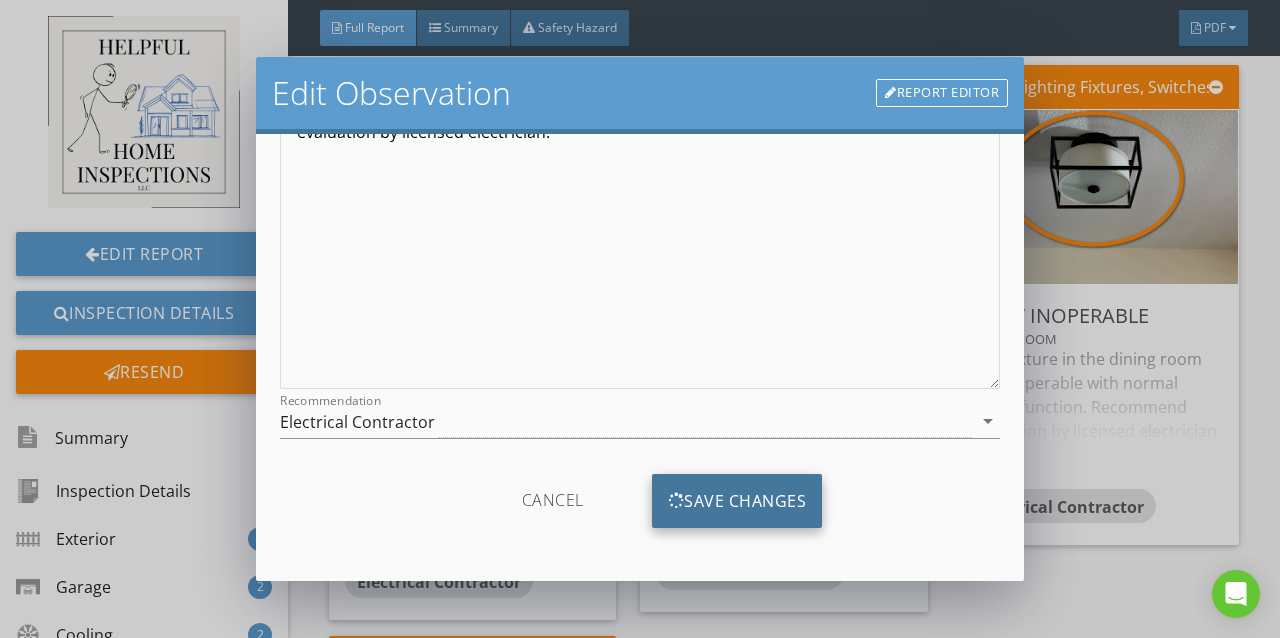 scroll, scrollTop: 34, scrollLeft: 0, axis: vertical 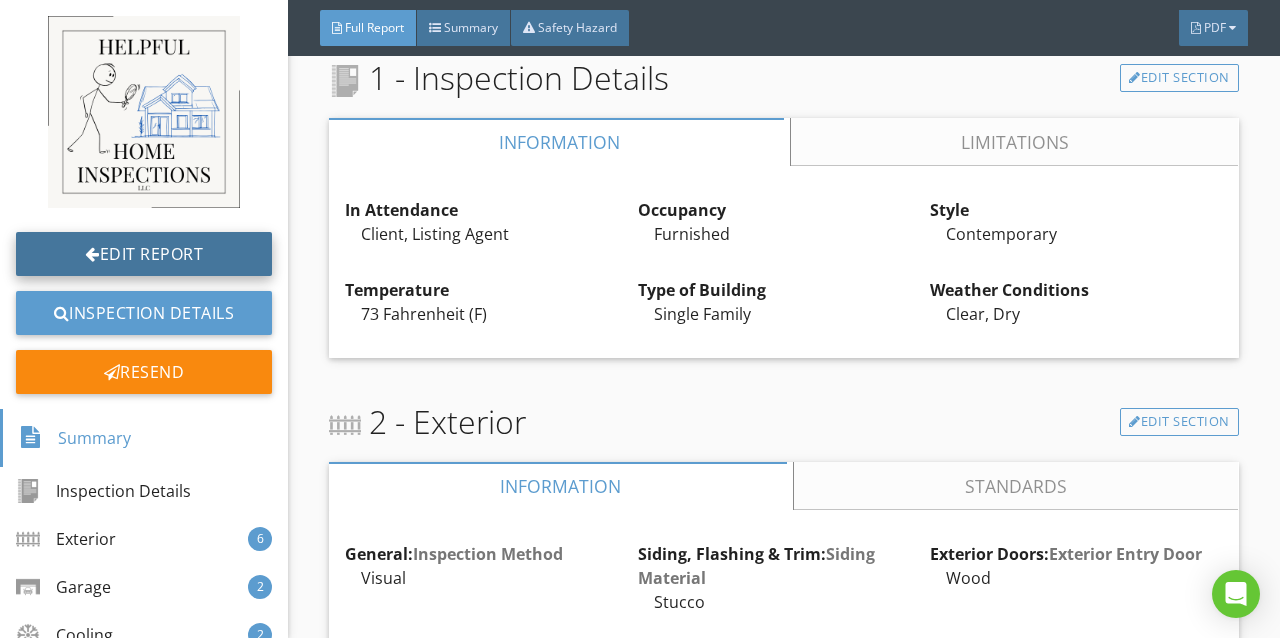 click on "Edit Report" at bounding box center (144, 254) 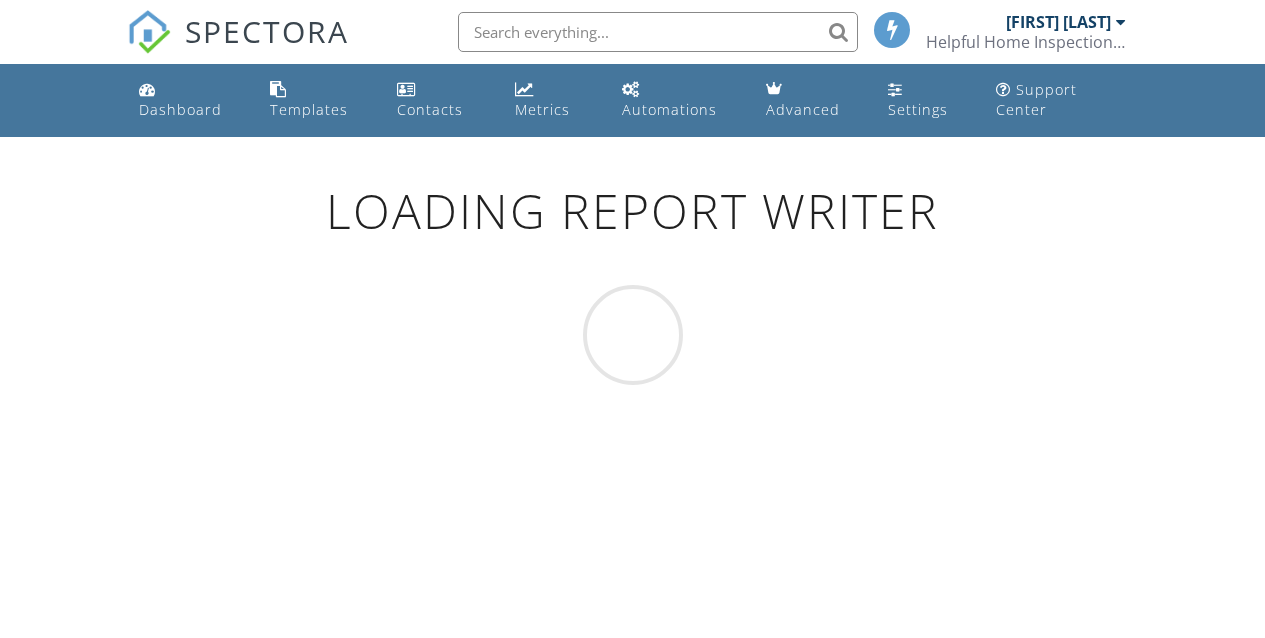 scroll, scrollTop: 0, scrollLeft: 0, axis: both 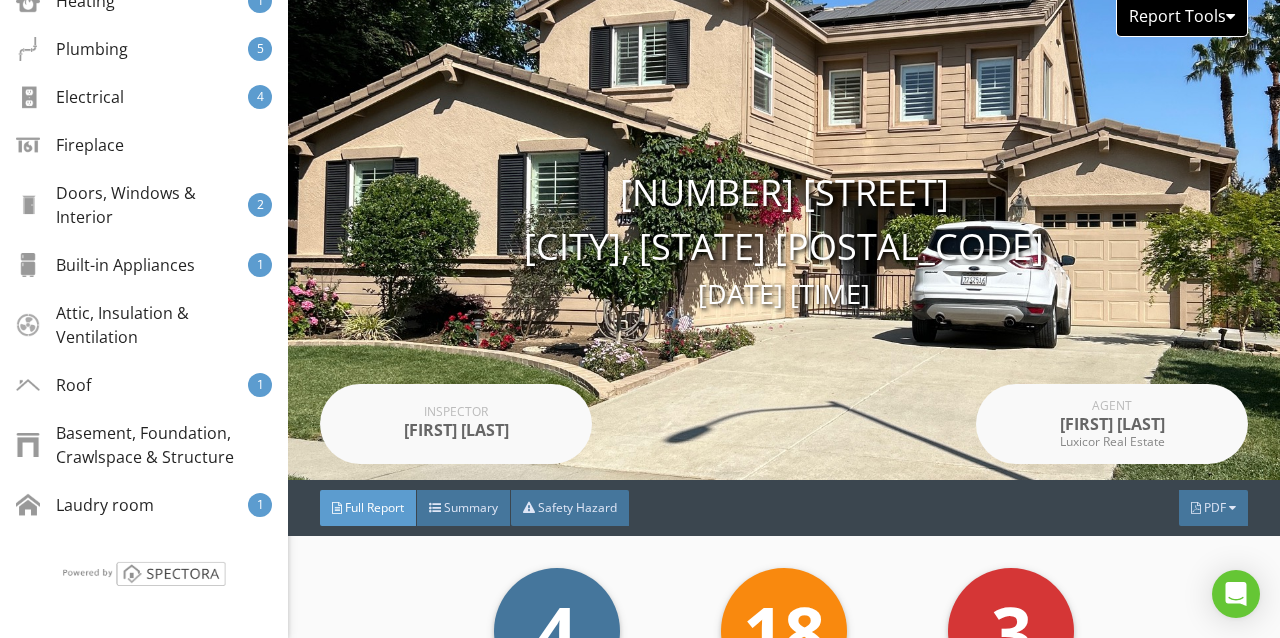 click on "Report Tools" at bounding box center (1182, 18) 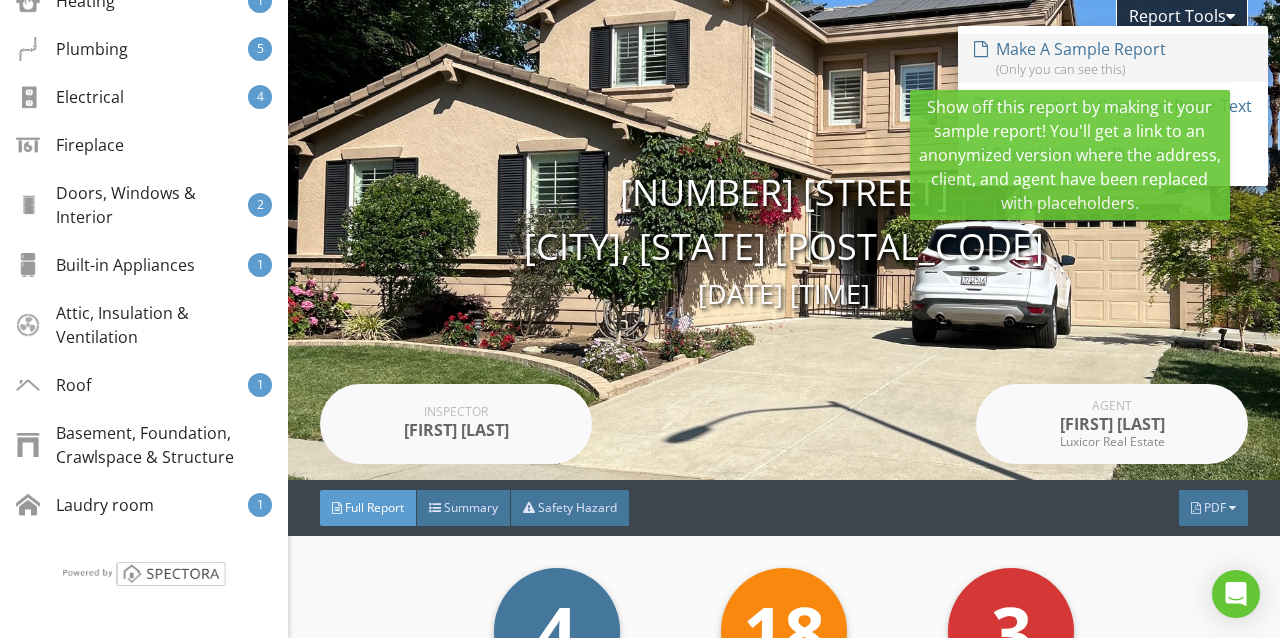 click on "Make A Sample Report" at bounding box center (1081, 49) 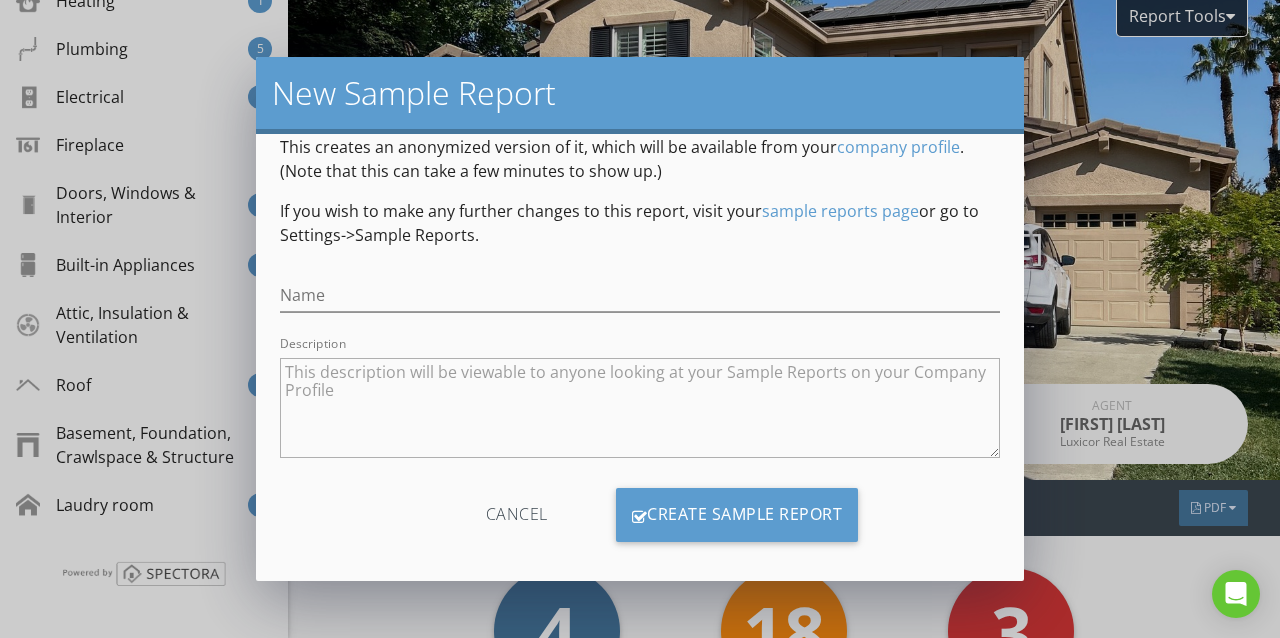 scroll, scrollTop: 0, scrollLeft: 0, axis: both 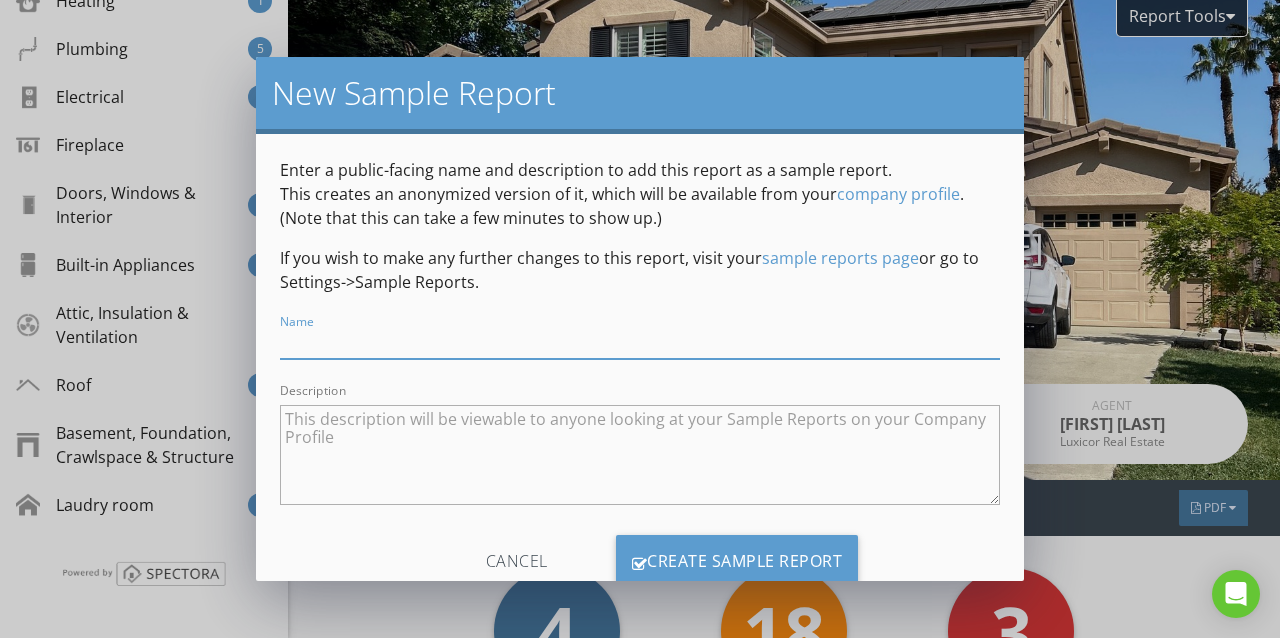 click at bounding box center [640, 342] 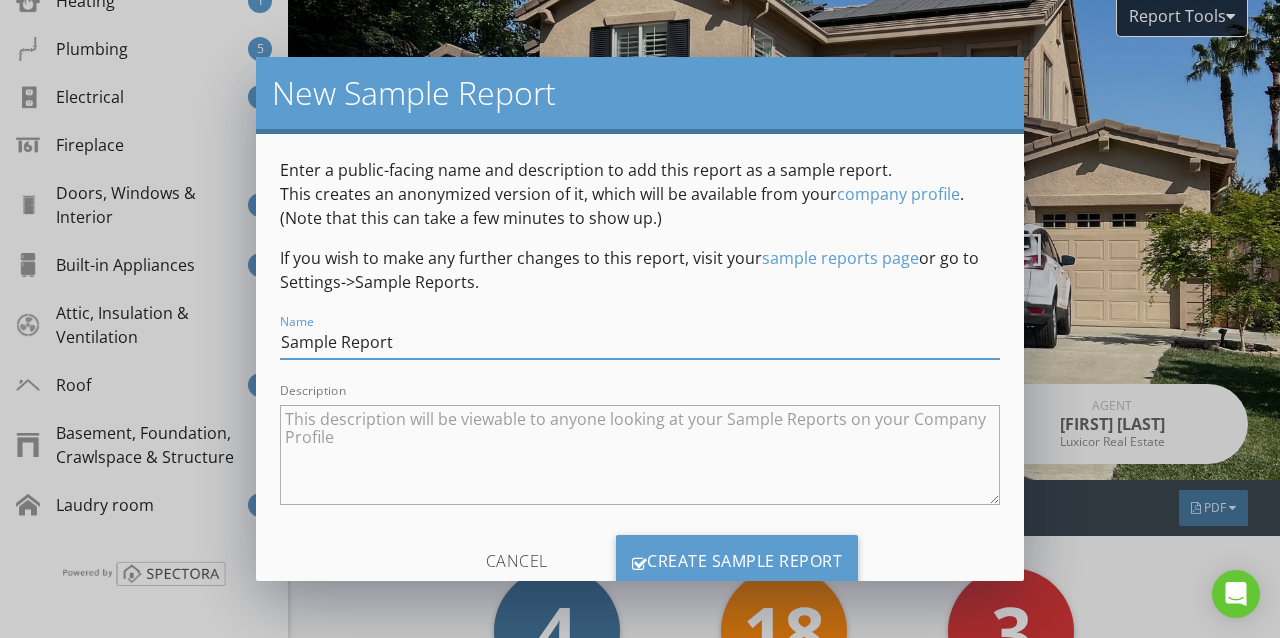 scroll, scrollTop: 47, scrollLeft: 0, axis: vertical 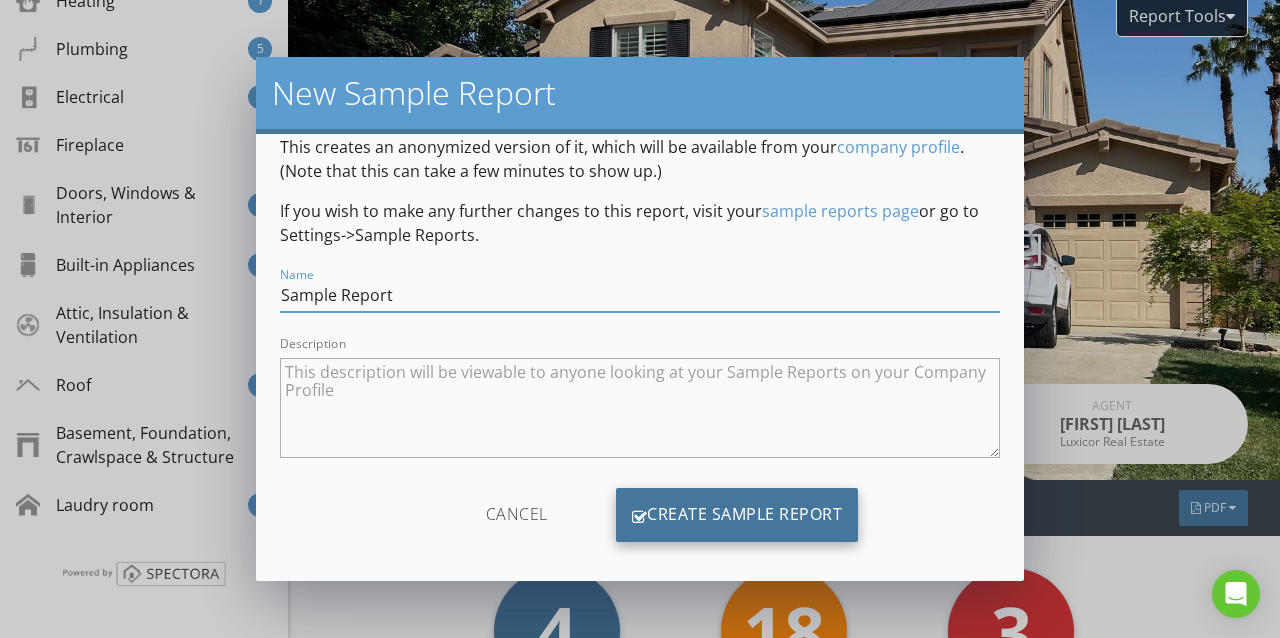 type on "Sample Report" 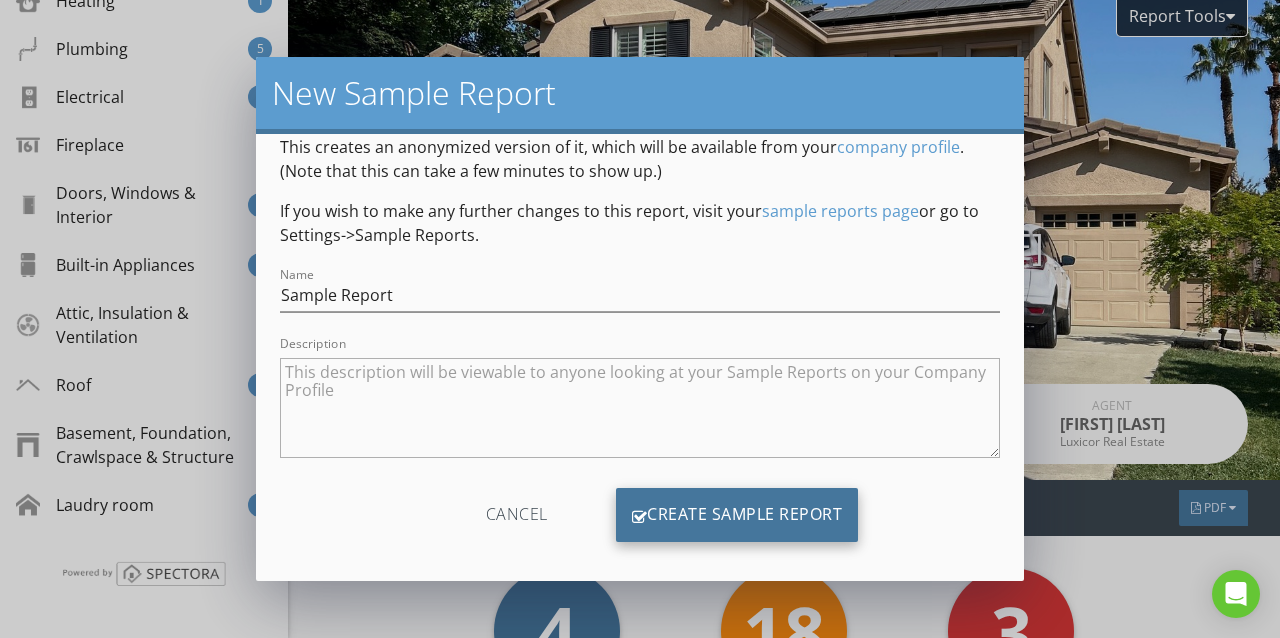 click on "Create Sample Report" at bounding box center (737, 515) 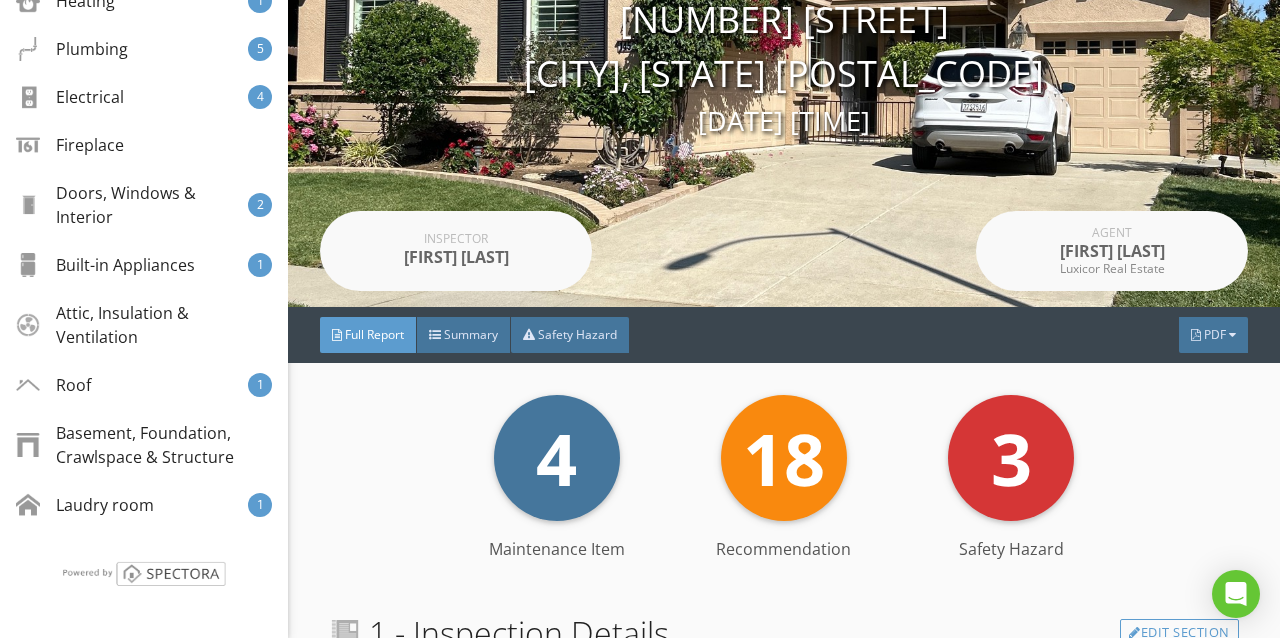 scroll, scrollTop: 0, scrollLeft: 0, axis: both 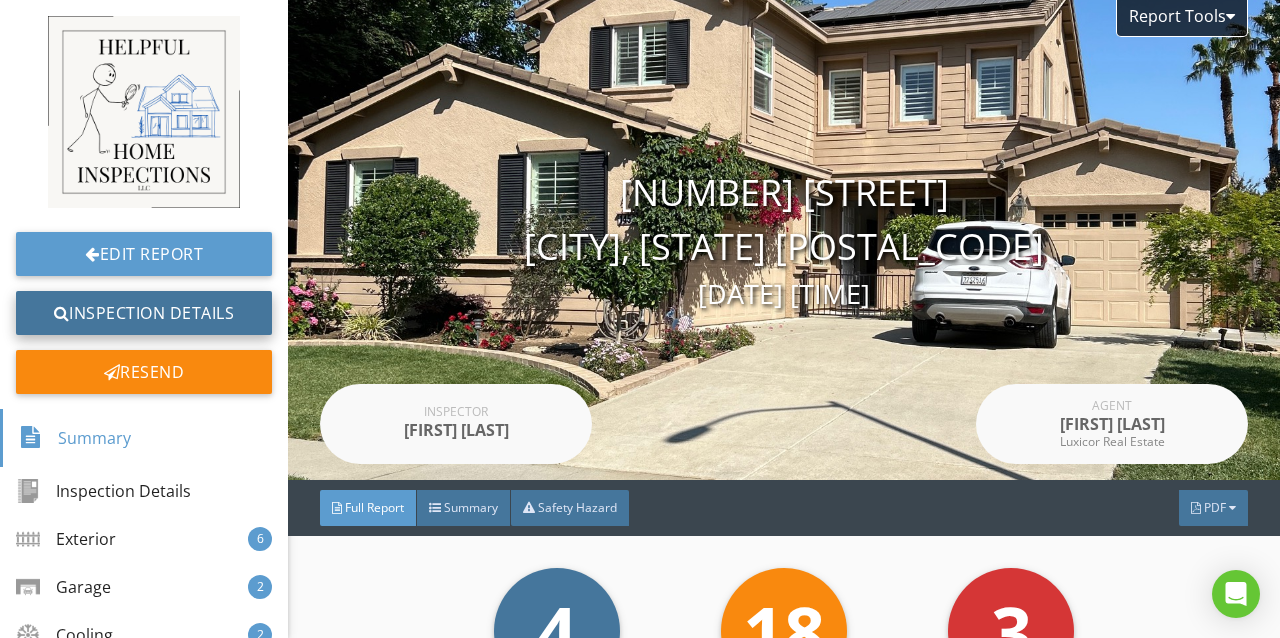 click on "Inspection Details" at bounding box center [144, 313] 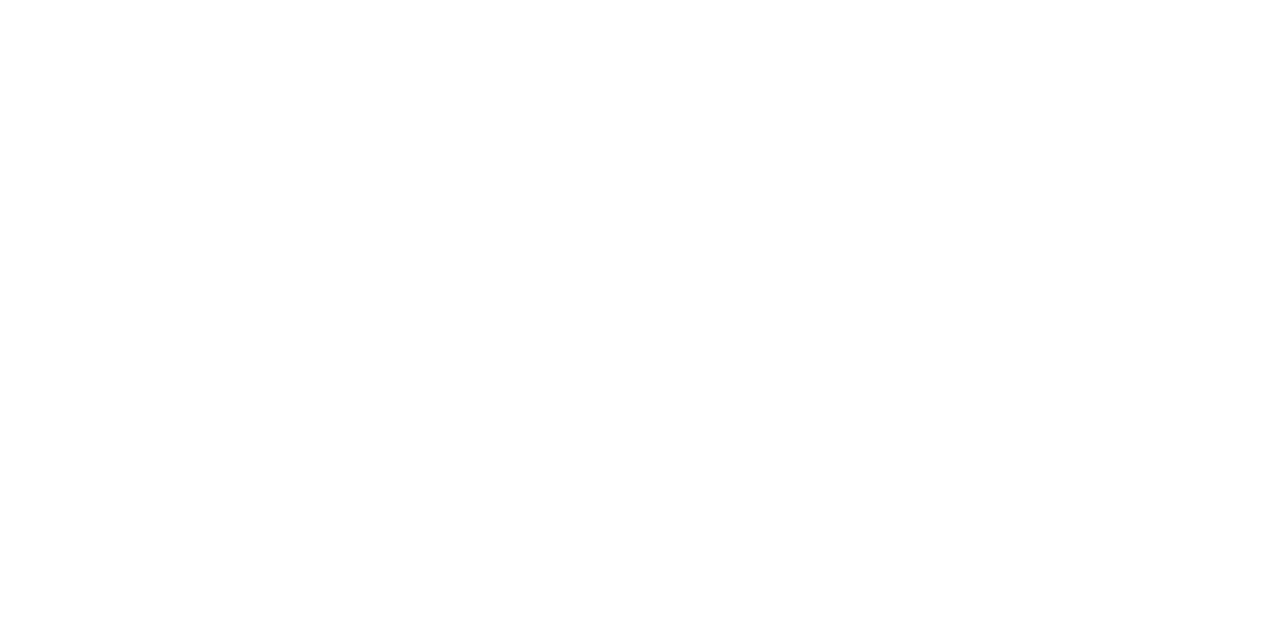 scroll, scrollTop: 0, scrollLeft: 0, axis: both 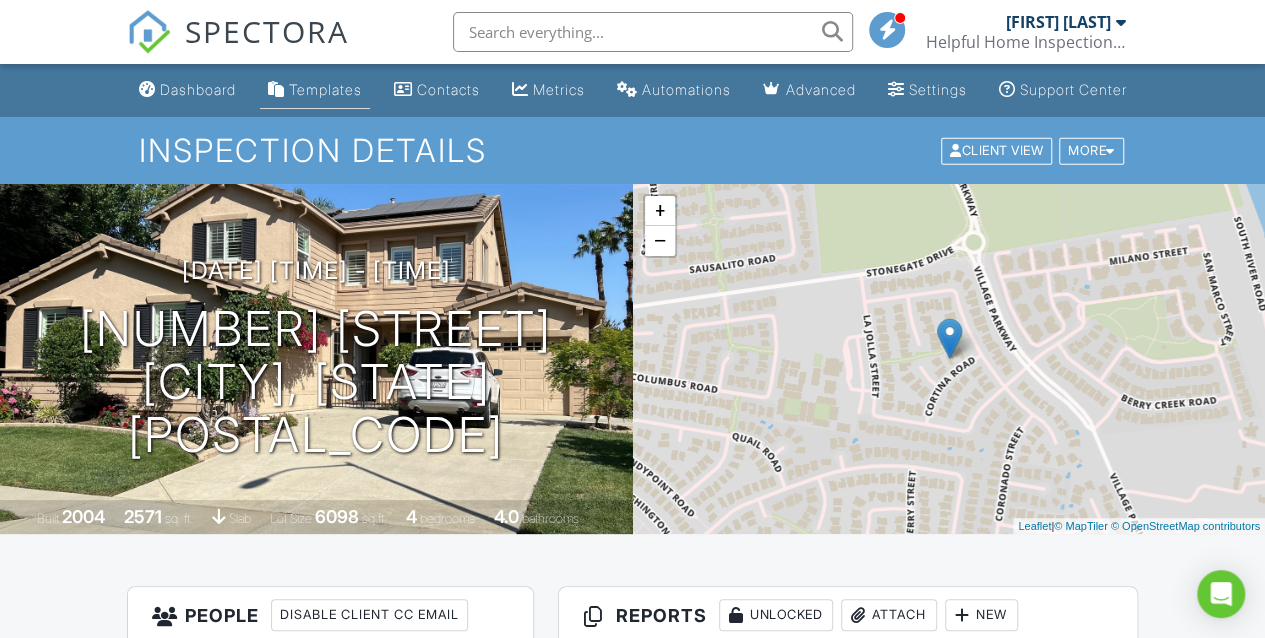 click on "Templates" at bounding box center (315, 90) 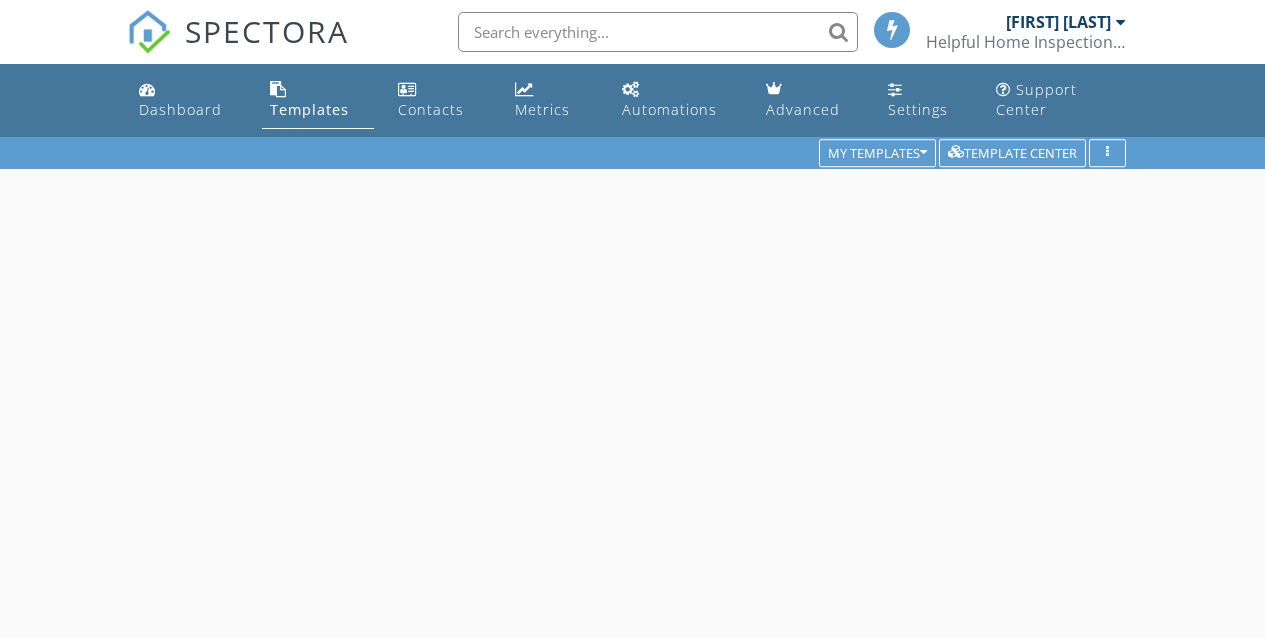 scroll, scrollTop: 0, scrollLeft: 0, axis: both 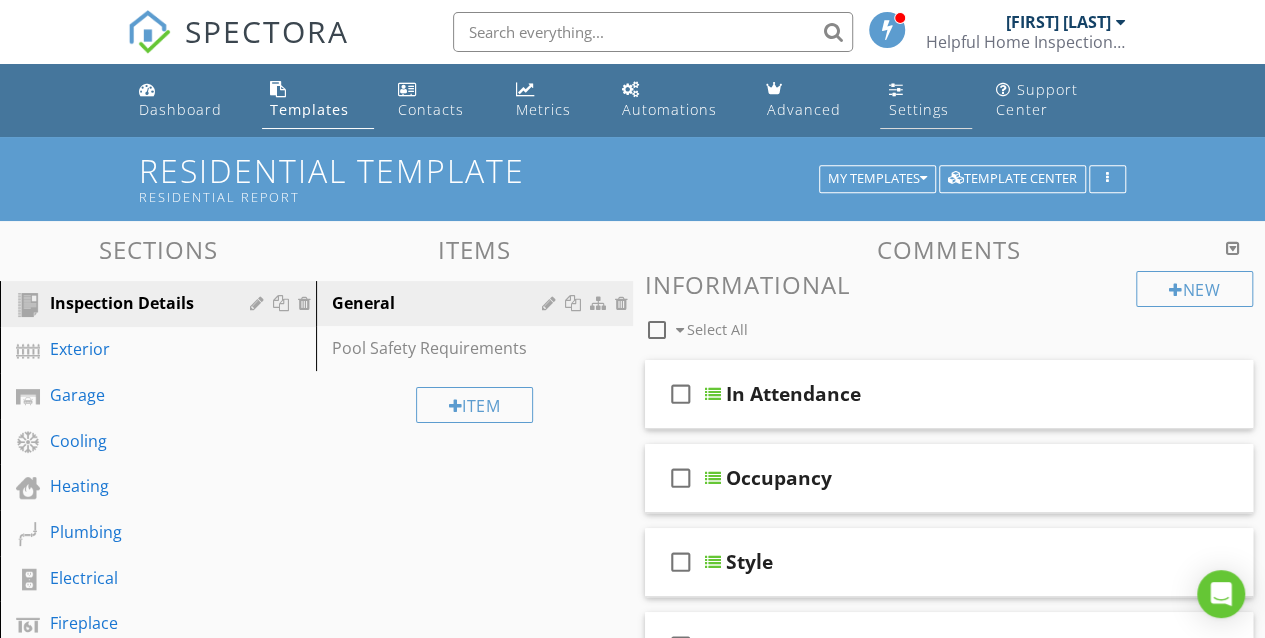 click on "Settings" at bounding box center (926, 100) 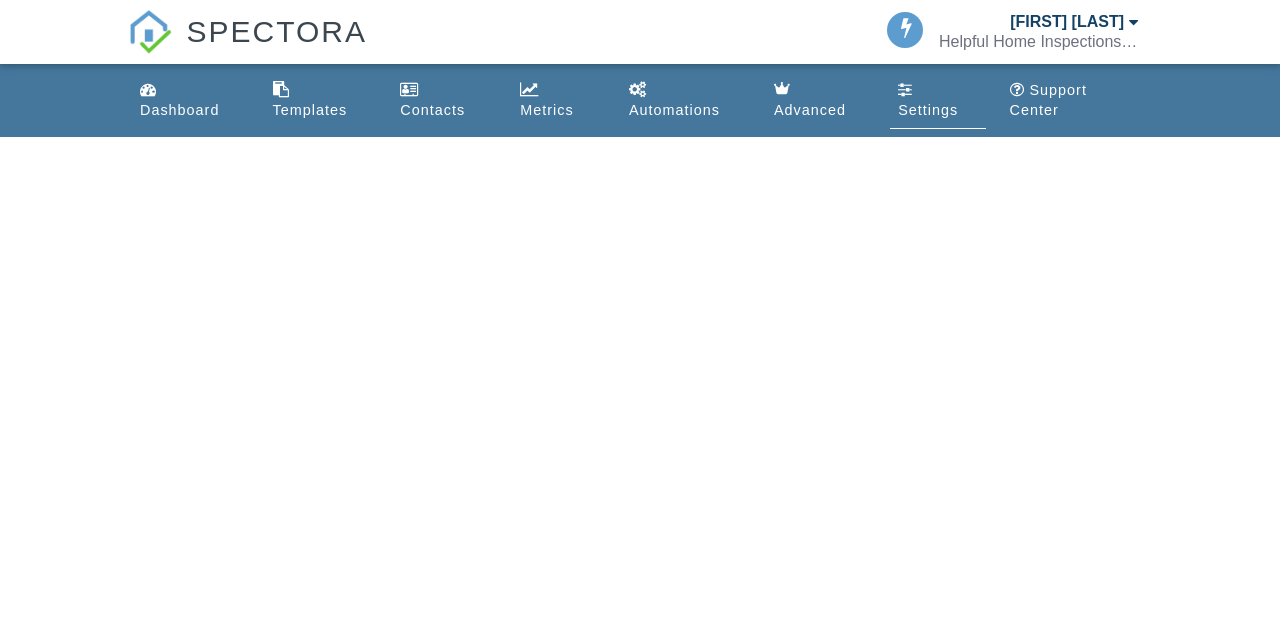 scroll, scrollTop: 0, scrollLeft: 0, axis: both 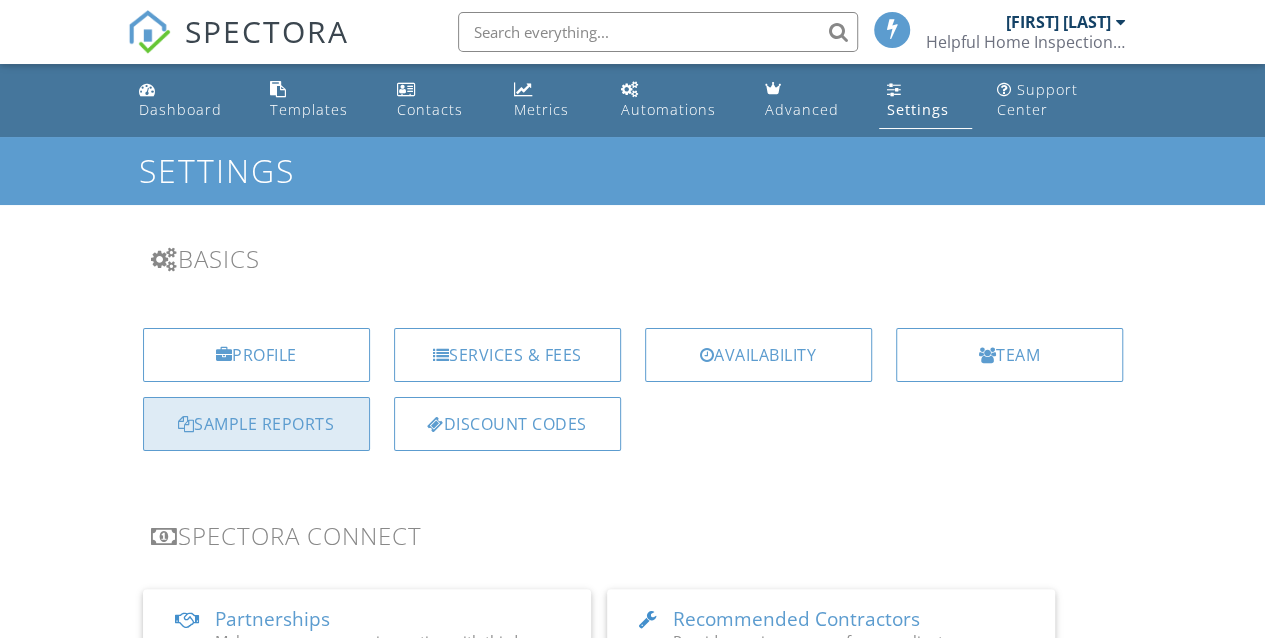 click on "Sample Reports" at bounding box center [256, 424] 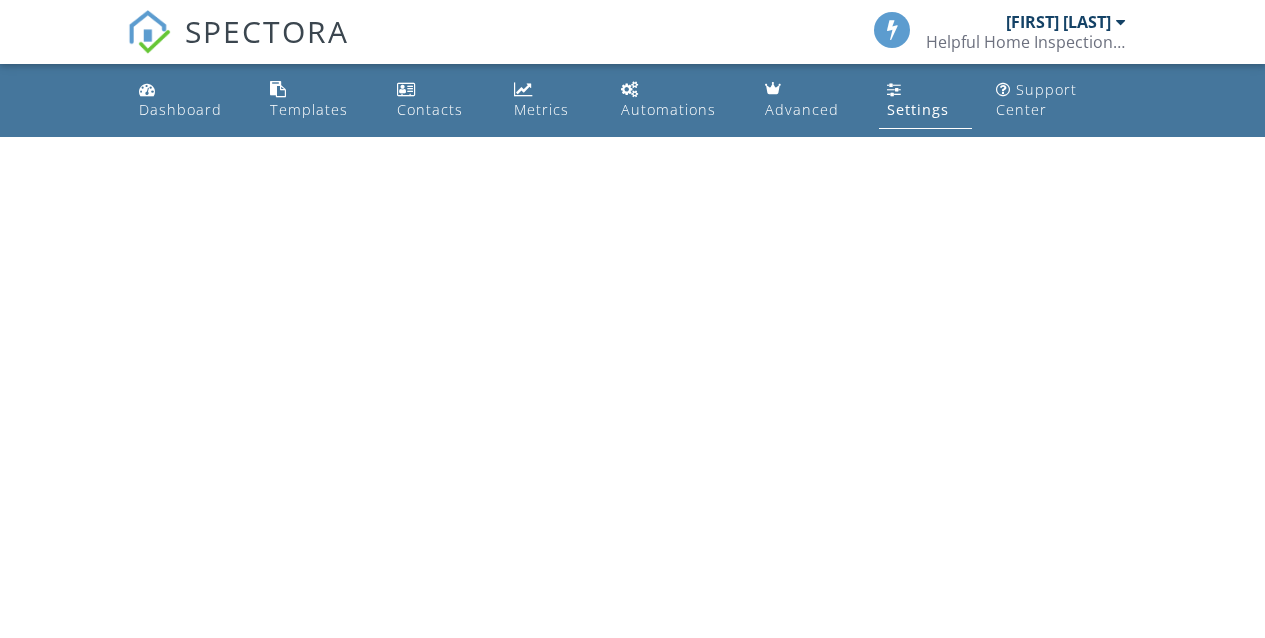 scroll, scrollTop: 0, scrollLeft: 0, axis: both 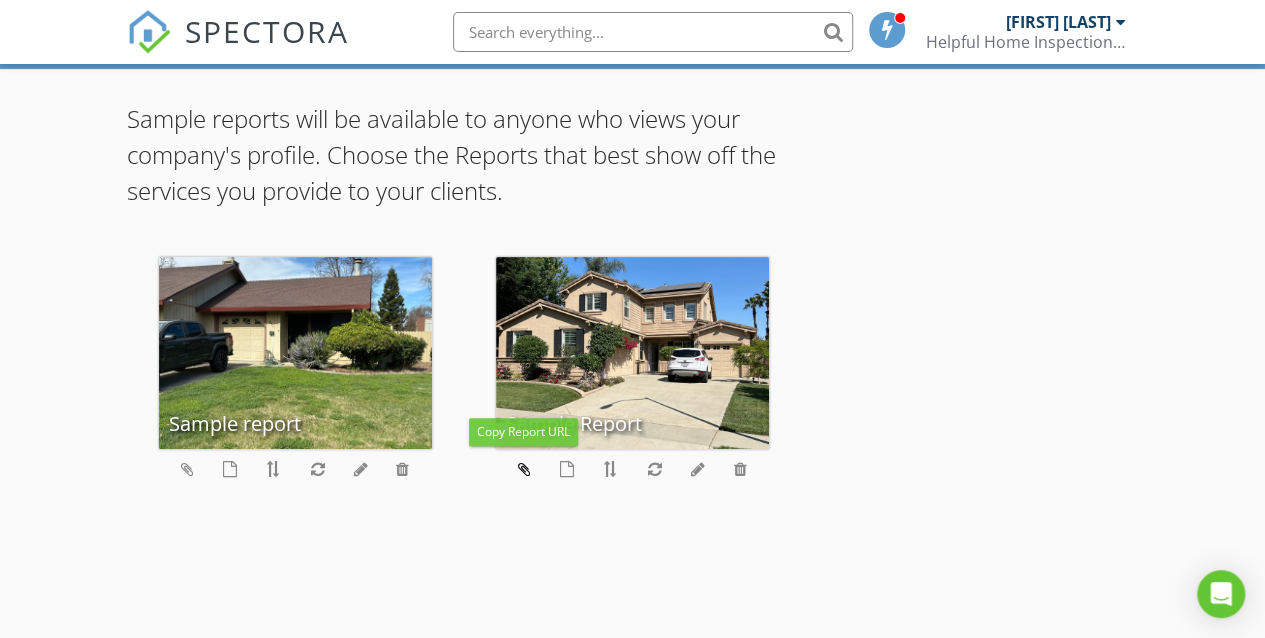 click at bounding box center [524, 469] 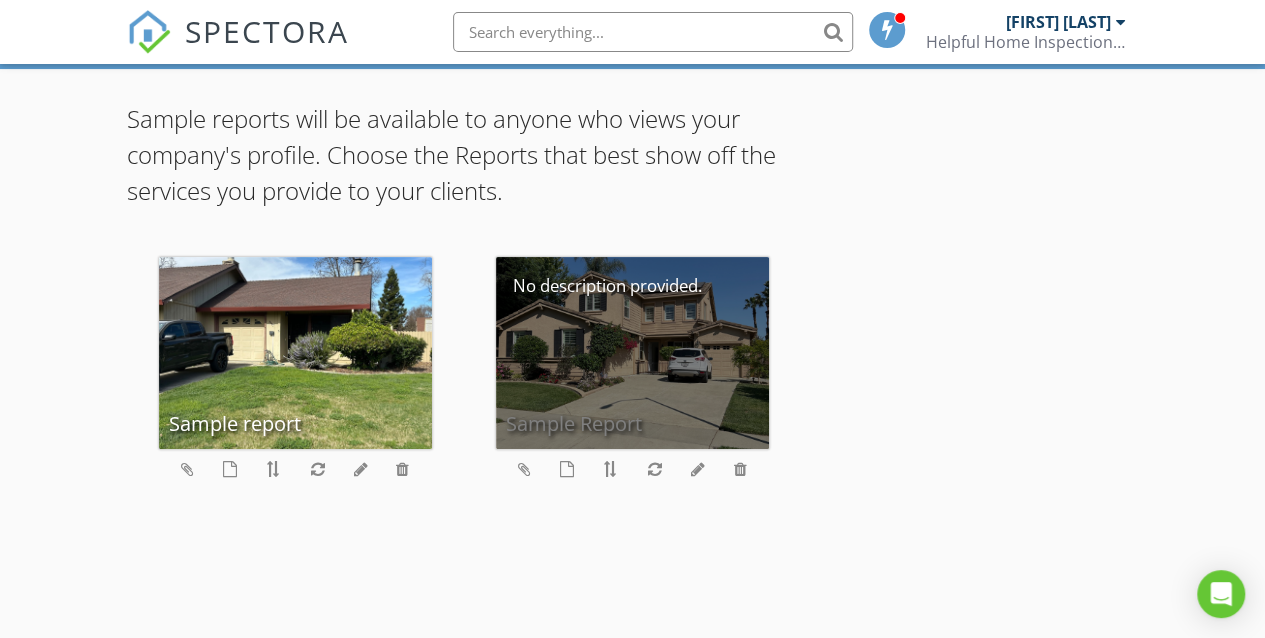 click on "Sample Report" at bounding box center [632, 353] 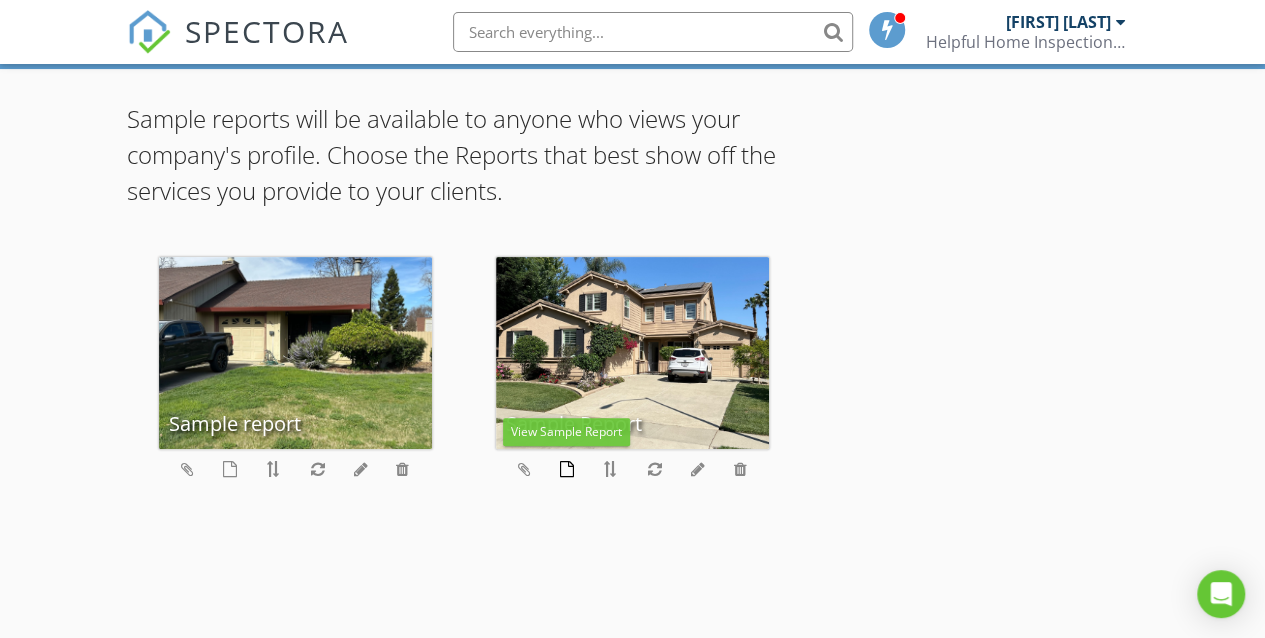 click at bounding box center [567, 469] 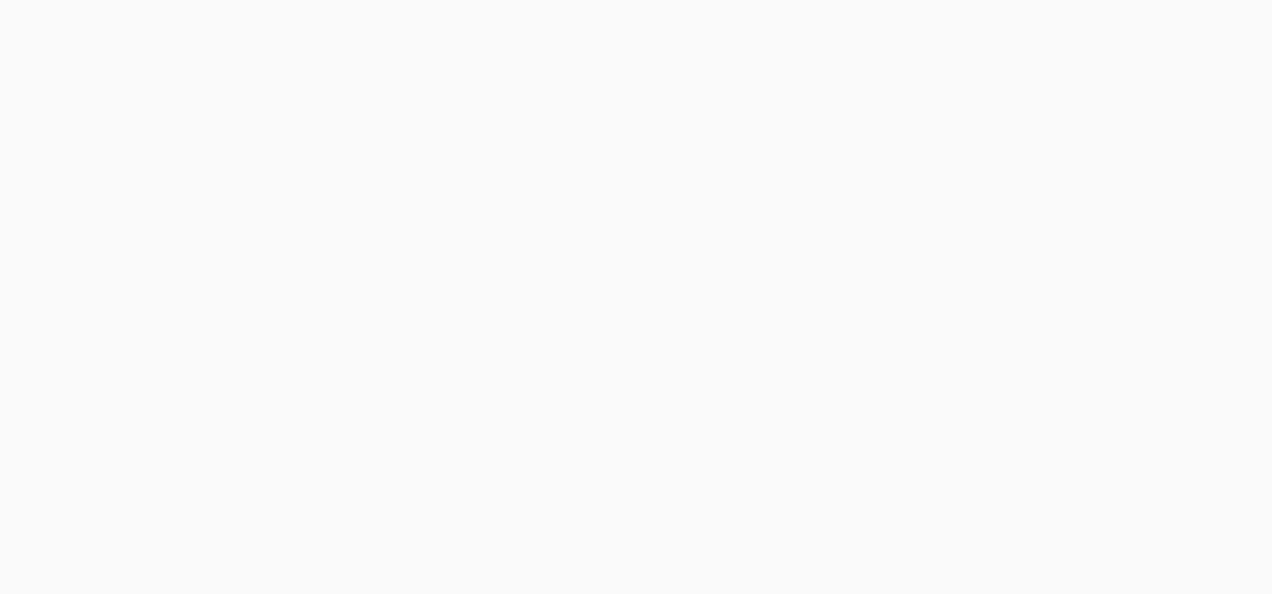 scroll, scrollTop: 0, scrollLeft: 0, axis: both 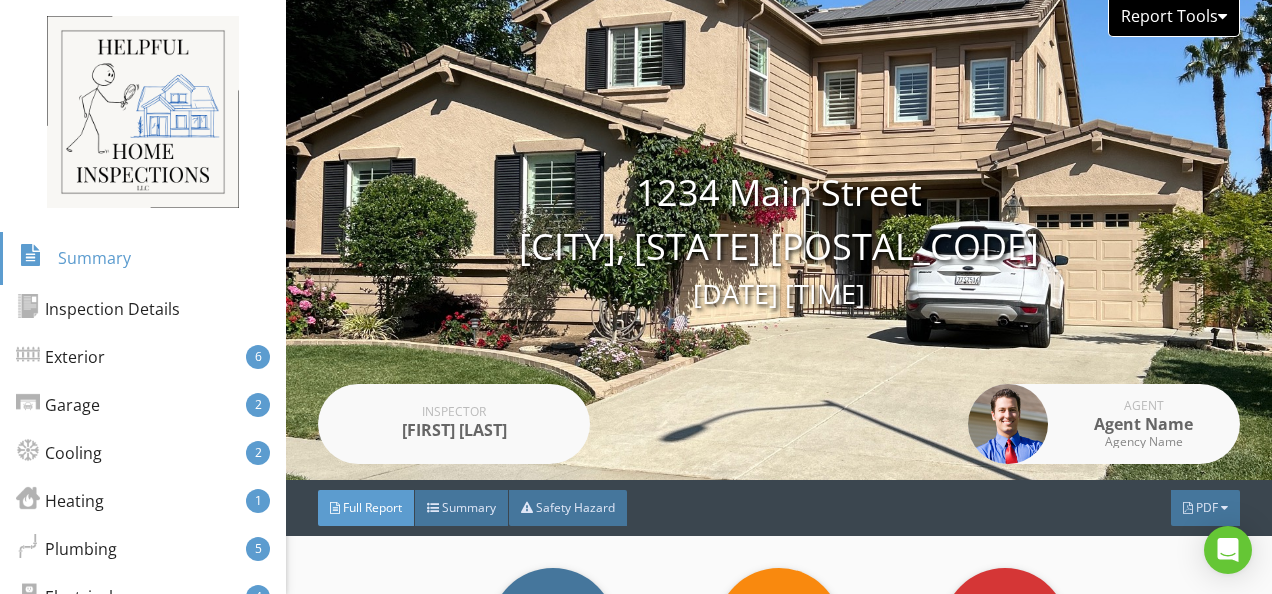 click on "Report Tools" at bounding box center [1174, 18] 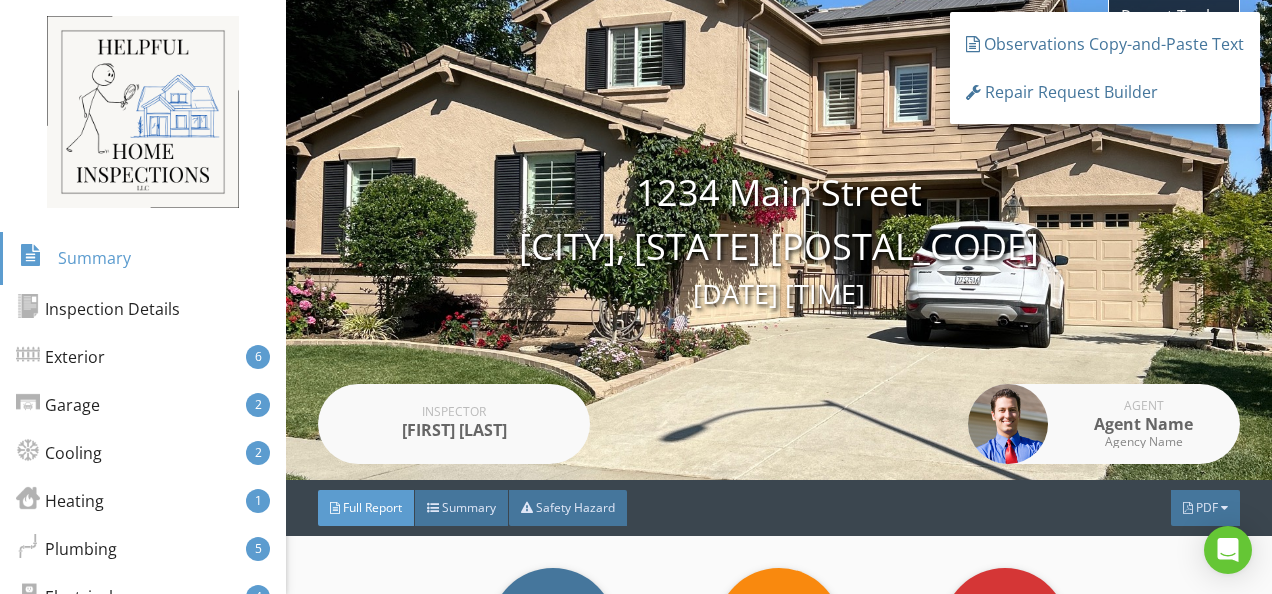 click on "Report Tools
[NUMBER] [STREET]
[CITY], [STATE] [POSTAL_CODE]
[DATE] [TIME]     Inspector   [FIRST] [LAST]         Agent   [AGENT_NAME]   [AGENCY_NAME]" at bounding box center [779, 240] 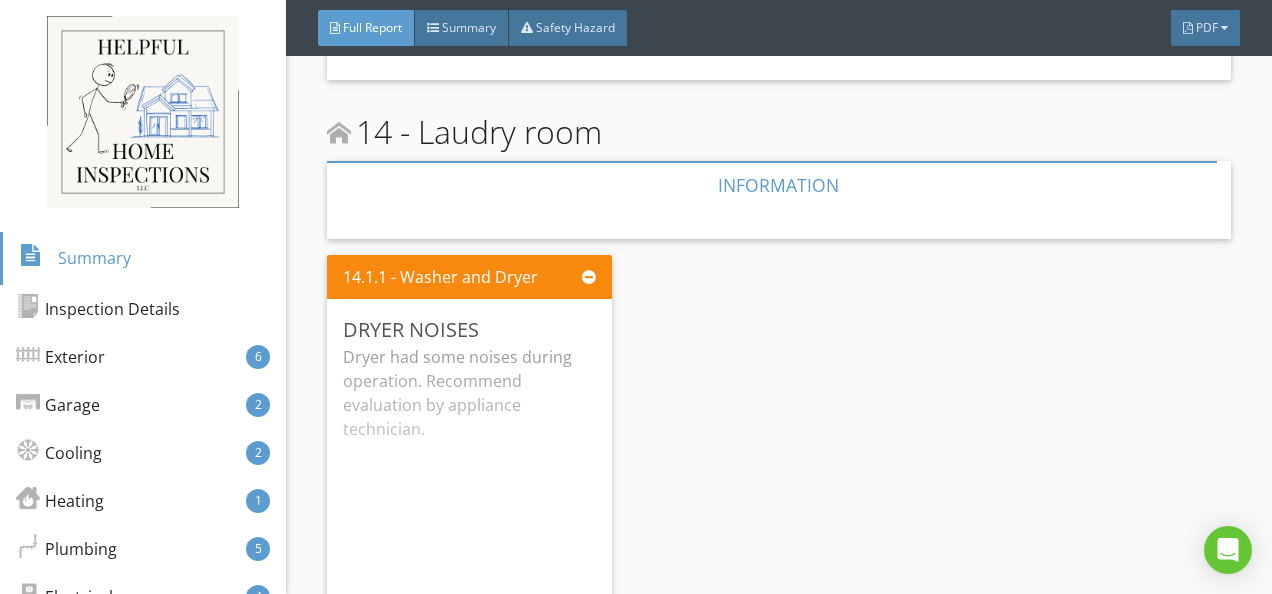 scroll, scrollTop: 15451, scrollLeft: 0, axis: vertical 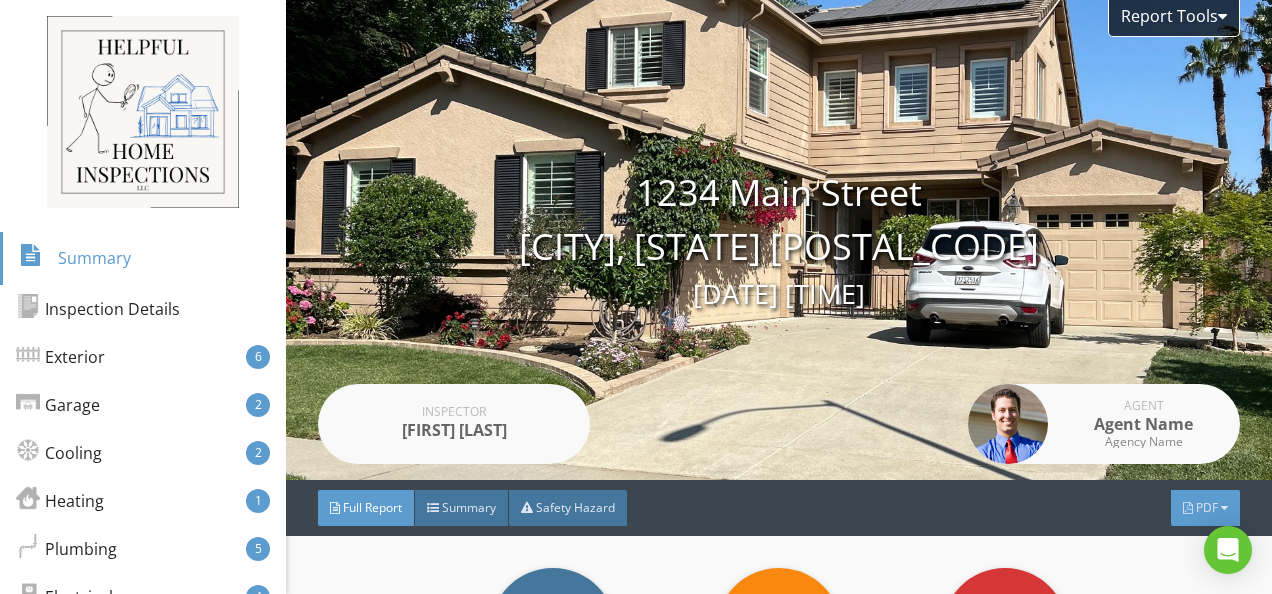 click on "PDF" at bounding box center [1207, 507] 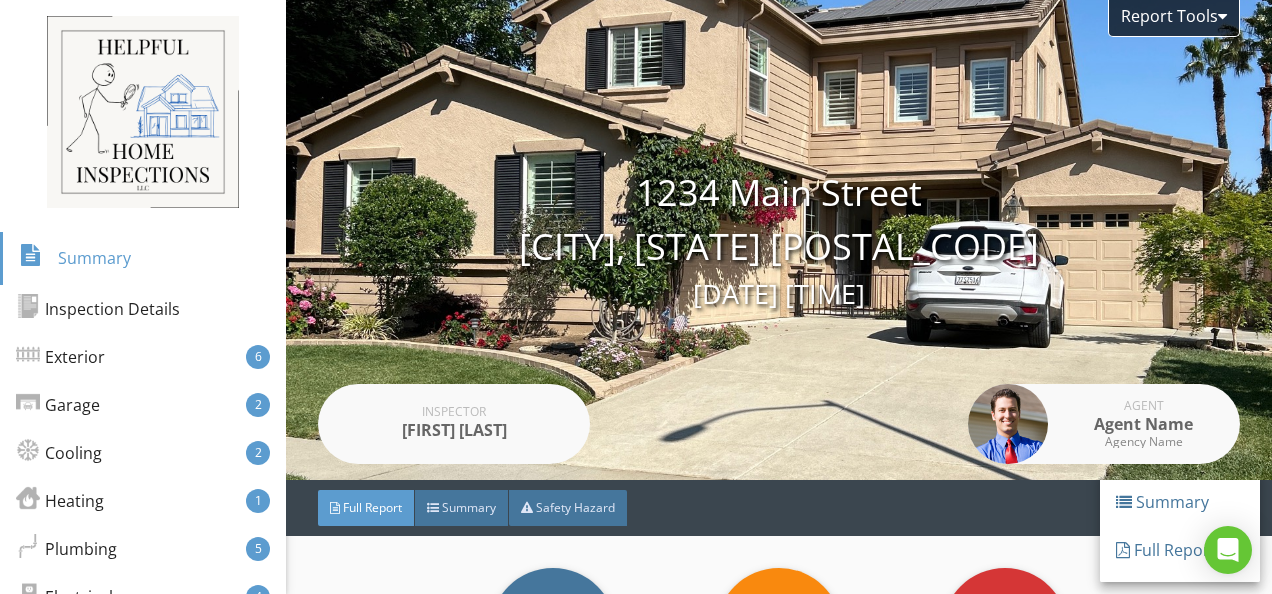 click on "Full Report     Summary     Safety Hazard     PDF" at bounding box center (779, 508) 